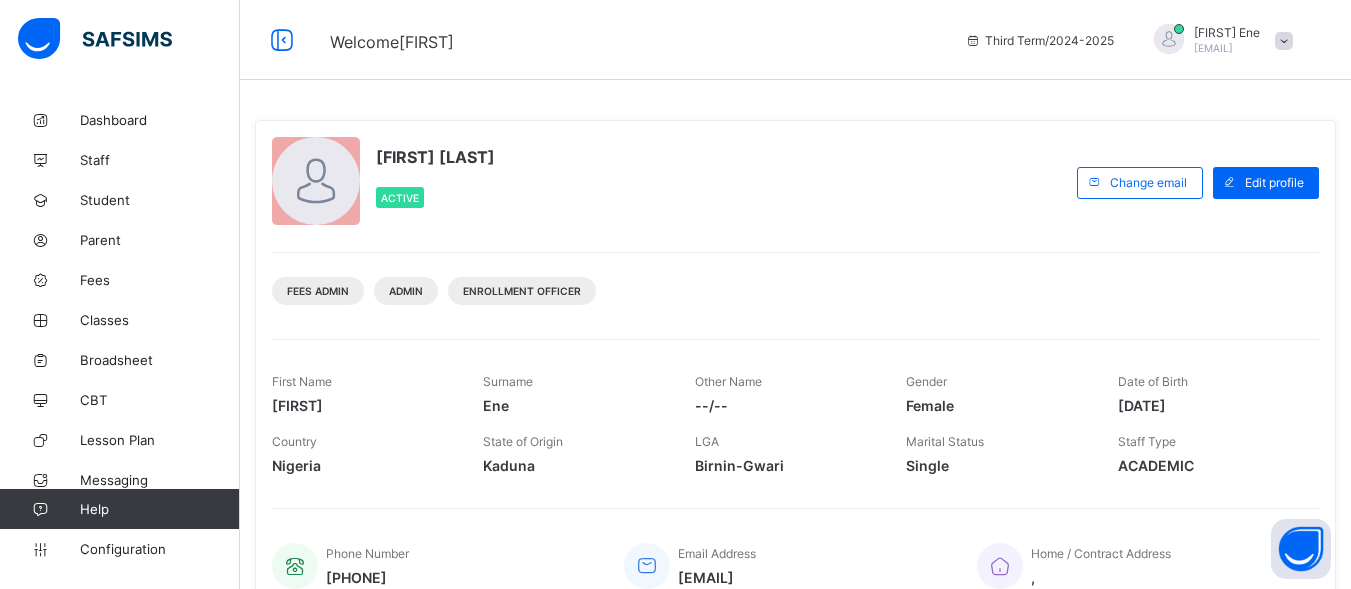 scroll, scrollTop: 0, scrollLeft: 0, axis: both 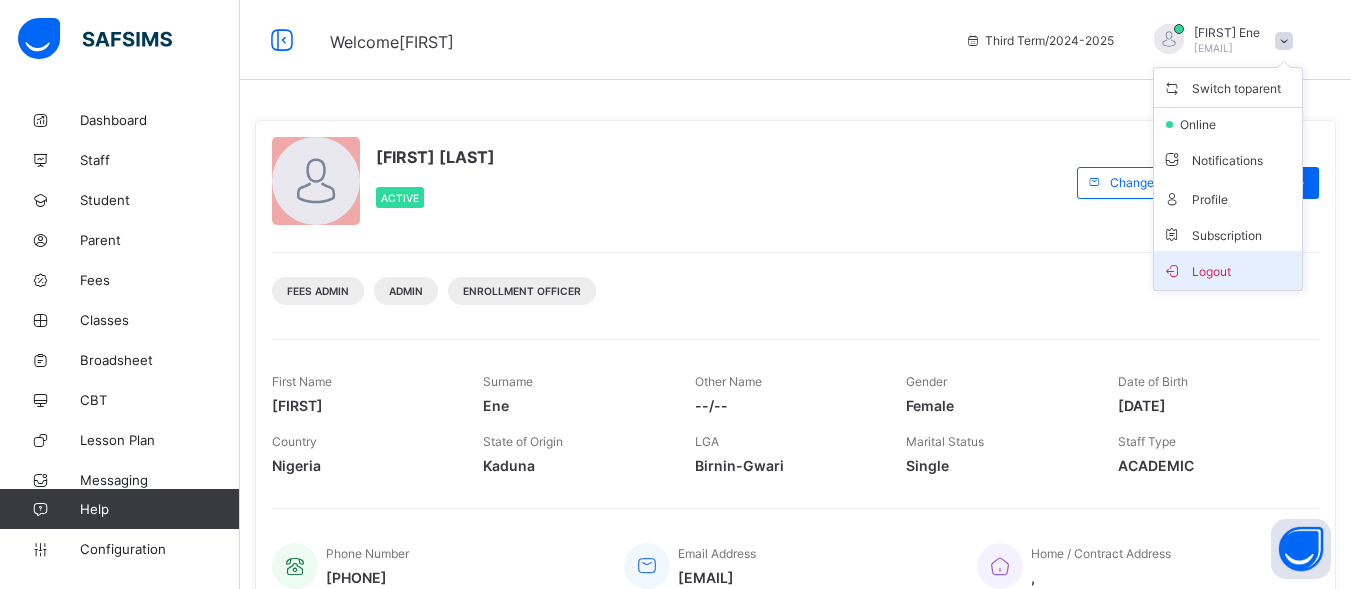click on "Logout" at bounding box center [1228, 270] 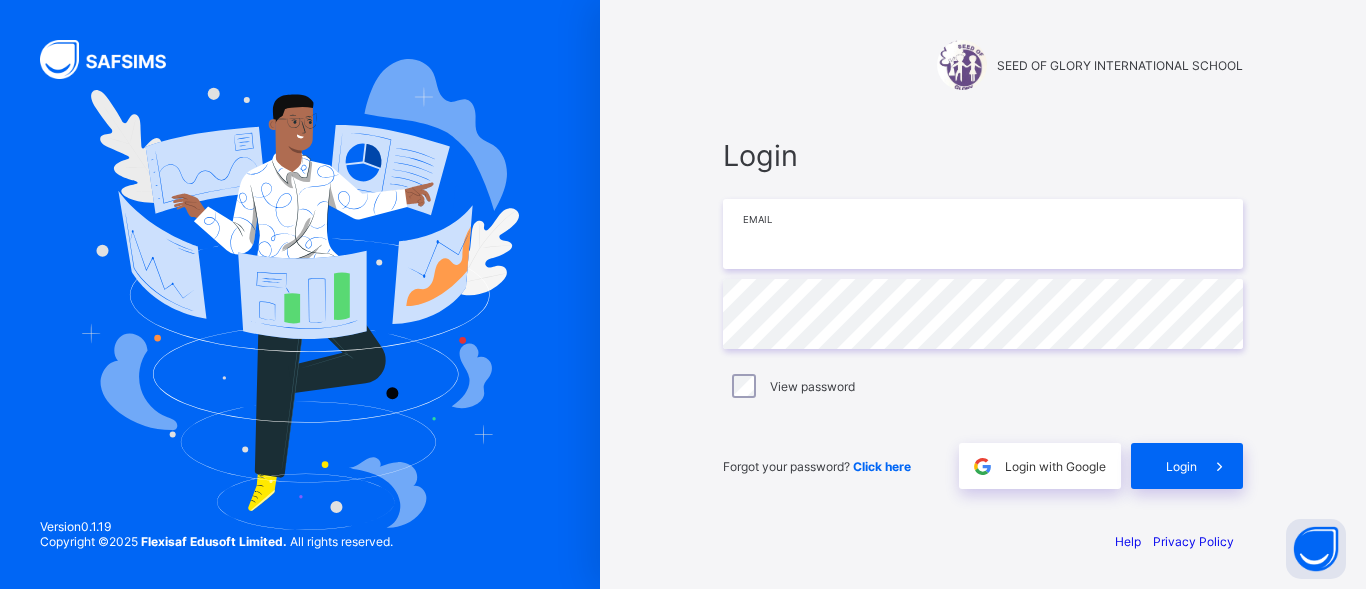 click at bounding box center [983, 234] 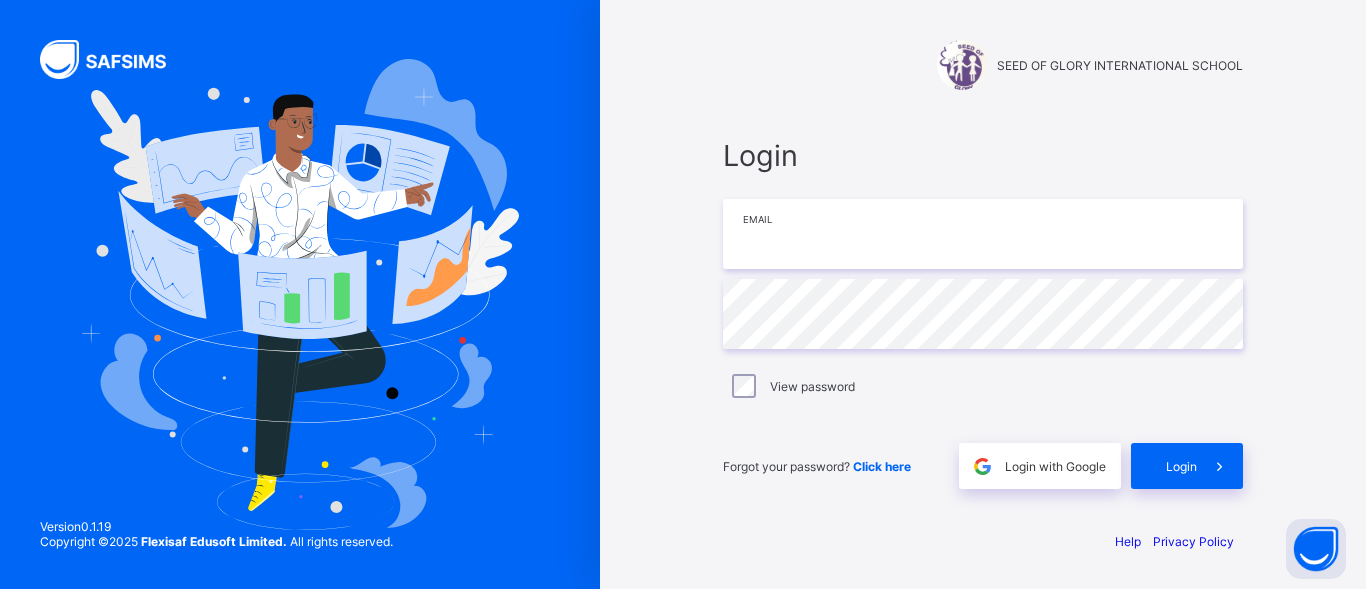 type on "*" 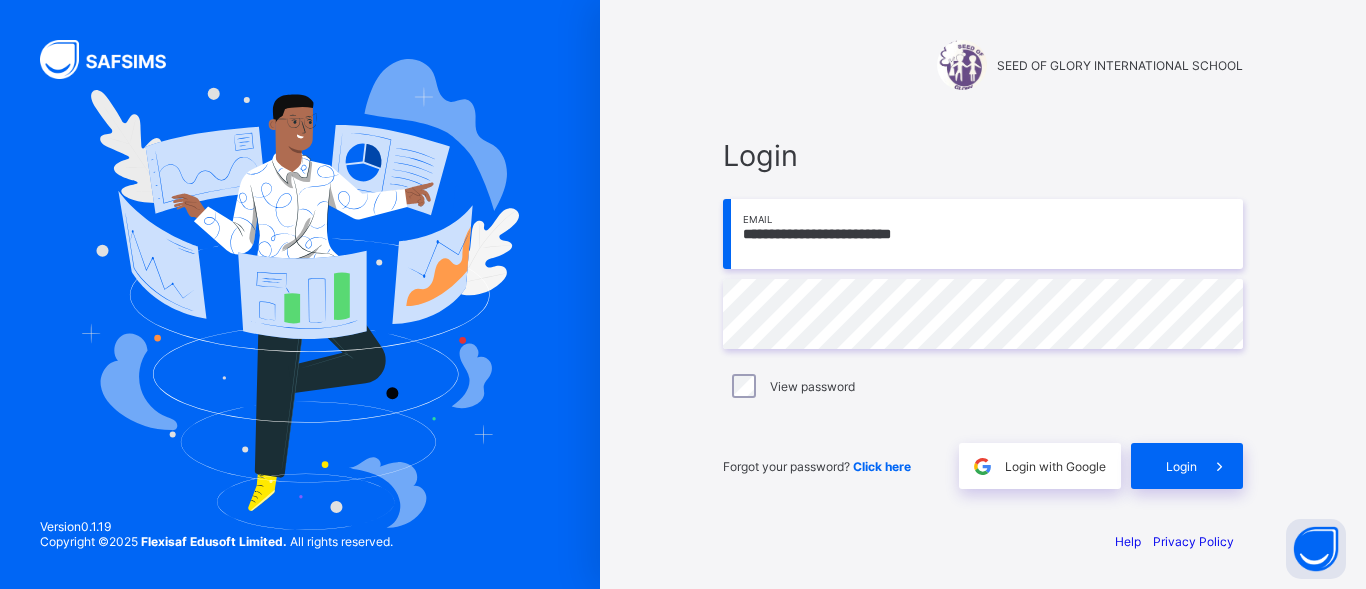 type on "**********" 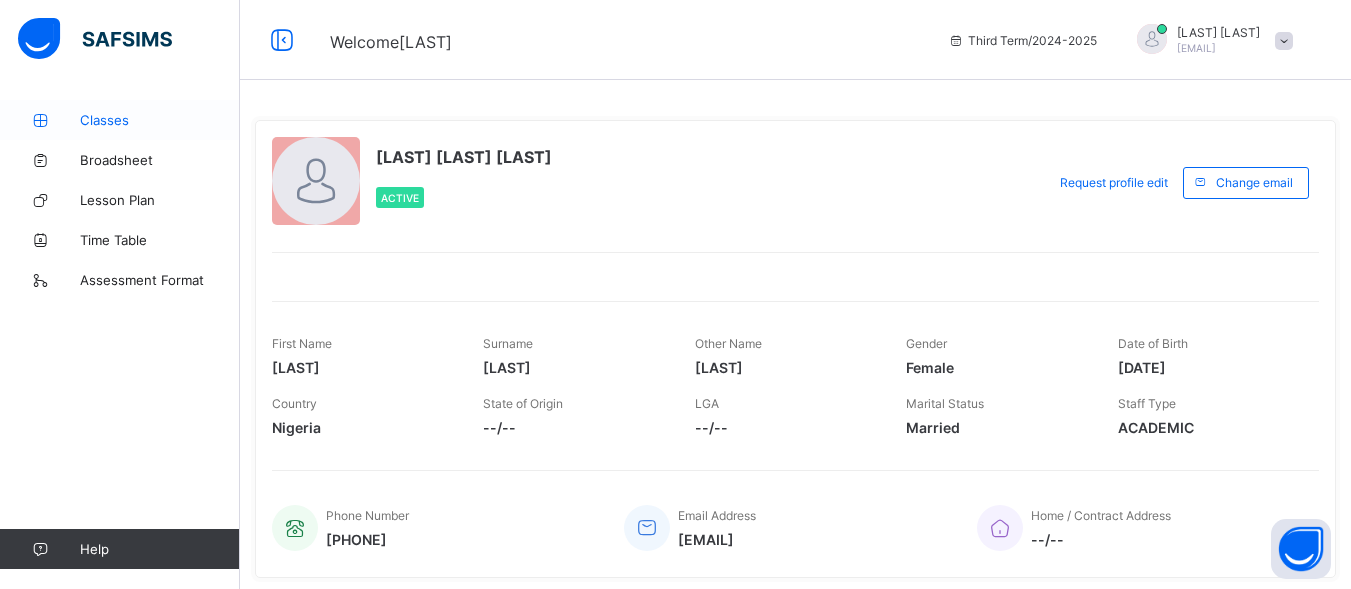 click on "Classes" at bounding box center [160, 120] 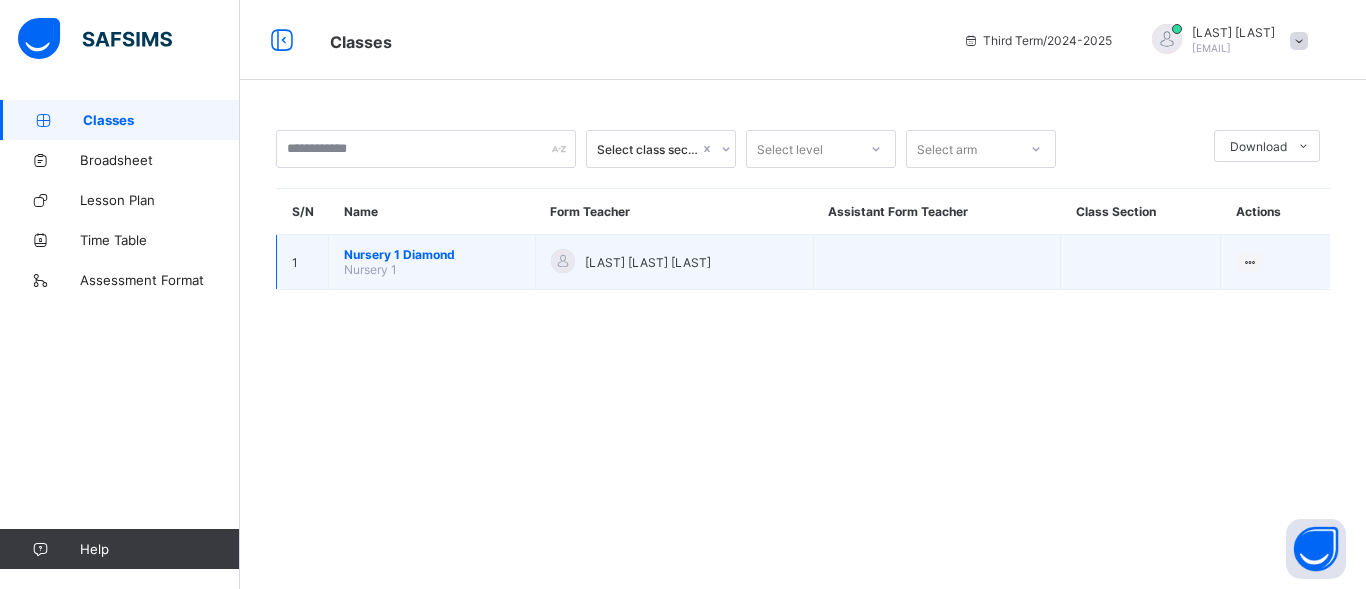 click on "Nursery 1   Diamond   Nursery 1" at bounding box center (432, 262) 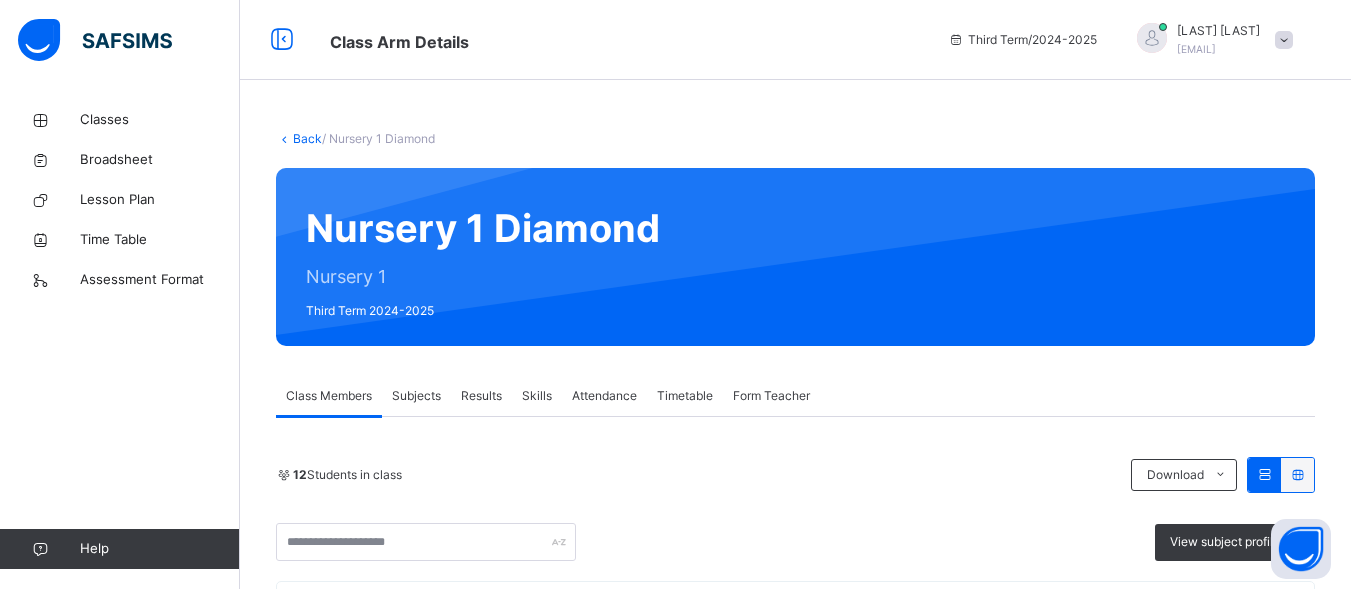 click on "Subjects" at bounding box center (416, 396) 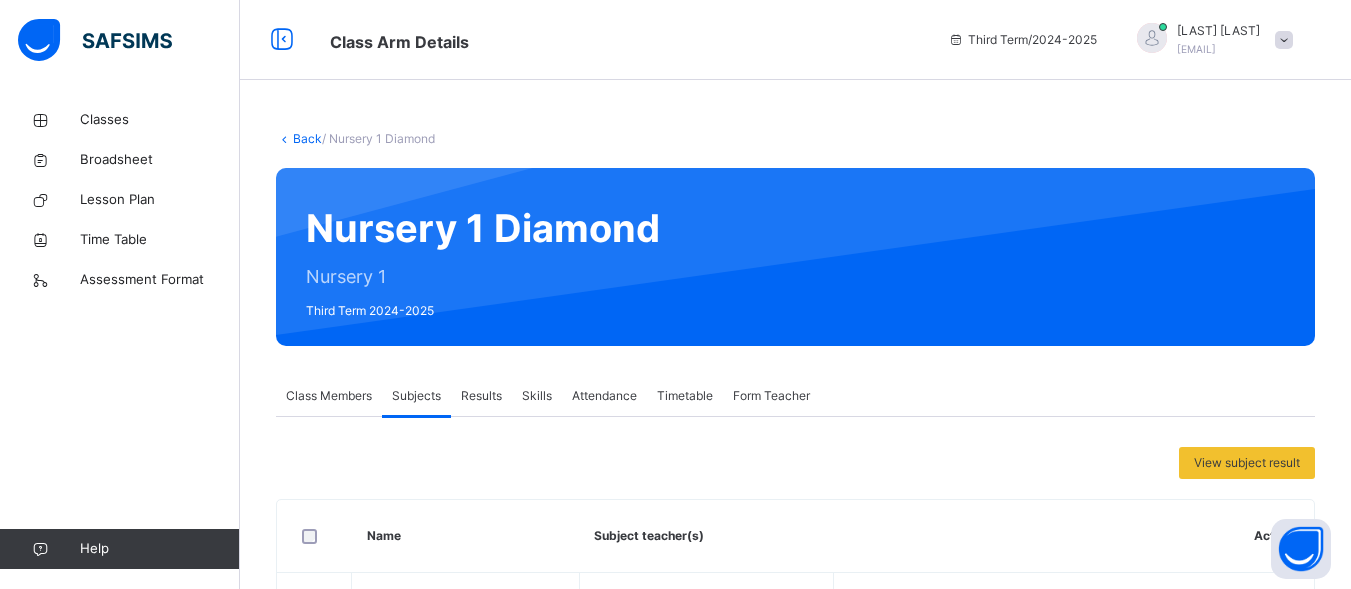 click on "Results" at bounding box center (481, 396) 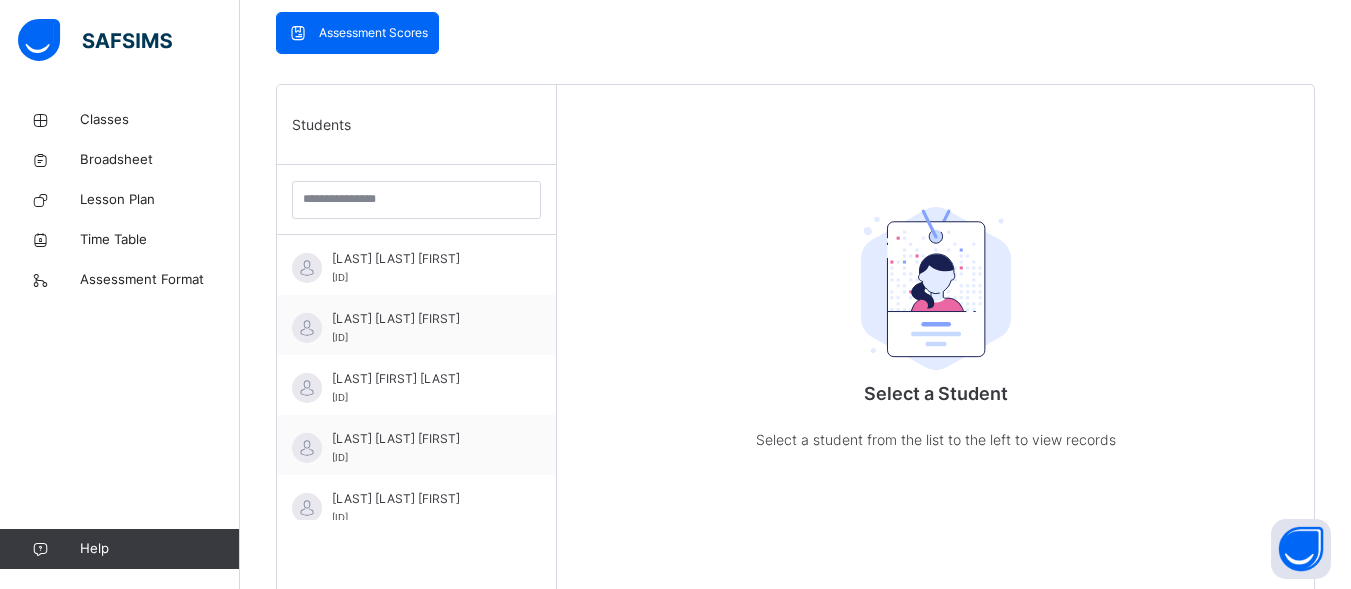 scroll, scrollTop: 448, scrollLeft: 0, axis: vertical 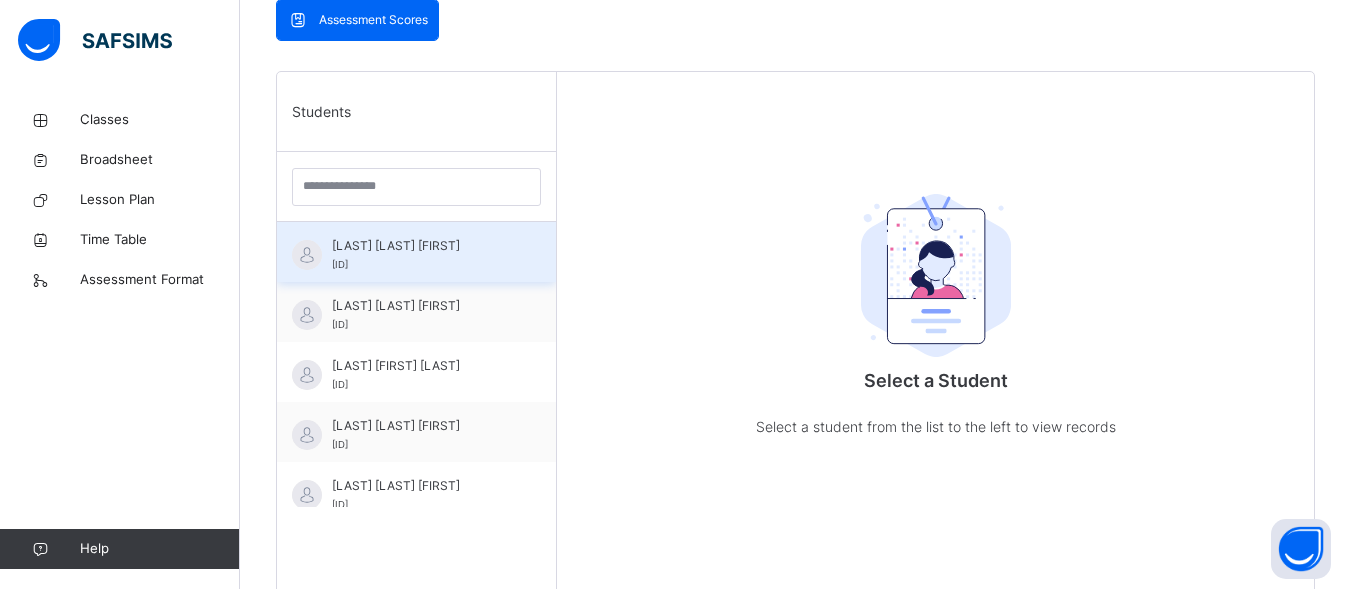 click on "[LAST] [LAST] [FIRST] [ID]" at bounding box center (421, 255) 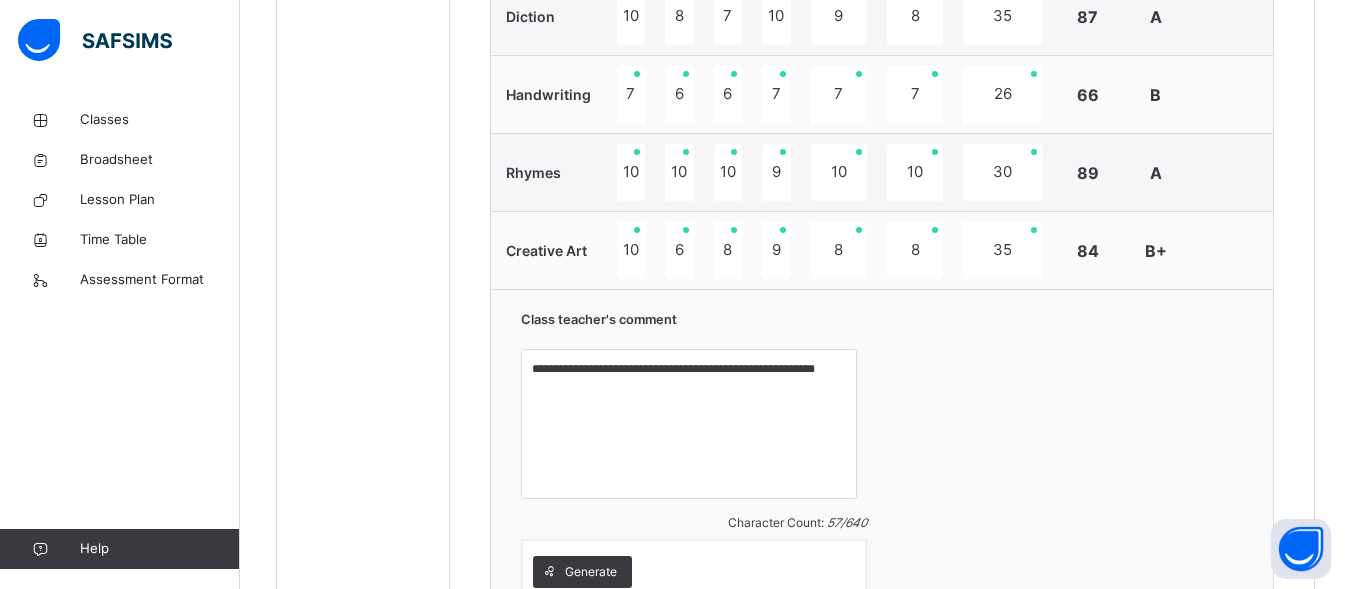 scroll, scrollTop: 1153, scrollLeft: 0, axis: vertical 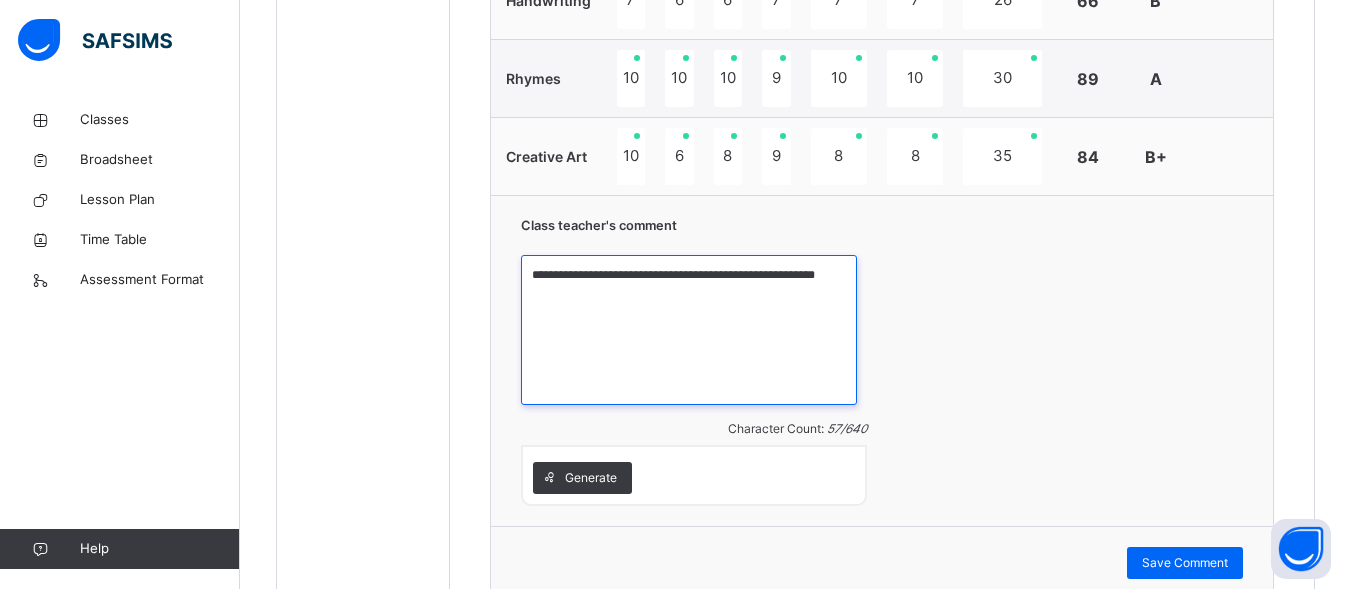 click on "**********" at bounding box center [688, 330] 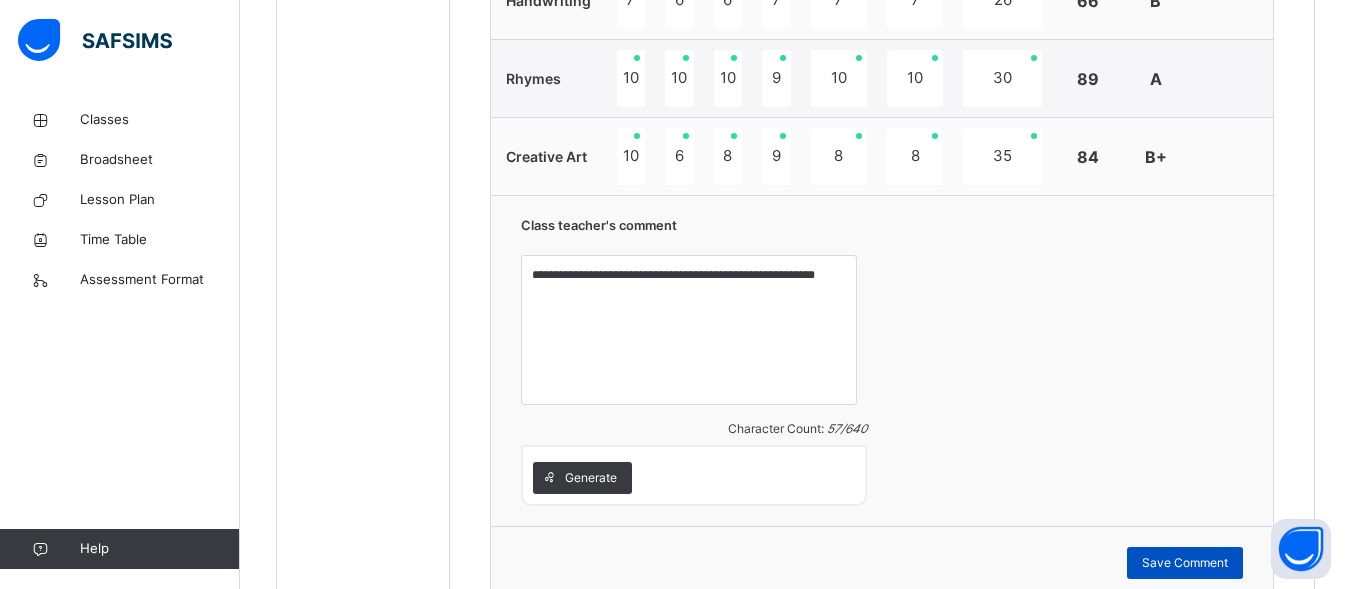 click on "Save Comment" at bounding box center [1185, 563] 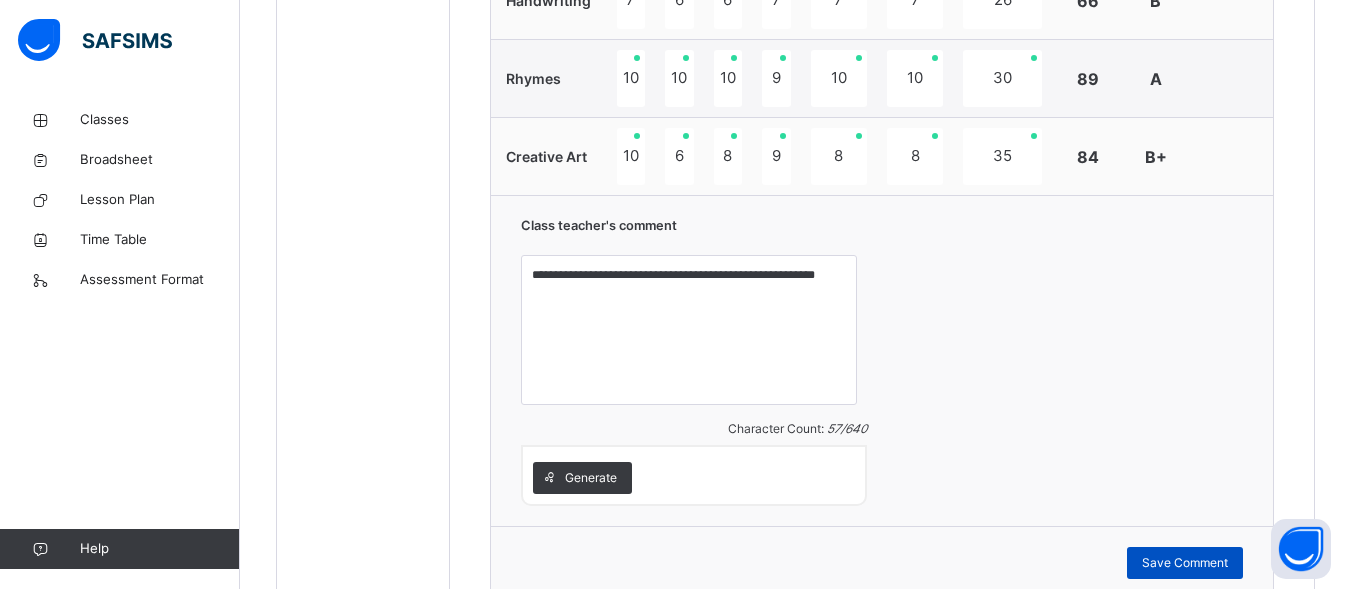 click on "Save Comment" at bounding box center (1185, 563) 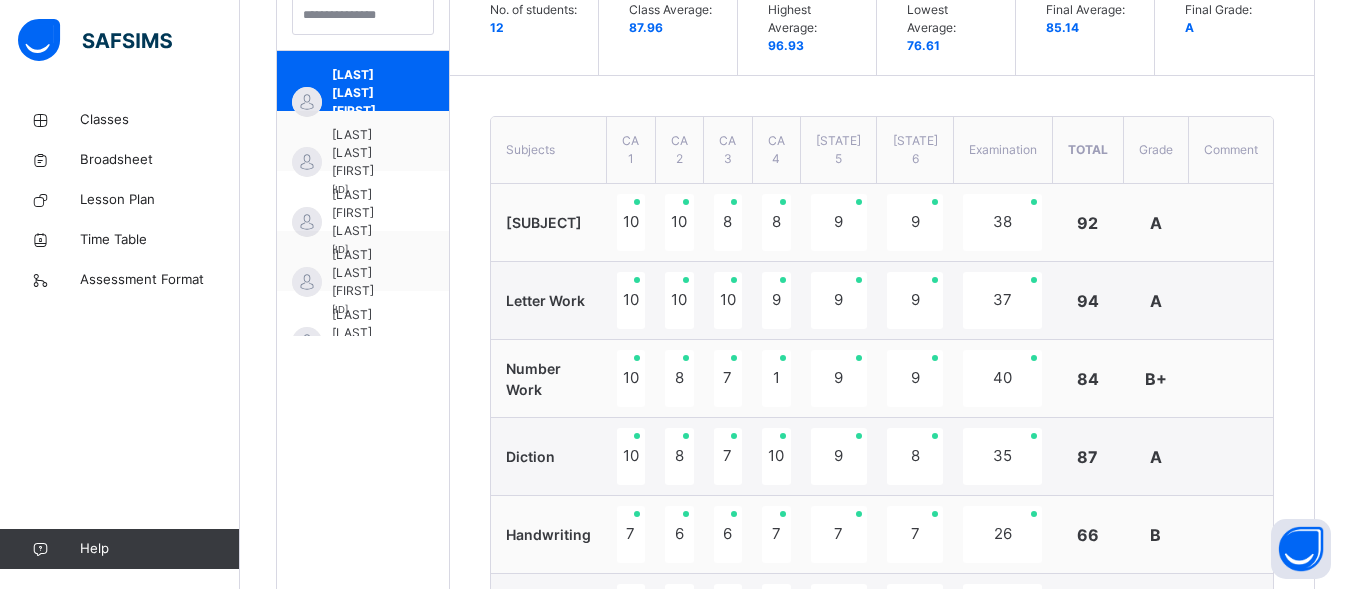 scroll, scrollTop: 562, scrollLeft: 0, axis: vertical 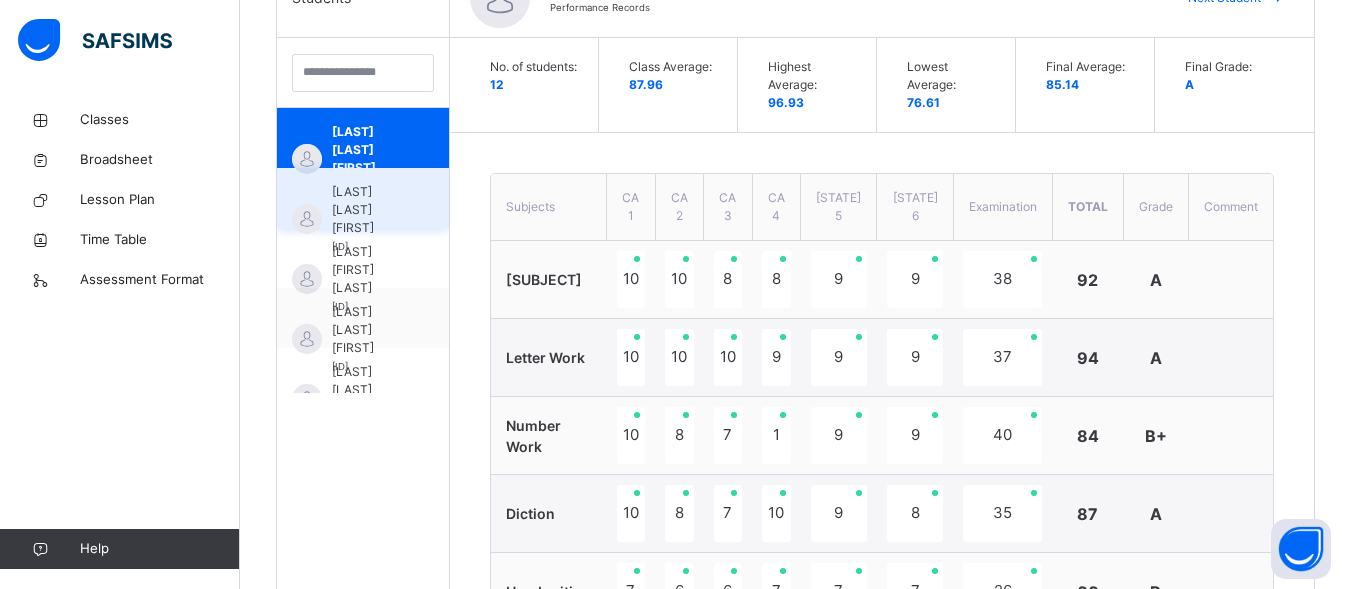 click on "[LAST] [LAST] [FIRST]" at bounding box center (368, 210) 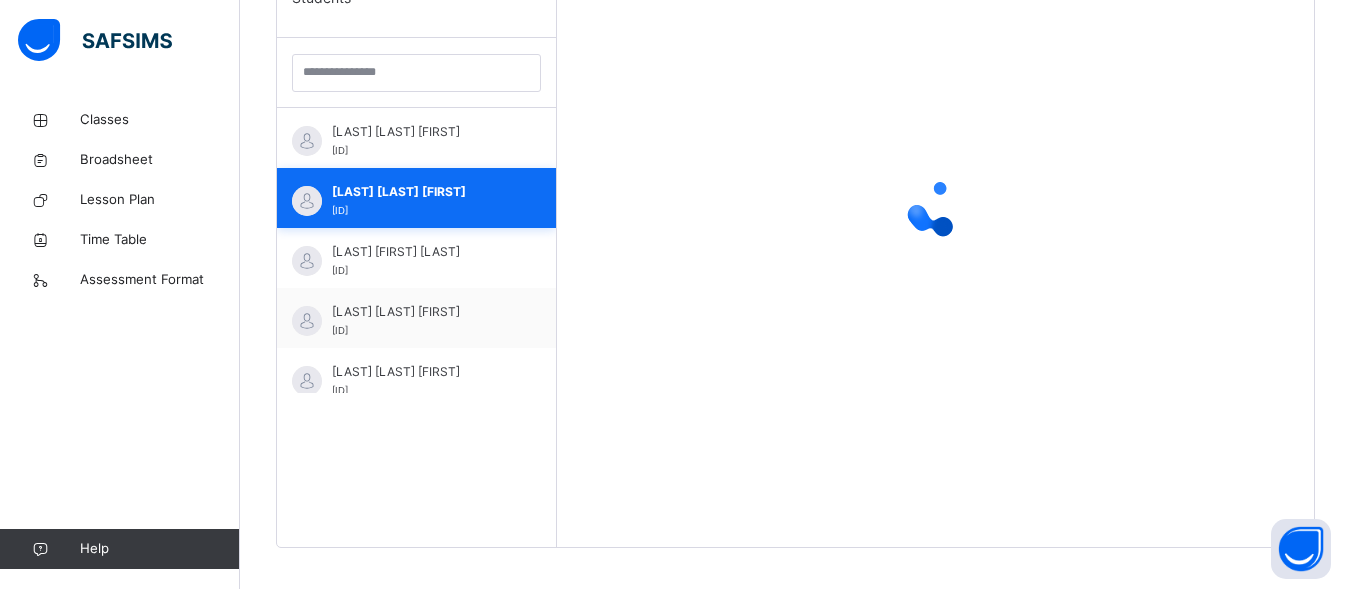 click on "[LAST] [LAST] [FIRST] [ID]" at bounding box center [416, 198] 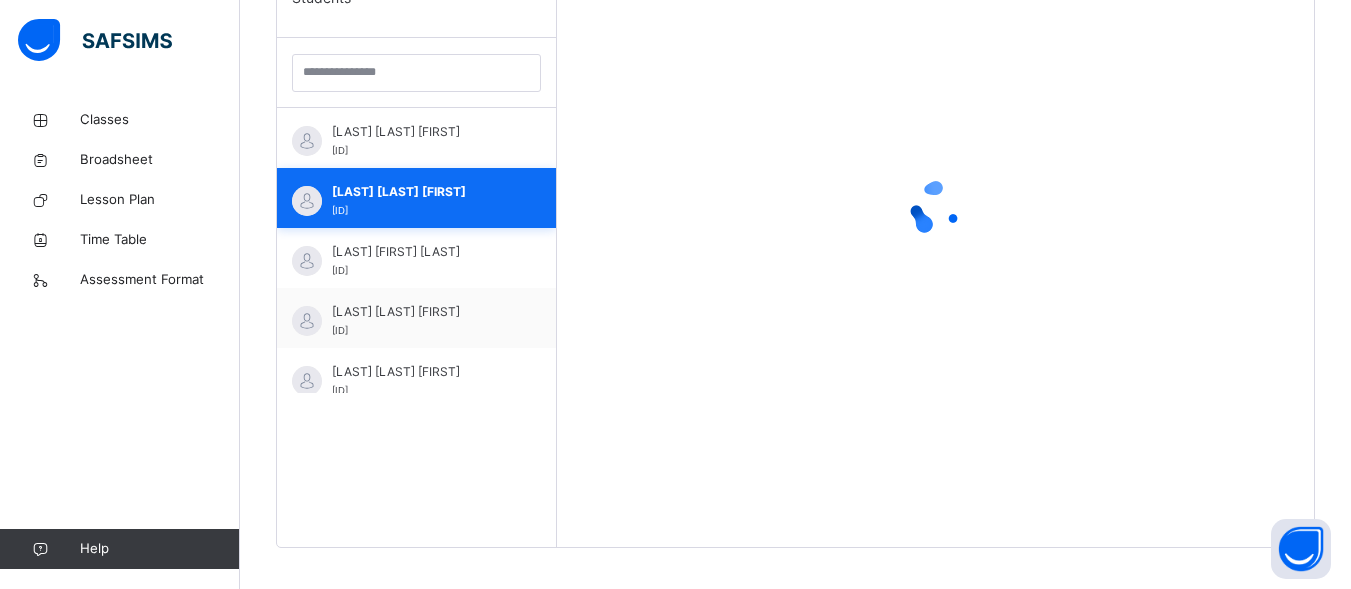 click on "[LAST] [LAST] [FIRST] [ID]" at bounding box center [416, 198] 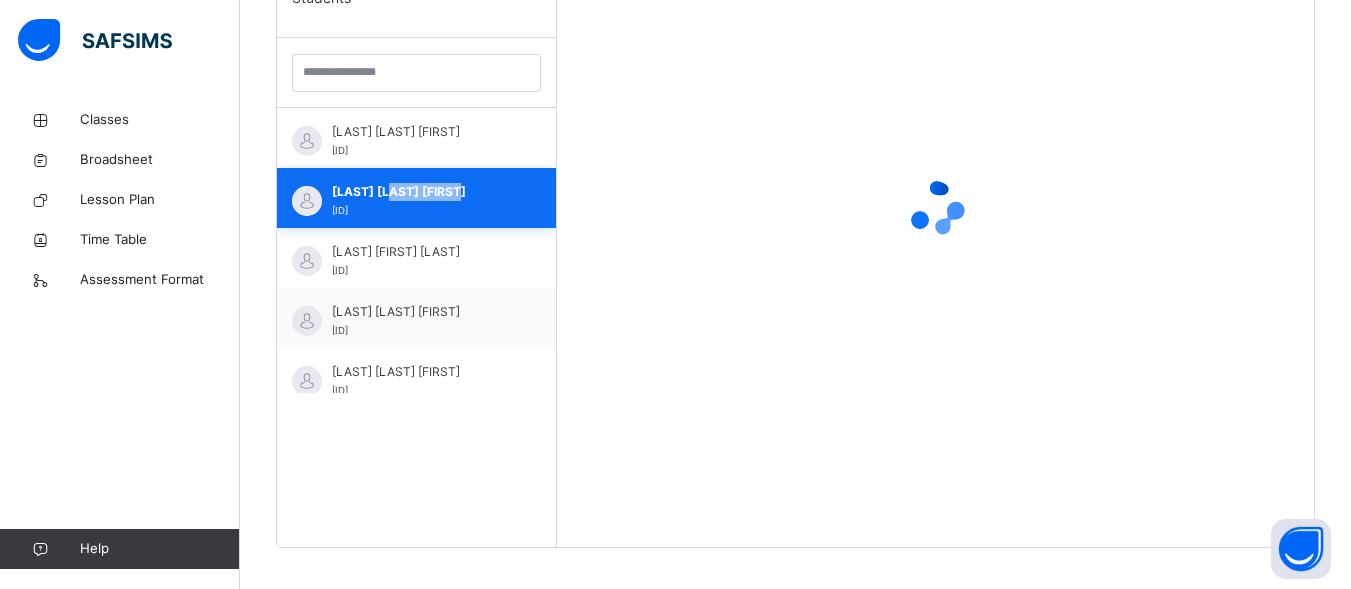 click on "[LAST] [LAST] [FIRST] [ID]" at bounding box center (416, 198) 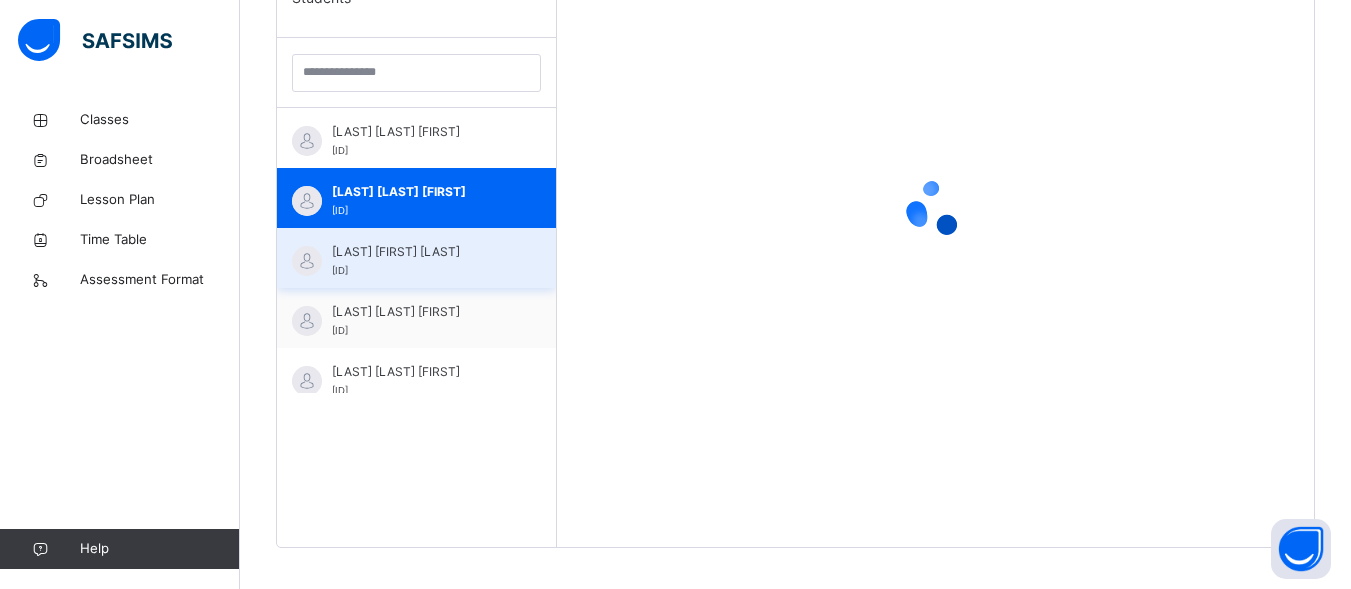 click on "[LAST] [FIRST] [LAST]" at bounding box center [421, 252] 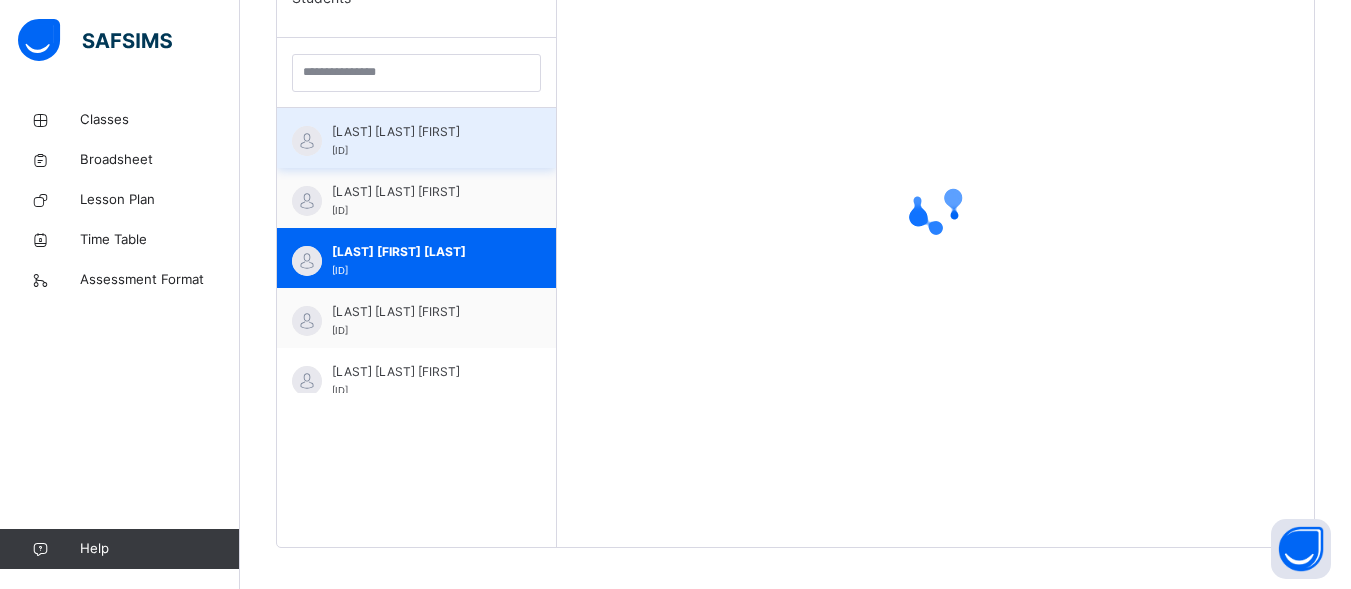 click on "[LAST] [LAST] [FIRST] [ID]" at bounding box center [421, 141] 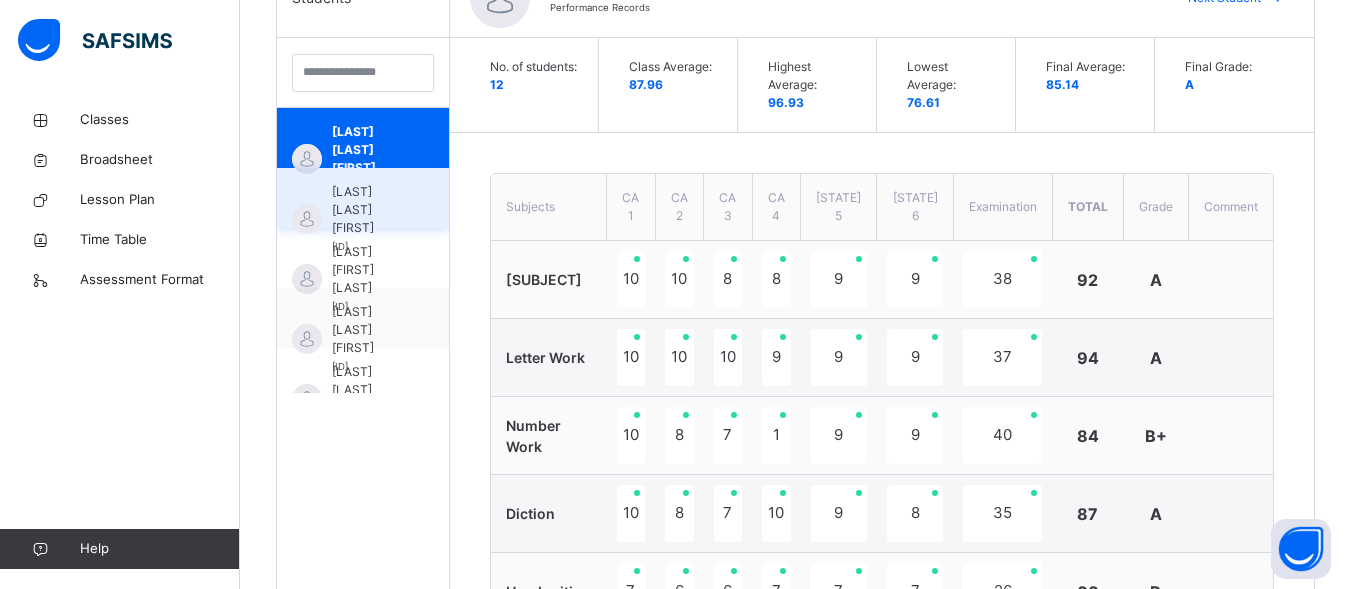 click on "[LAST] [LAST] [FIRST] [ID]" at bounding box center (363, 198) 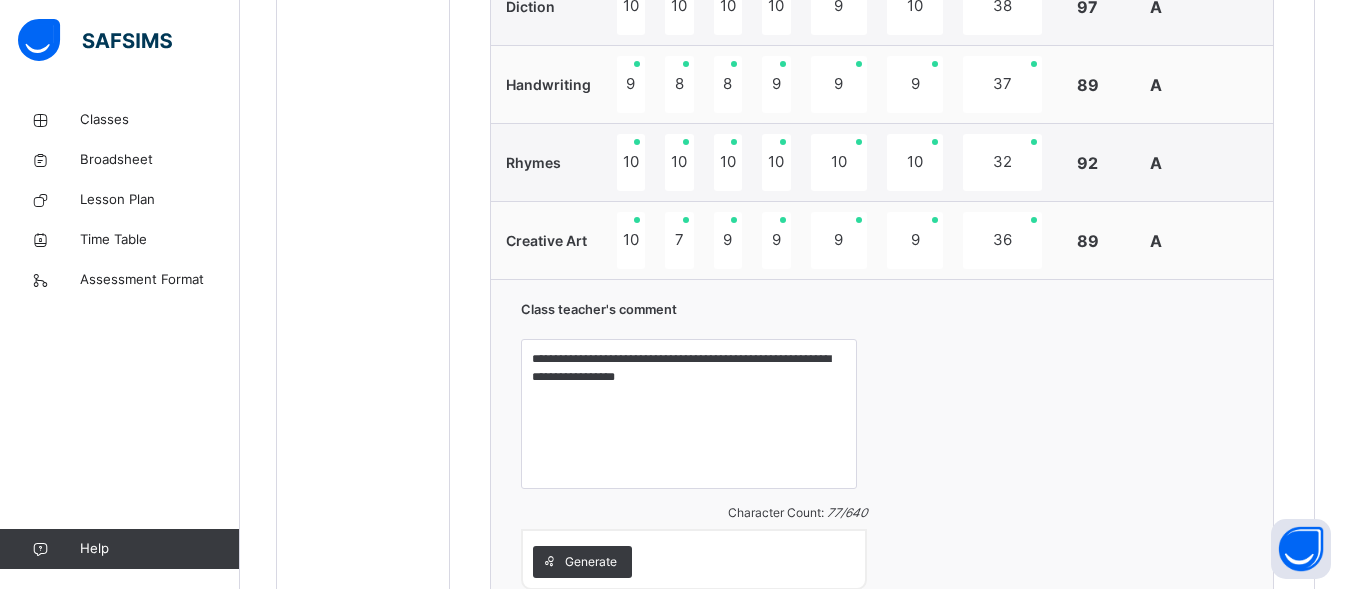 scroll, scrollTop: 1109, scrollLeft: 0, axis: vertical 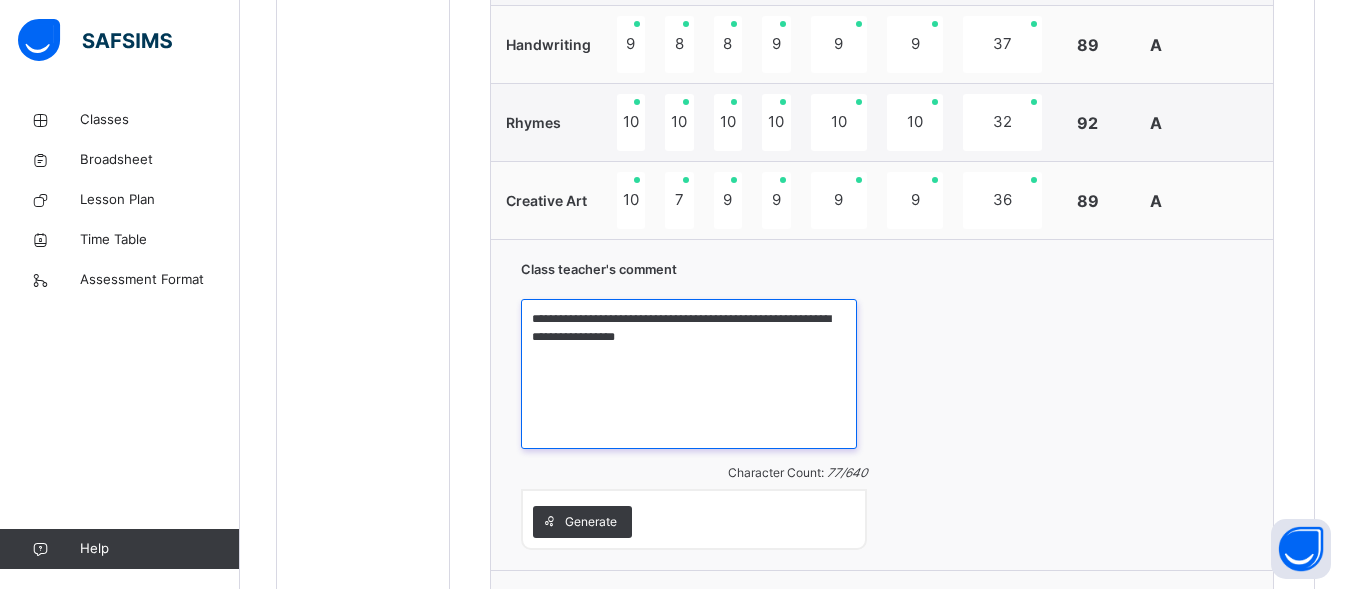 click on "**********" at bounding box center (688, 374) 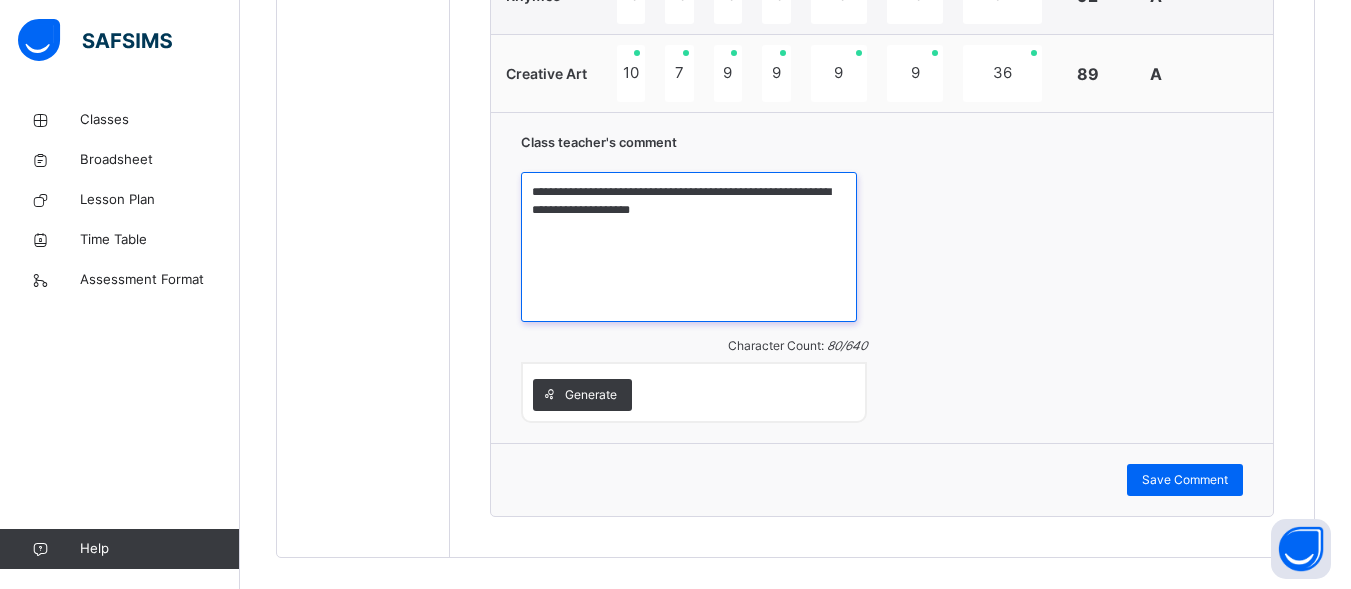 scroll, scrollTop: 1265, scrollLeft: 0, axis: vertical 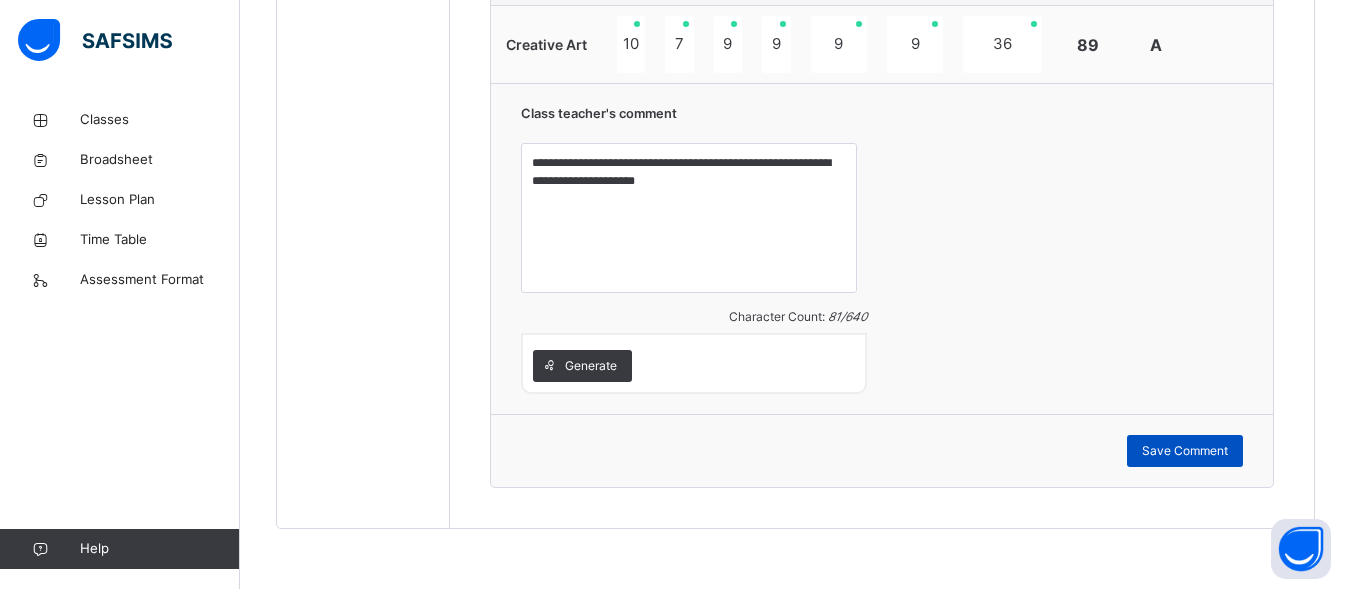 click on "Save Comment" at bounding box center [1185, 451] 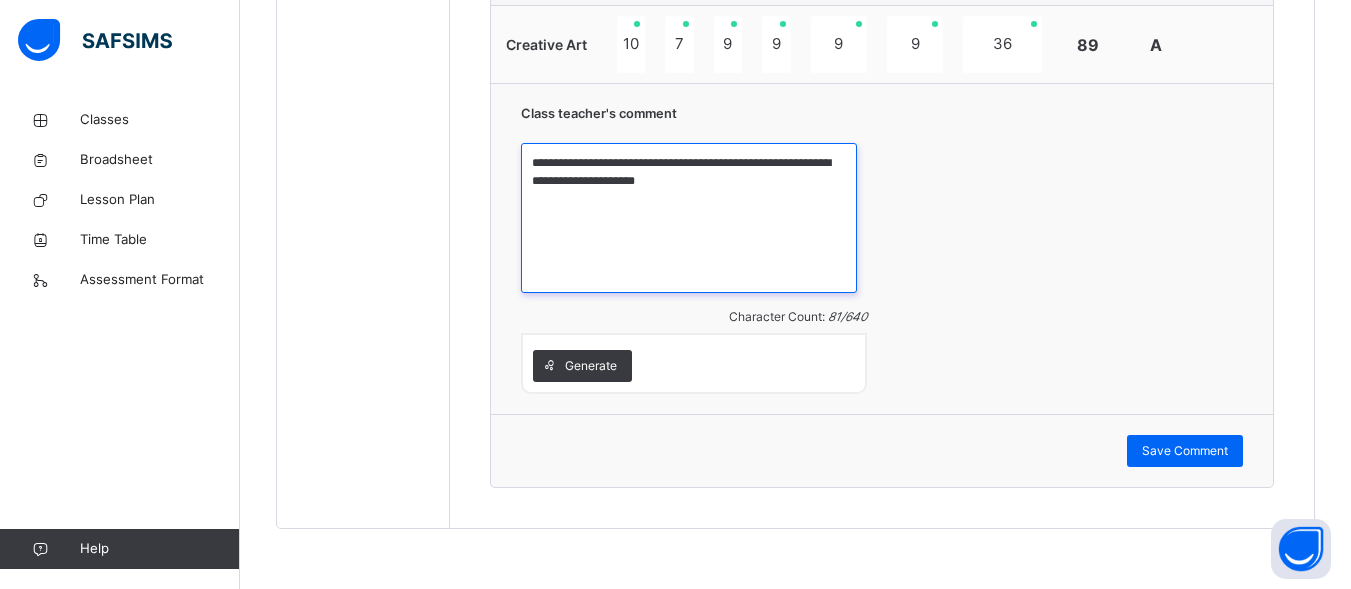 click on "**********" at bounding box center (688, 218) 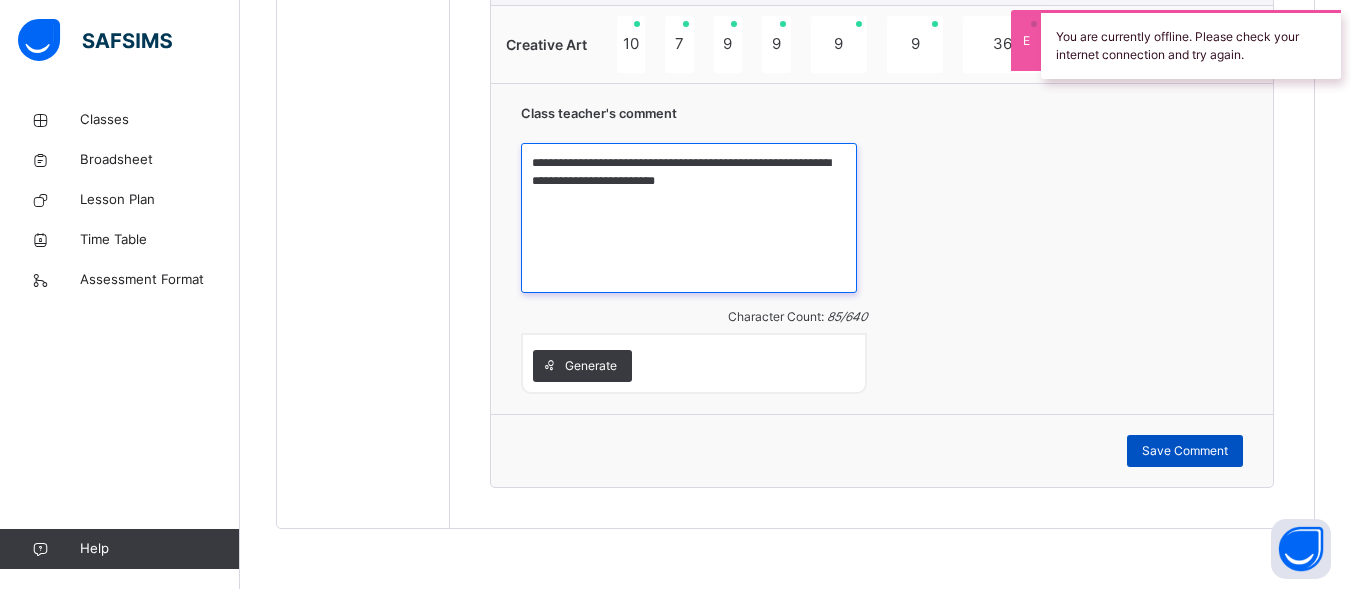 type on "**********" 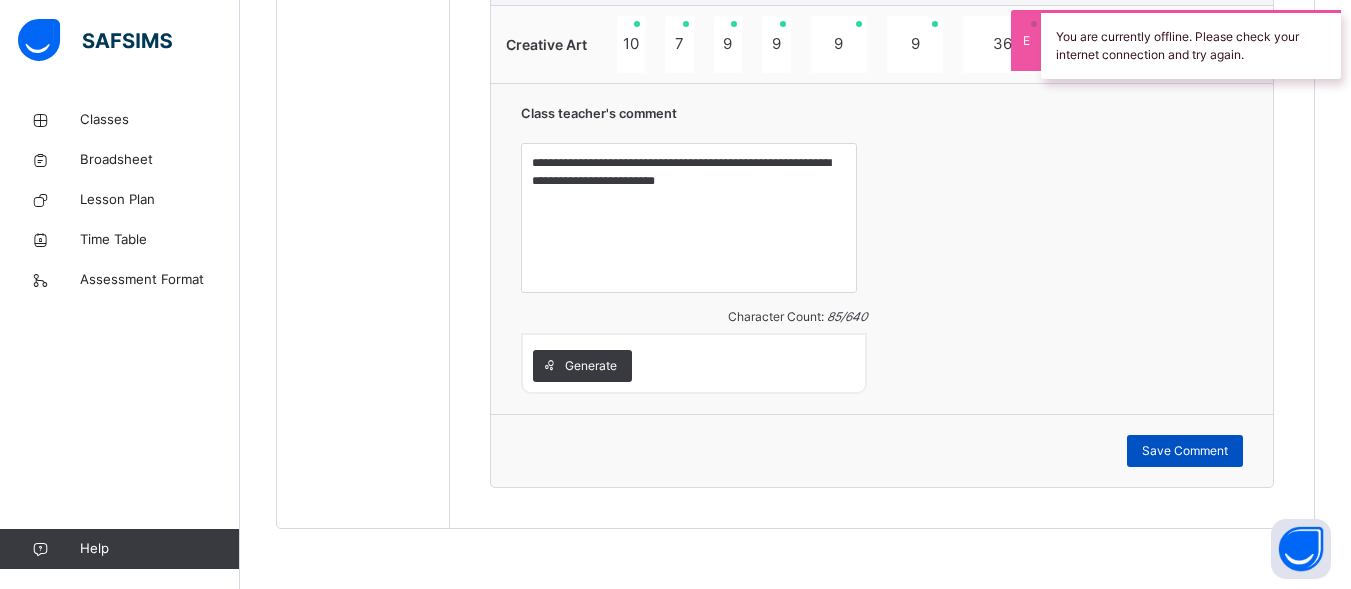 click on "Save Comment" at bounding box center [1185, 451] 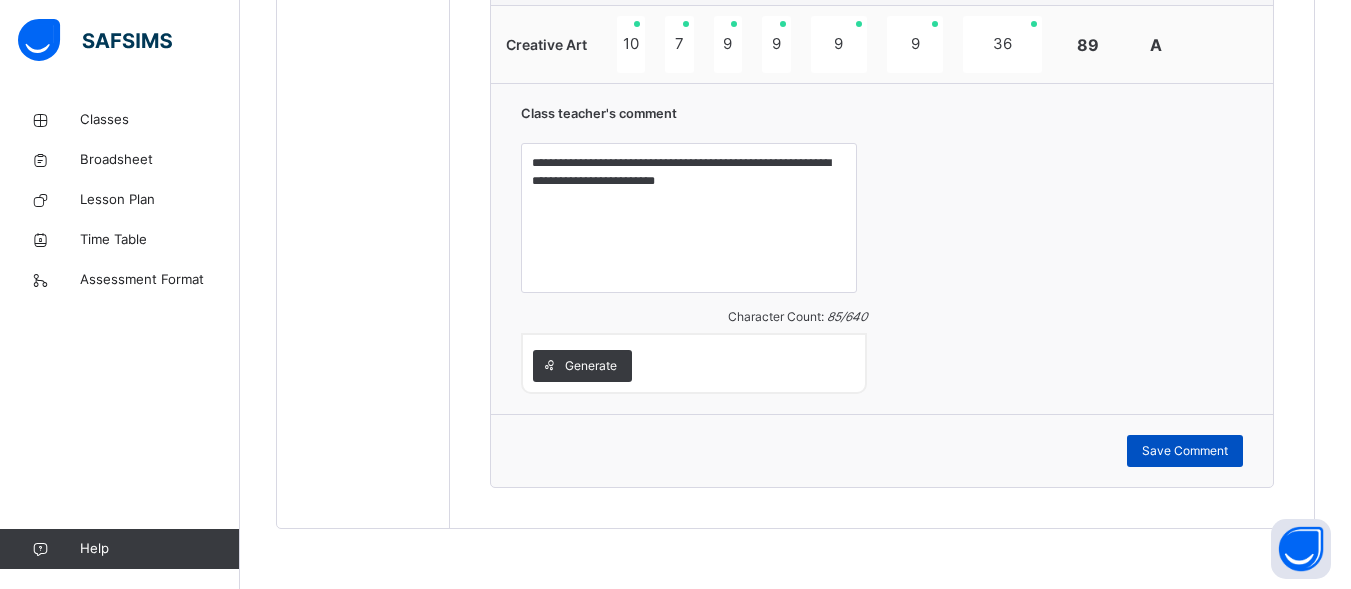 click on "Save Comment" at bounding box center [1185, 451] 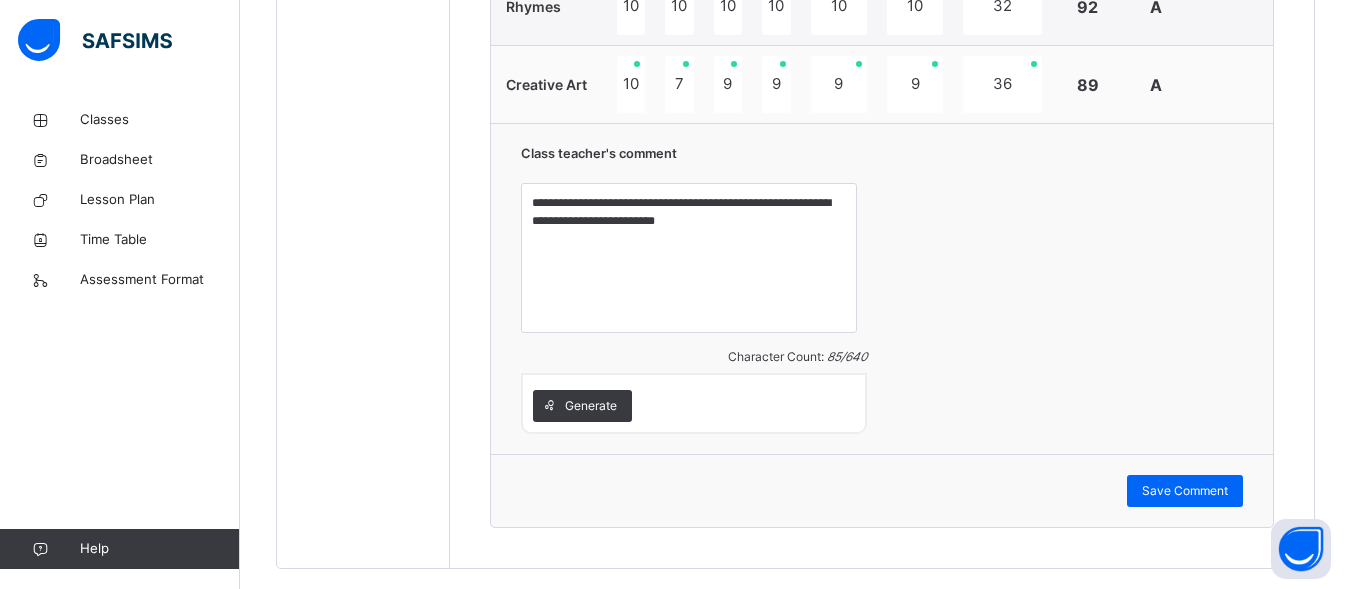 scroll, scrollTop: 1235, scrollLeft: 0, axis: vertical 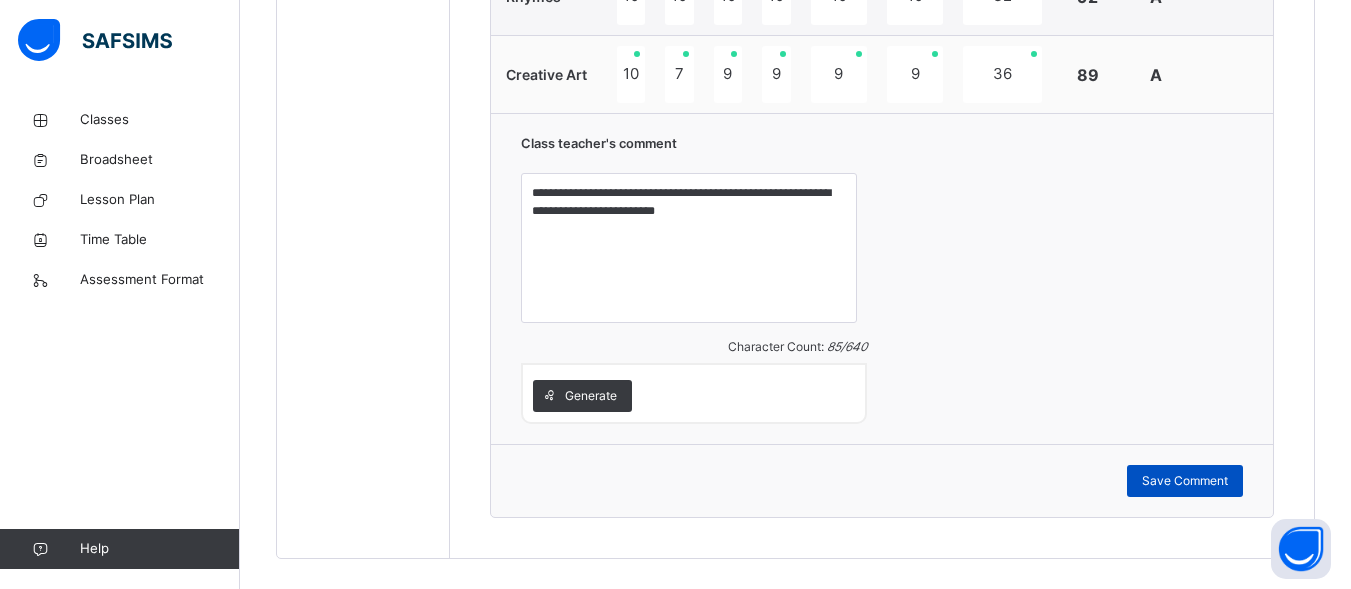 click on "Save Comment" at bounding box center [1185, 481] 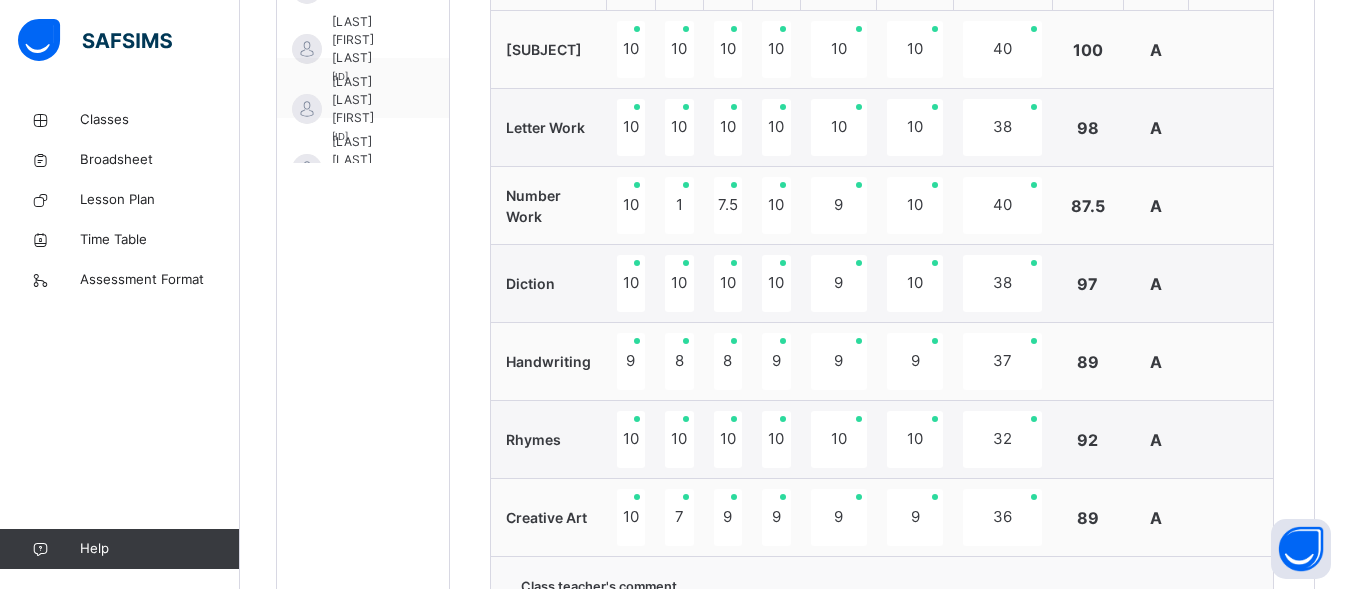 scroll, scrollTop: 745, scrollLeft: 0, axis: vertical 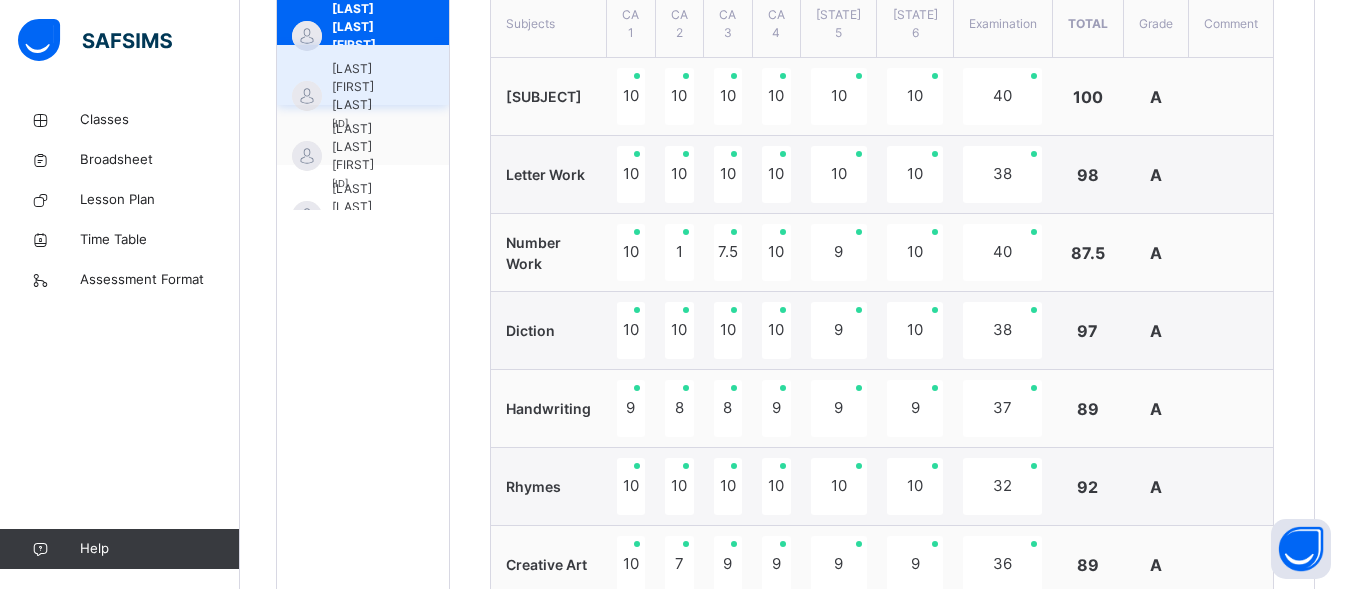 click on "[LAST] [FIRST] [LAST] [ID]" at bounding box center (363, 75) 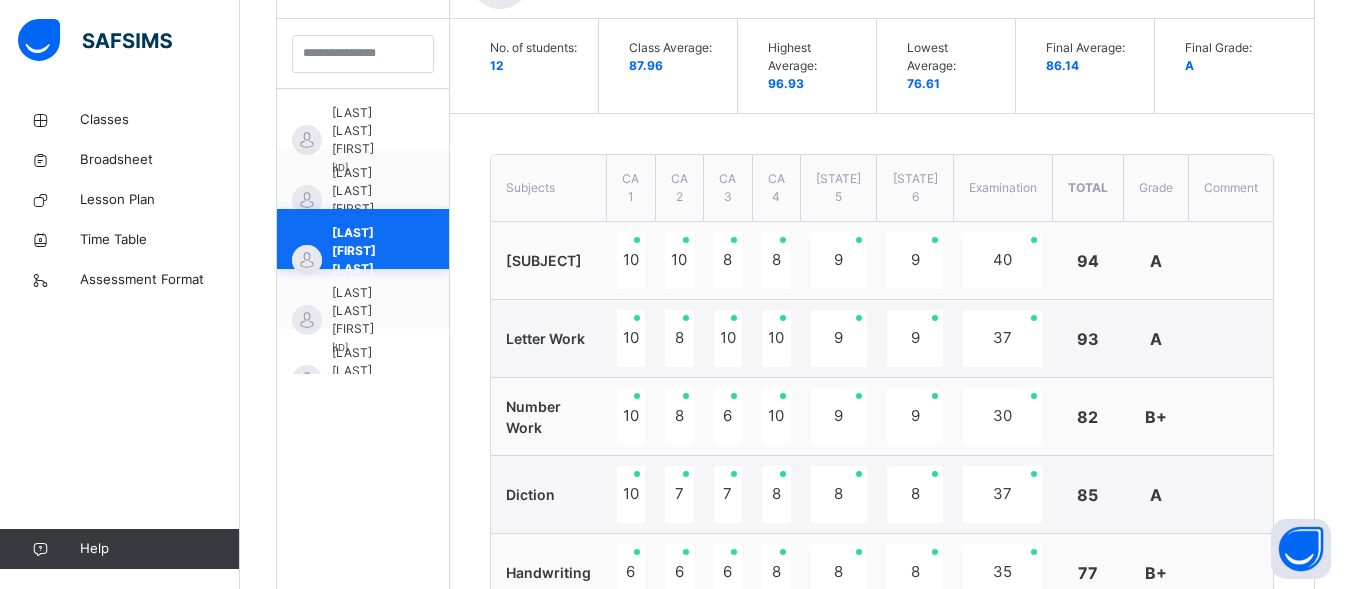 scroll, scrollTop: 745, scrollLeft: 0, axis: vertical 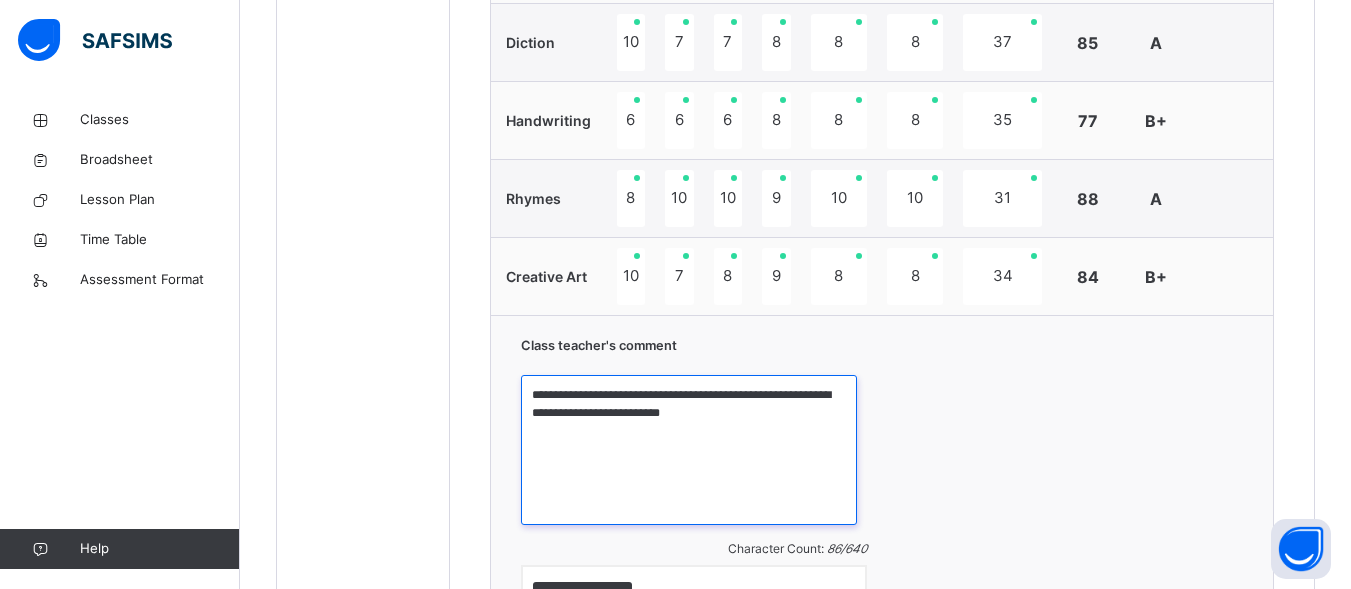 click on "**********" at bounding box center [688, 450] 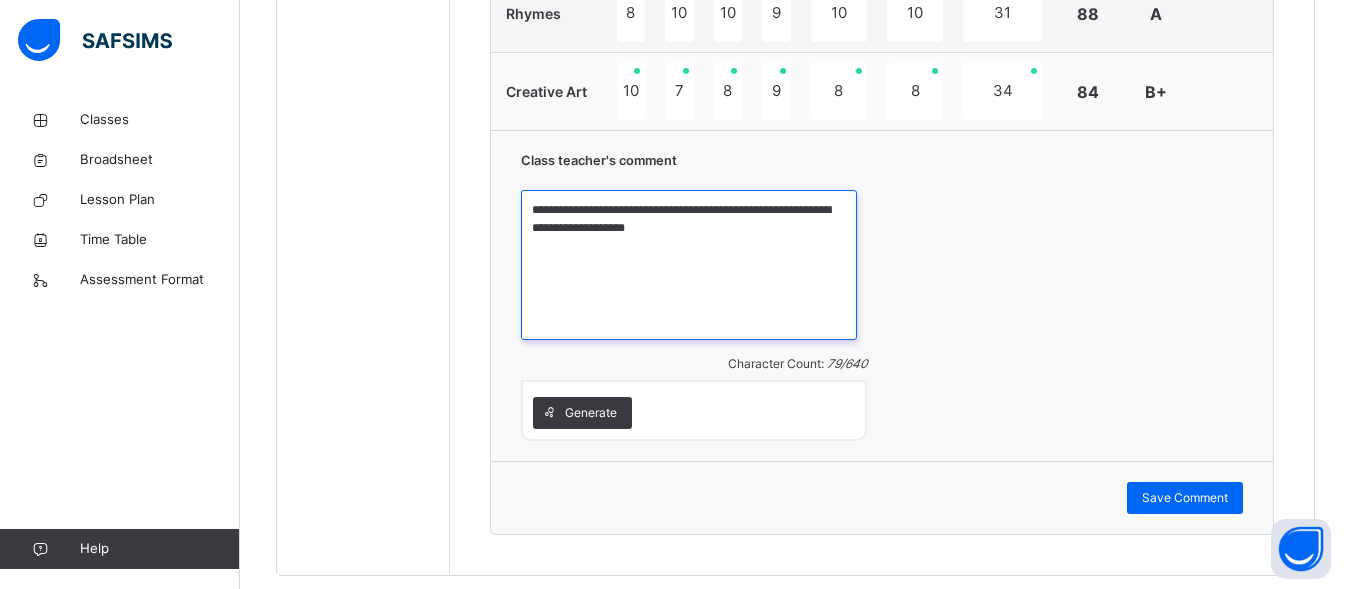 scroll, scrollTop: 1238, scrollLeft: 0, axis: vertical 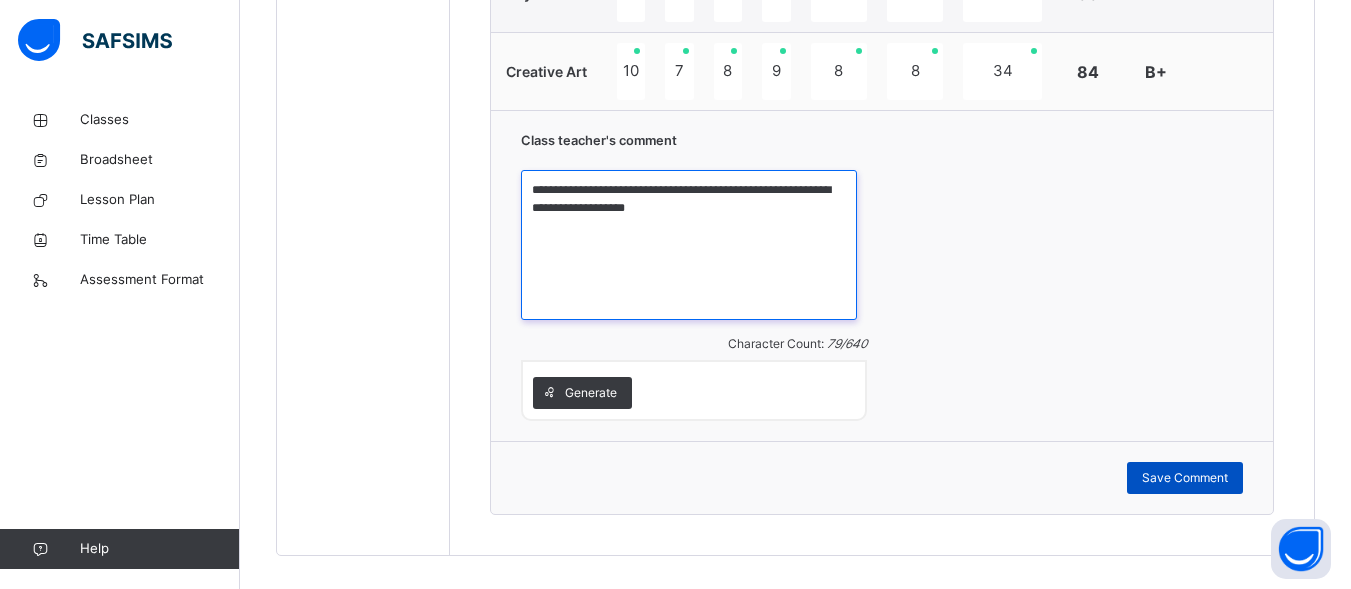 type on "**********" 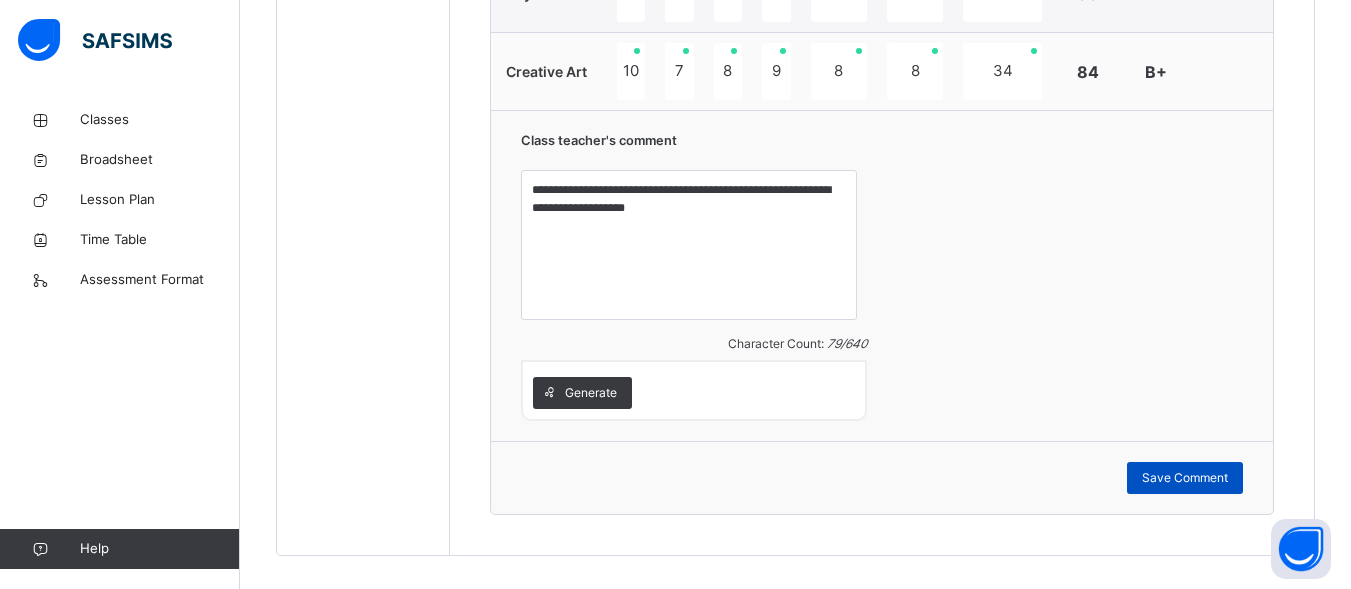 click on "Save Comment" at bounding box center [1185, 478] 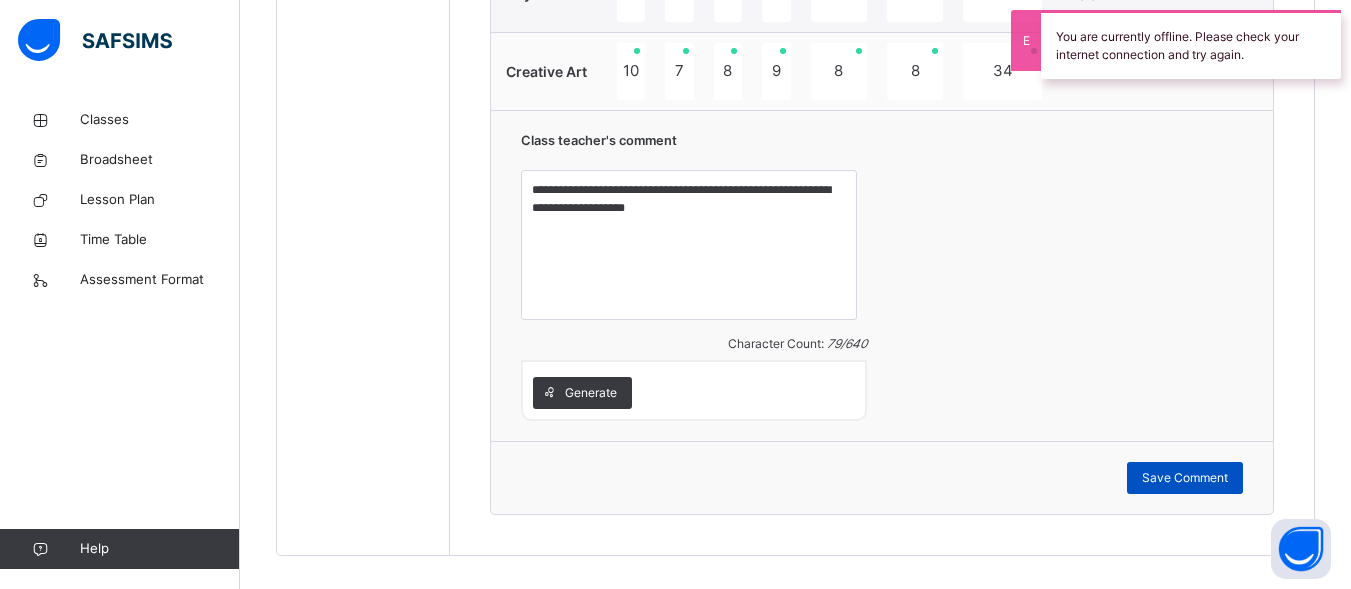 click on "Save Comment" at bounding box center (1185, 478) 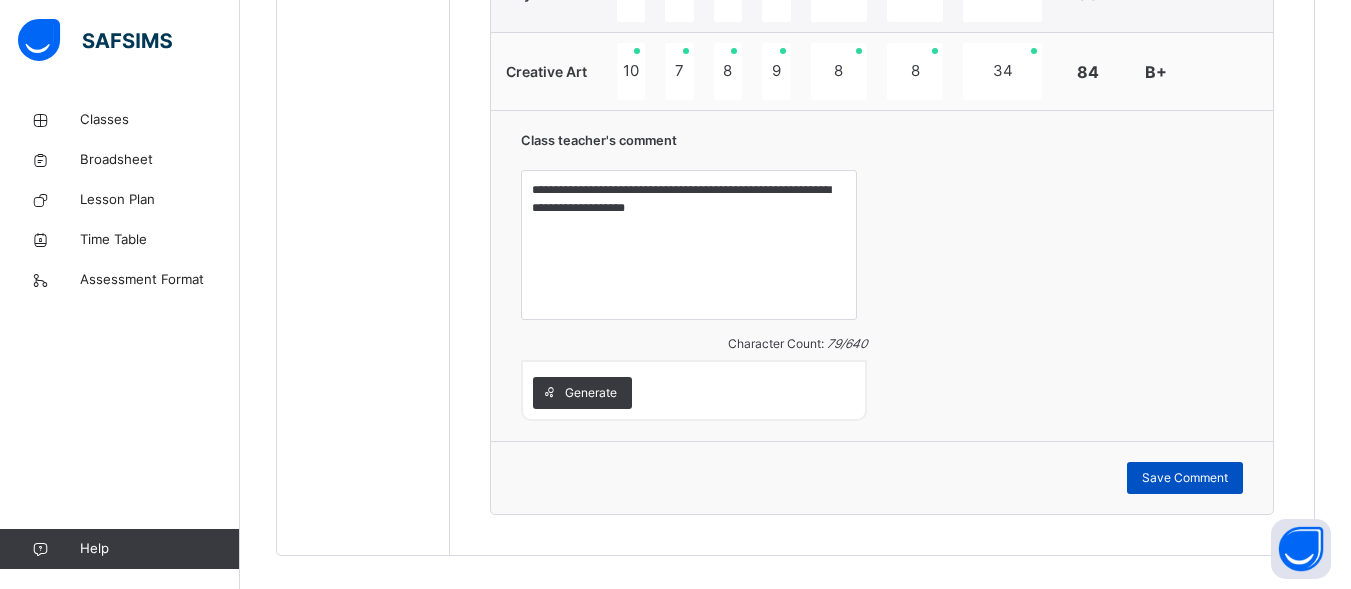 click on "Save Comment" at bounding box center (1185, 478) 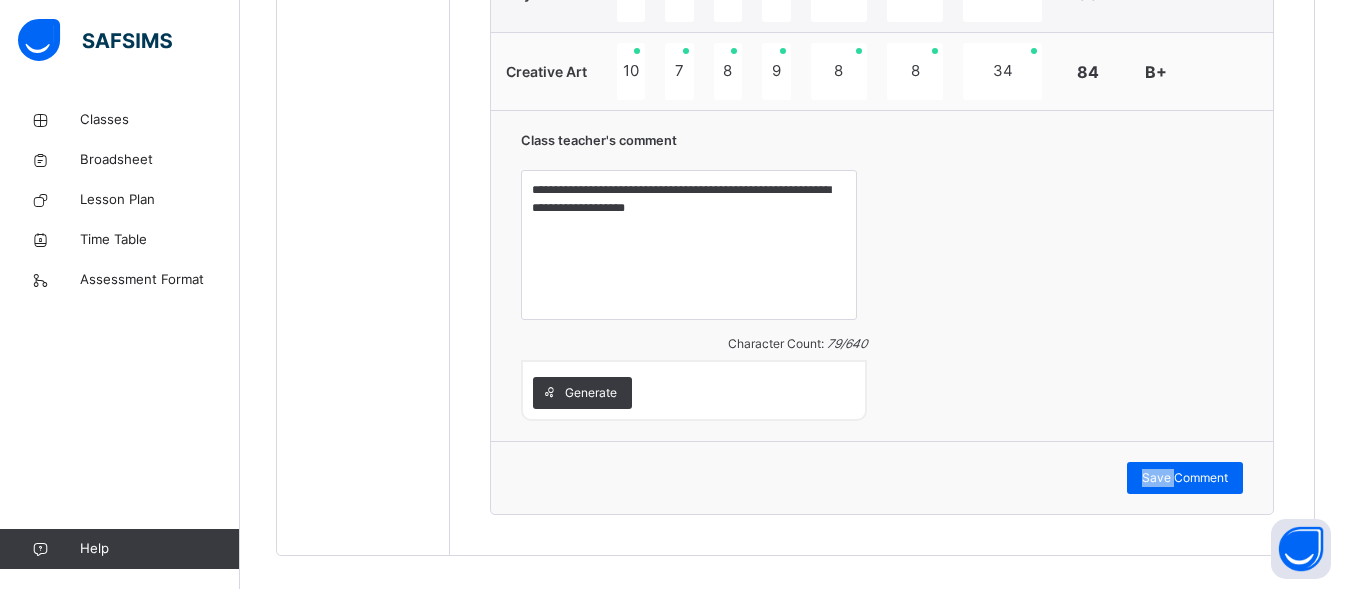 drag, startPoint x: 1192, startPoint y: 481, endPoint x: 877, endPoint y: 487, distance: 315.05713 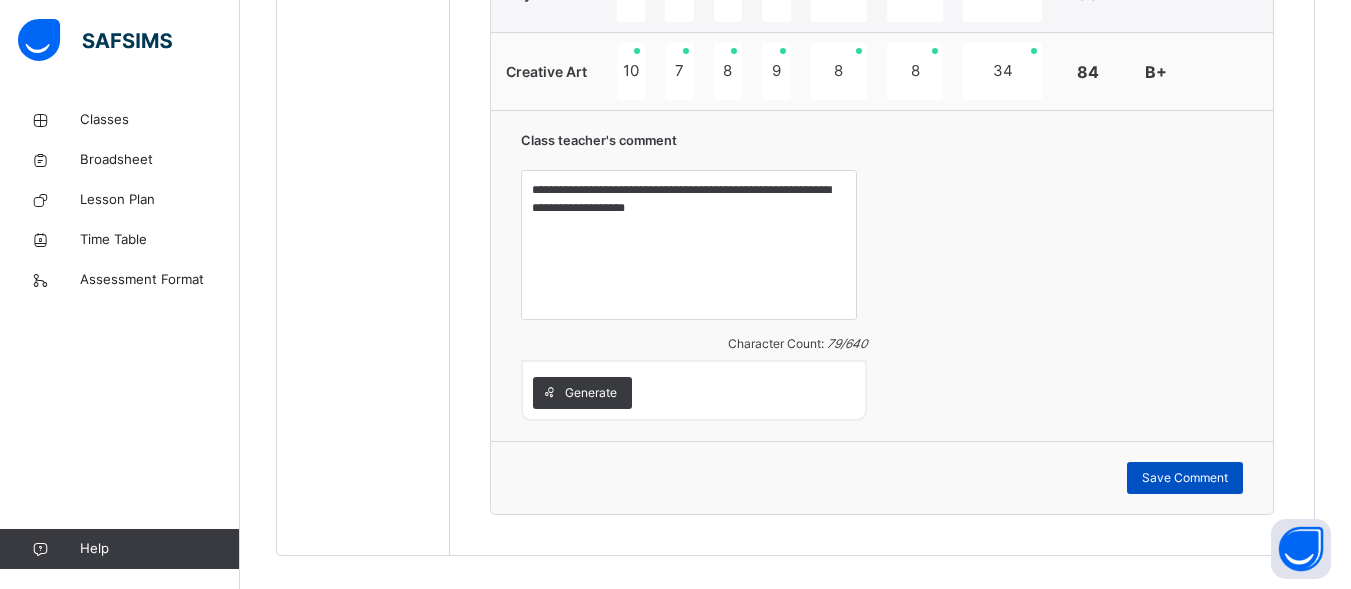 click on "Save Comment" at bounding box center [1185, 478] 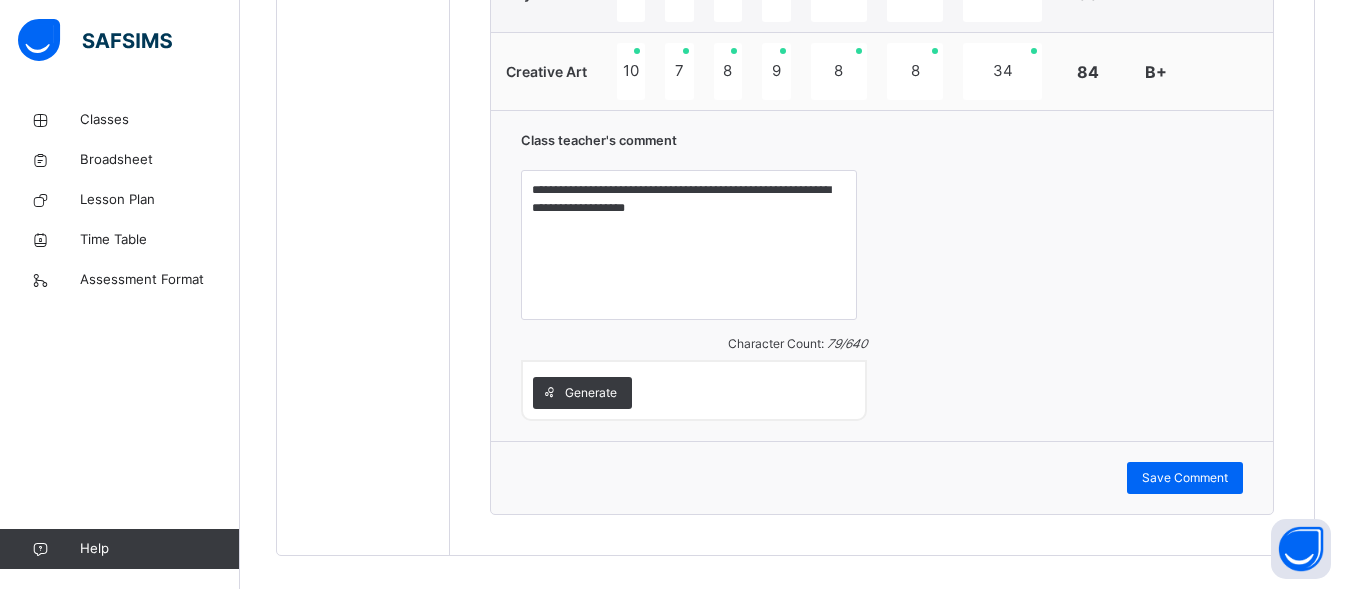 click on "Save Comment" at bounding box center [882, 477] 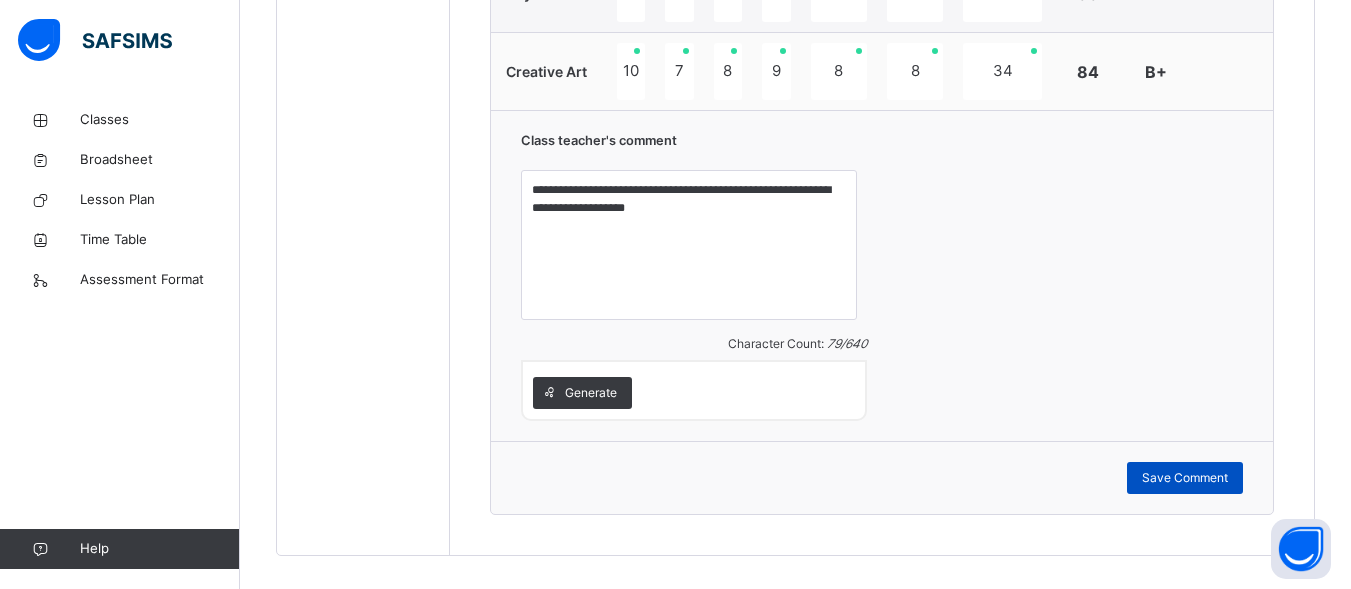 click on "Save Comment" at bounding box center (1185, 478) 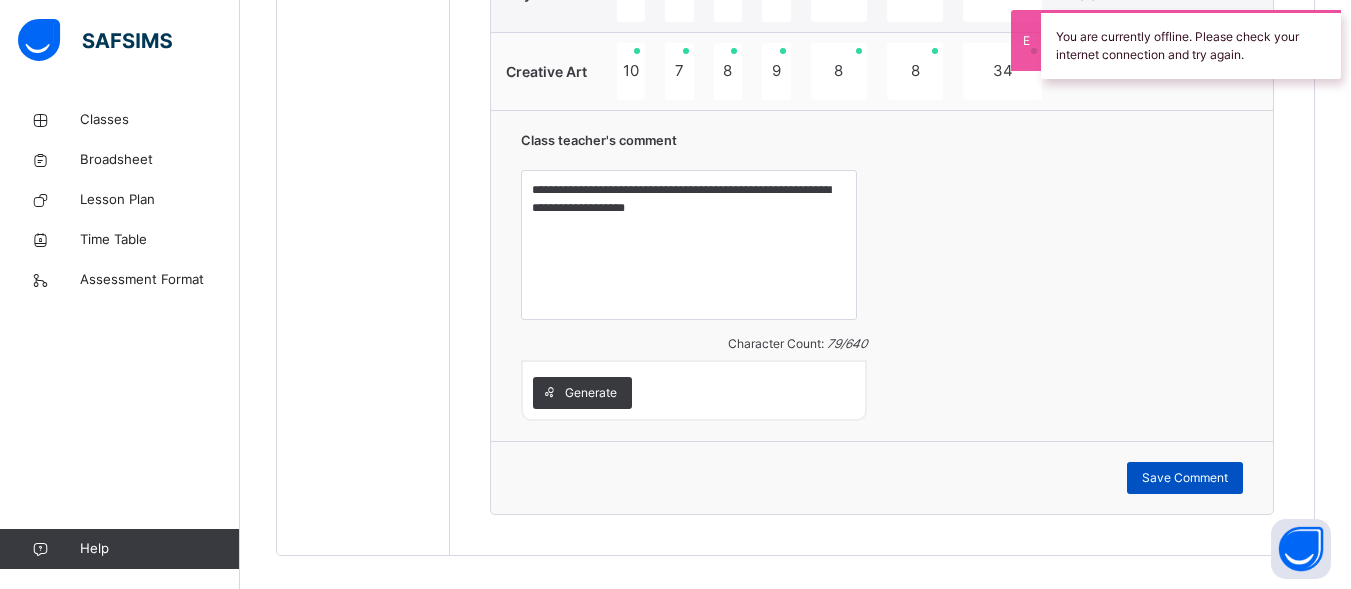click on "Save Comment" at bounding box center [1185, 478] 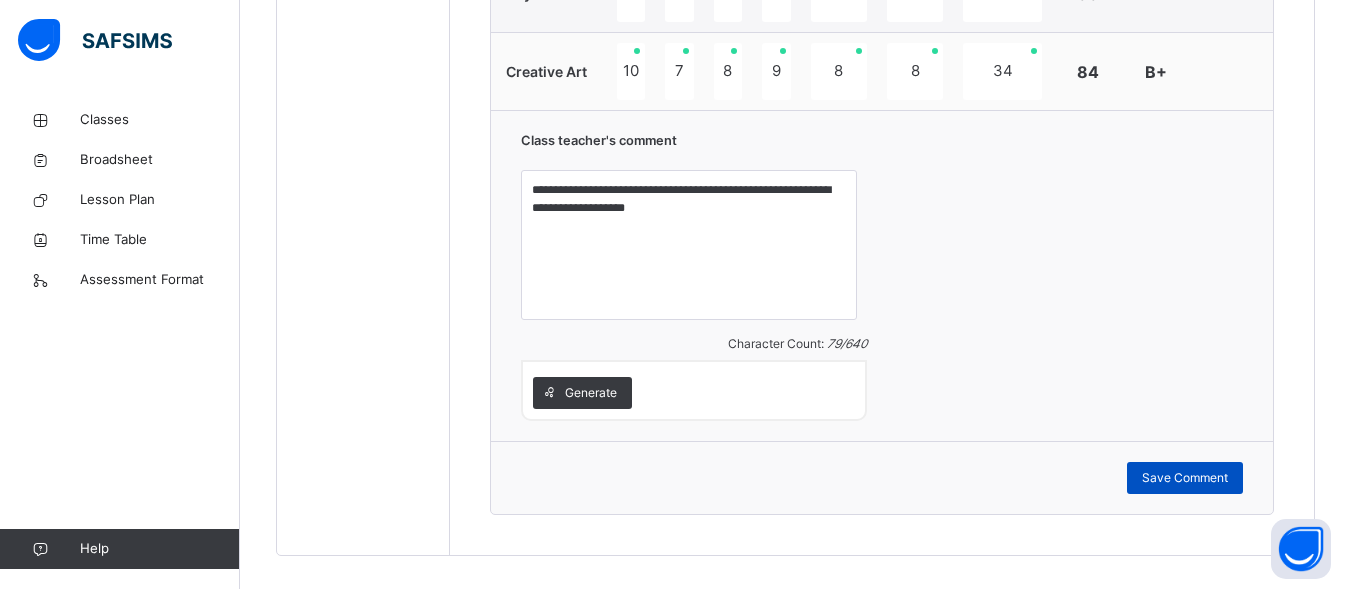 click on "Save Comment" at bounding box center (1185, 478) 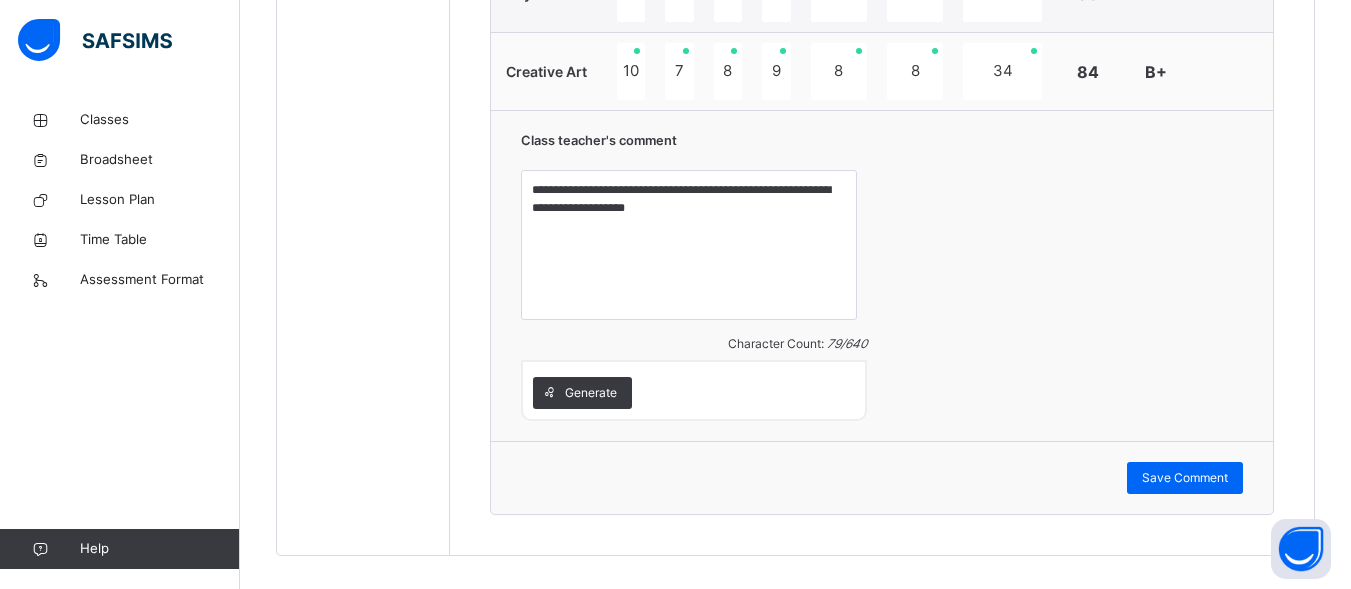 click on "**********" at bounding box center (882, 275) 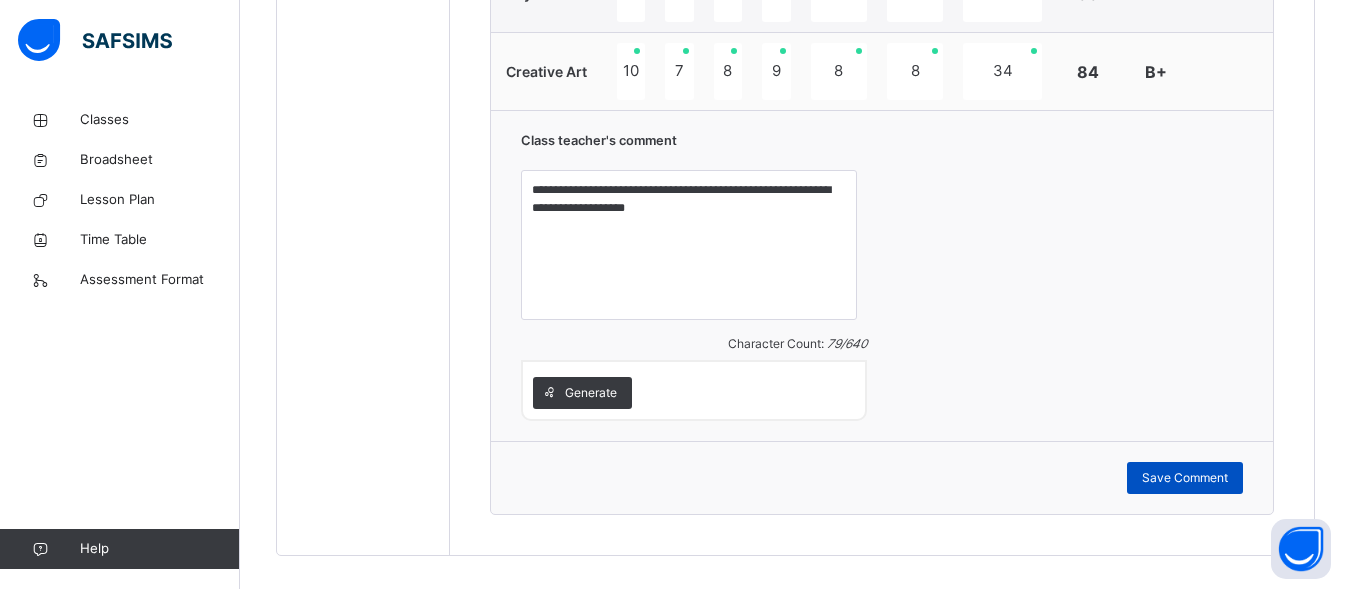 click on "Save Comment" at bounding box center [1185, 478] 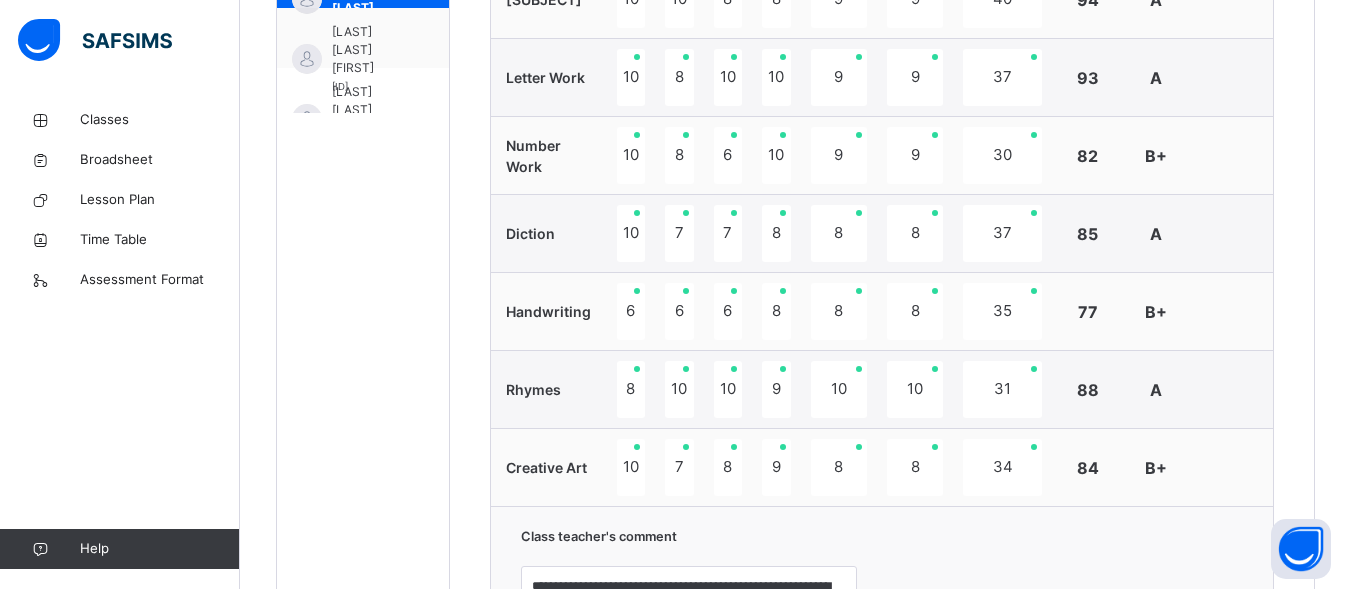scroll, scrollTop: 765, scrollLeft: 0, axis: vertical 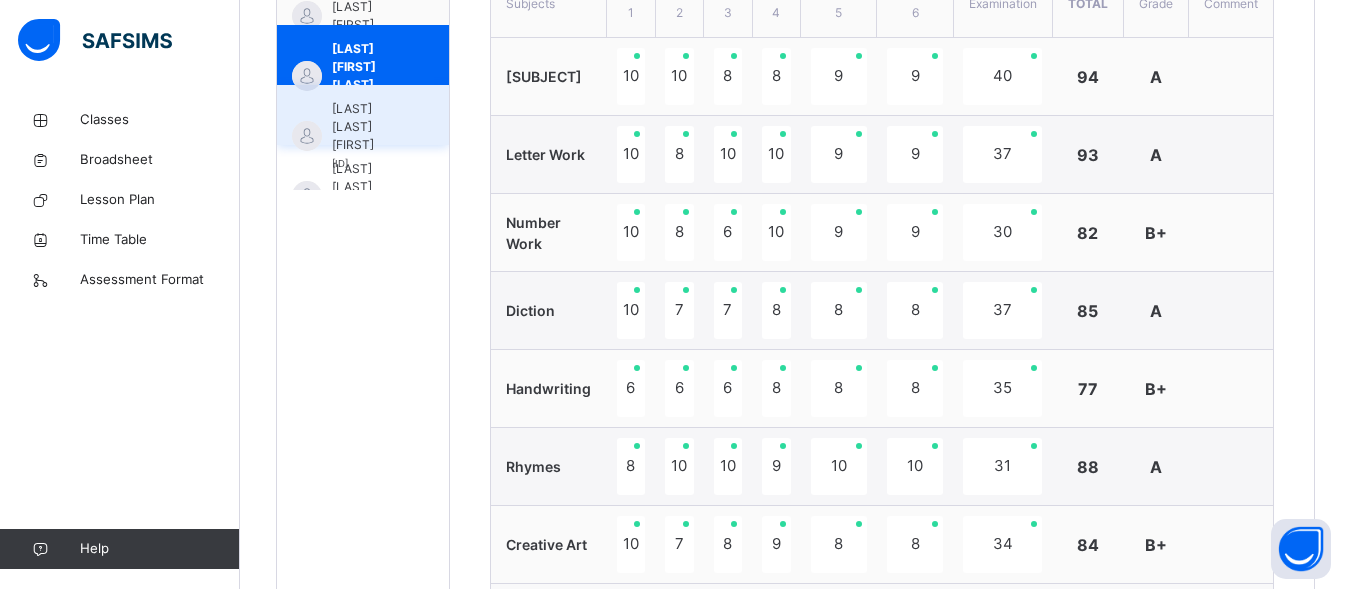 click on "[LAST] [LAST] [FIRST]" at bounding box center [368, 127] 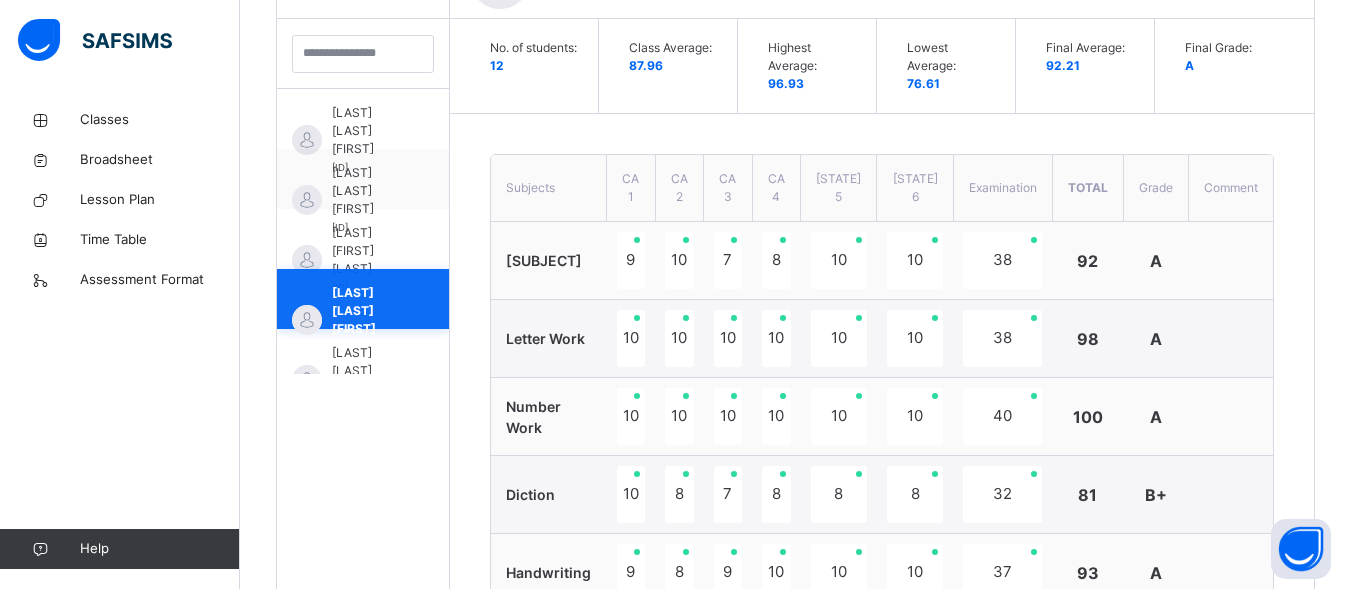 scroll, scrollTop: 765, scrollLeft: 0, axis: vertical 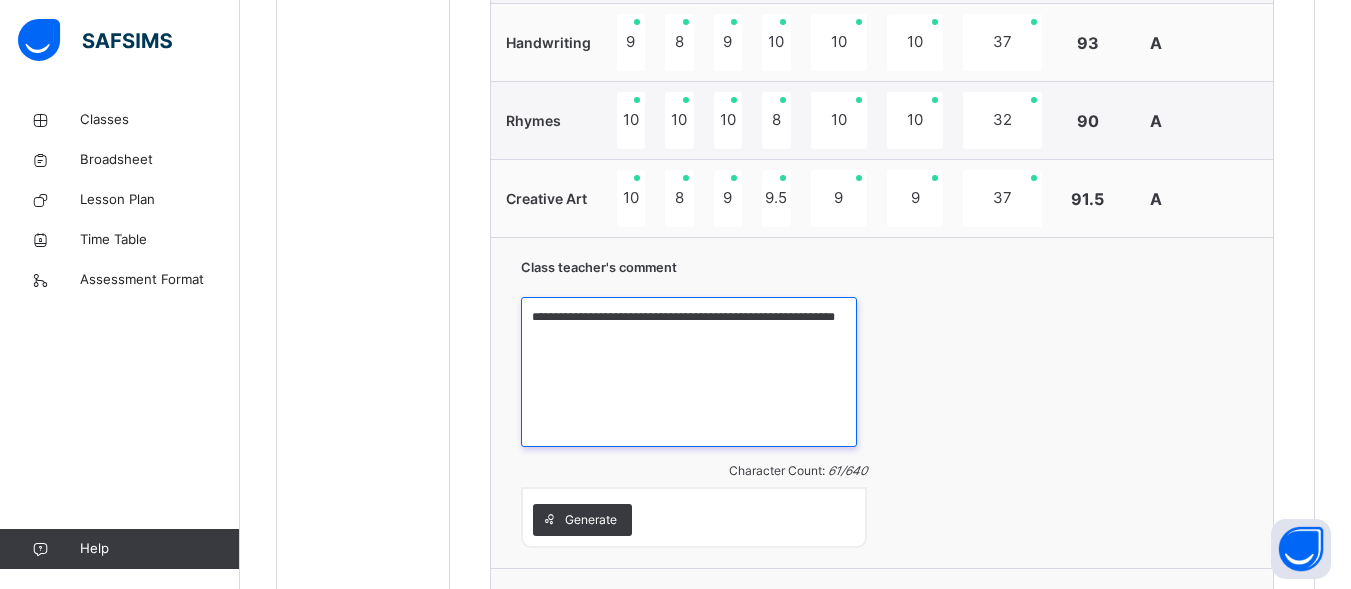 click on "**********" at bounding box center (688, 372) 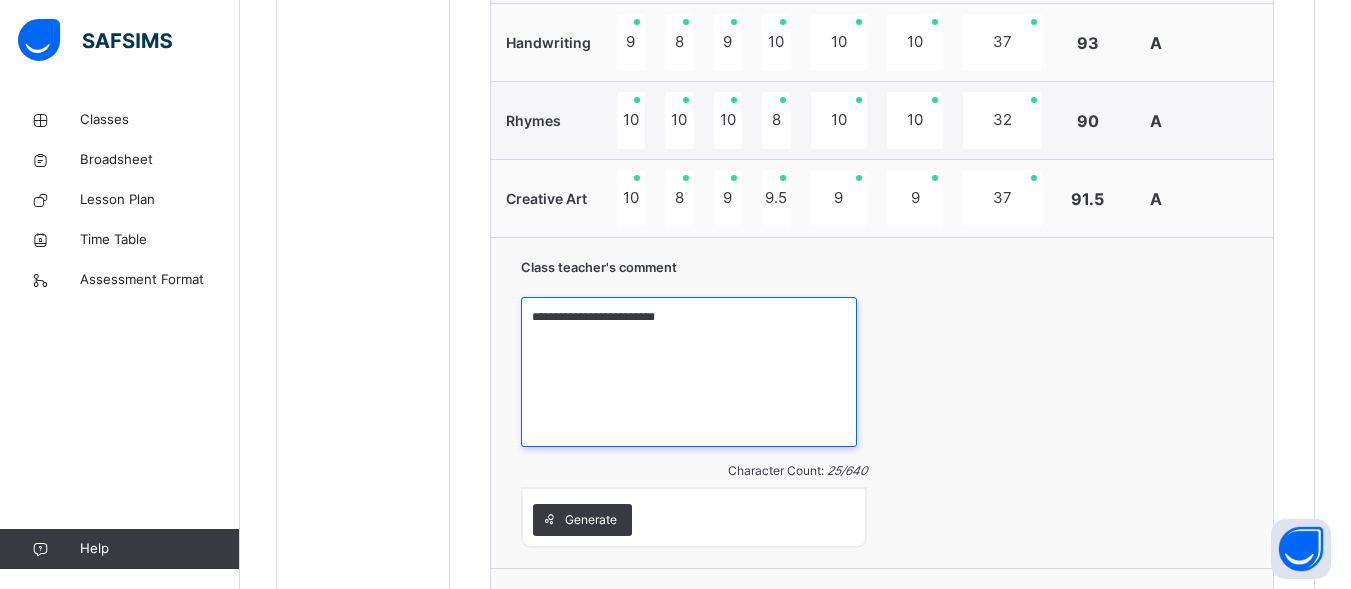 click on "**********" at bounding box center [688, 372] 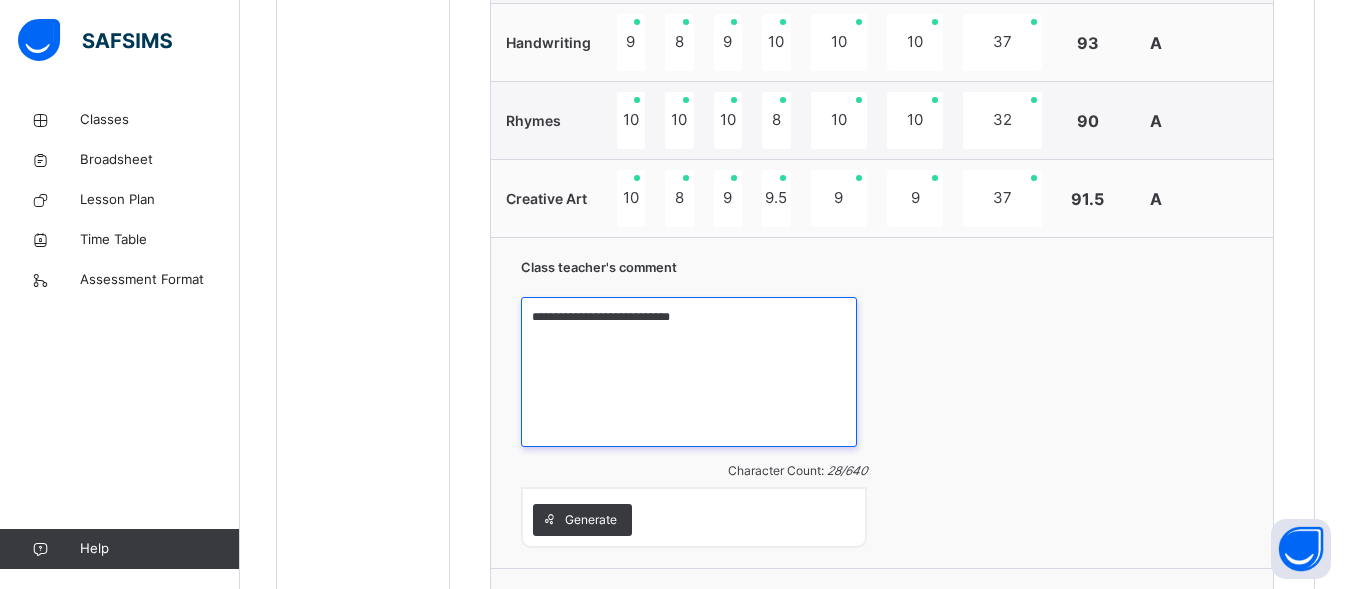 click on "**********" at bounding box center (688, 372) 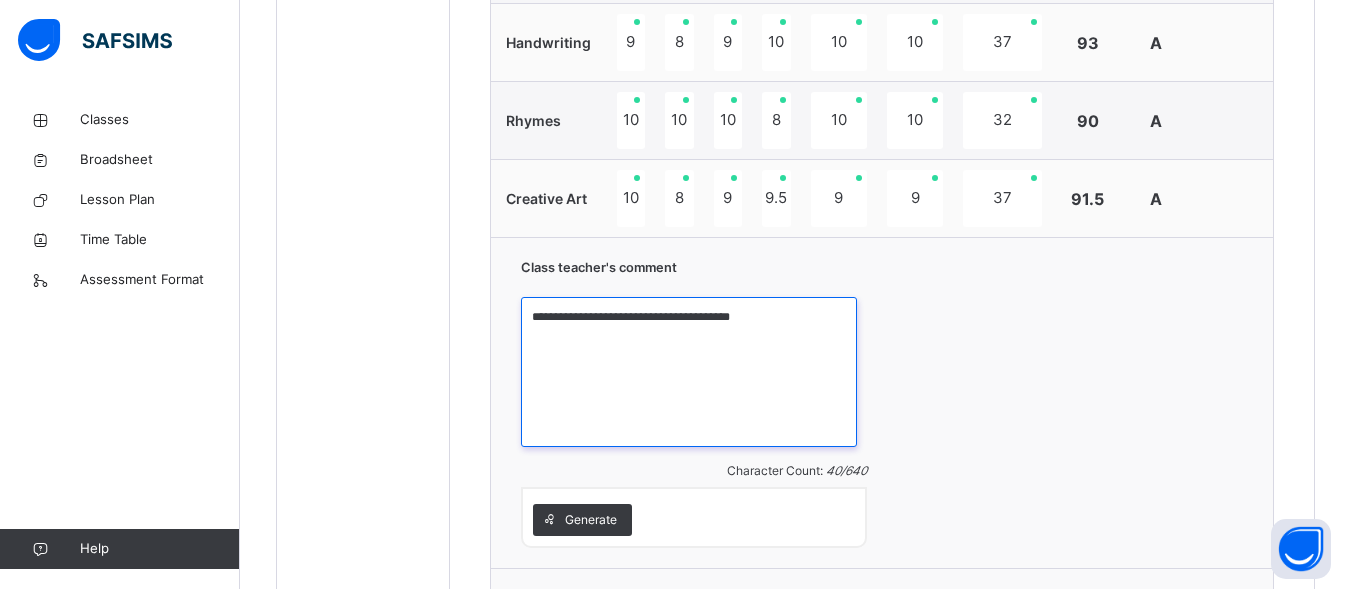 click on "**********" at bounding box center (688, 372) 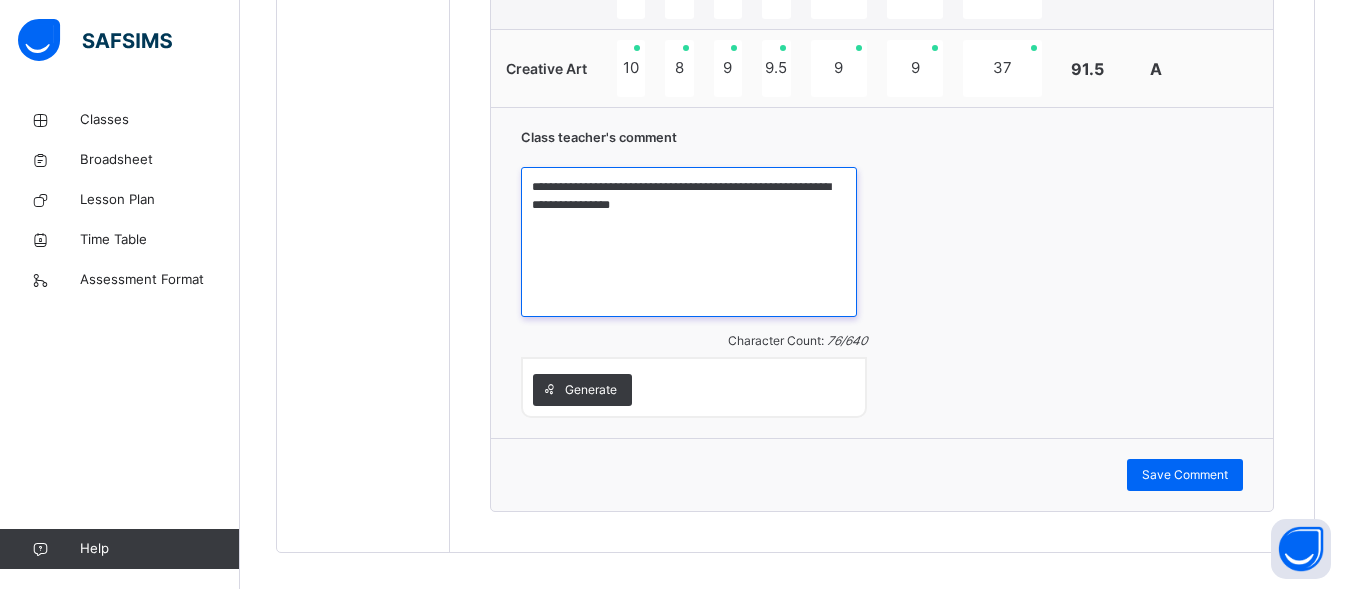 scroll, scrollTop: 1248, scrollLeft: 0, axis: vertical 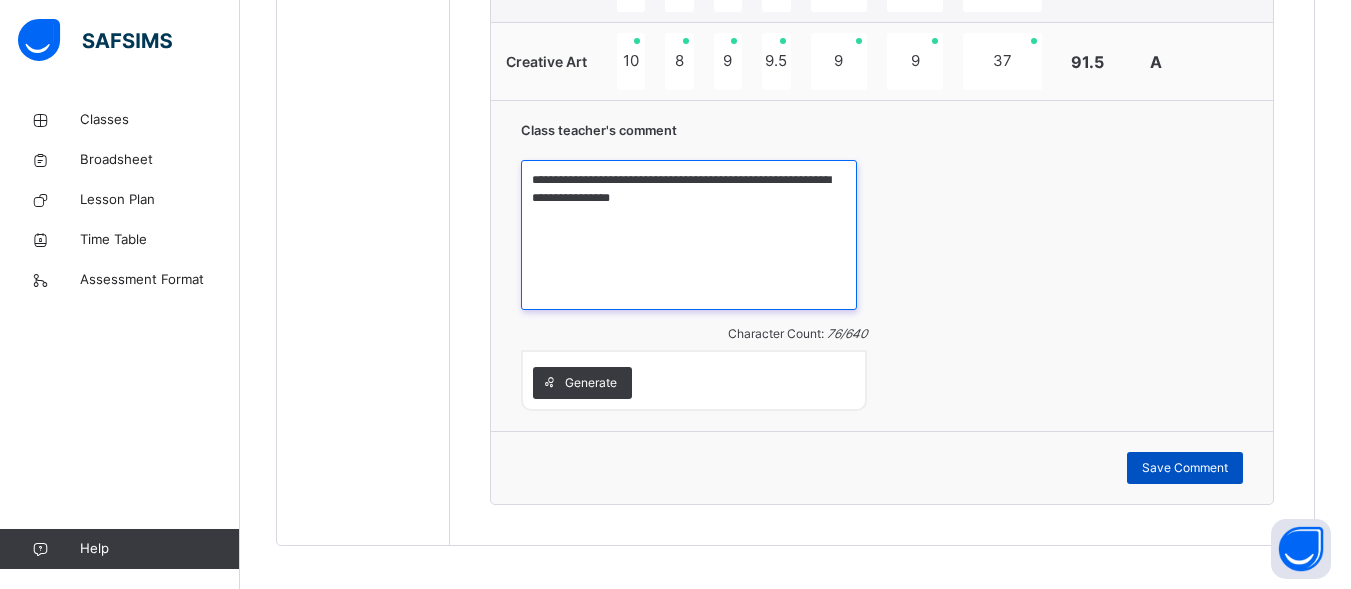 type on "**********" 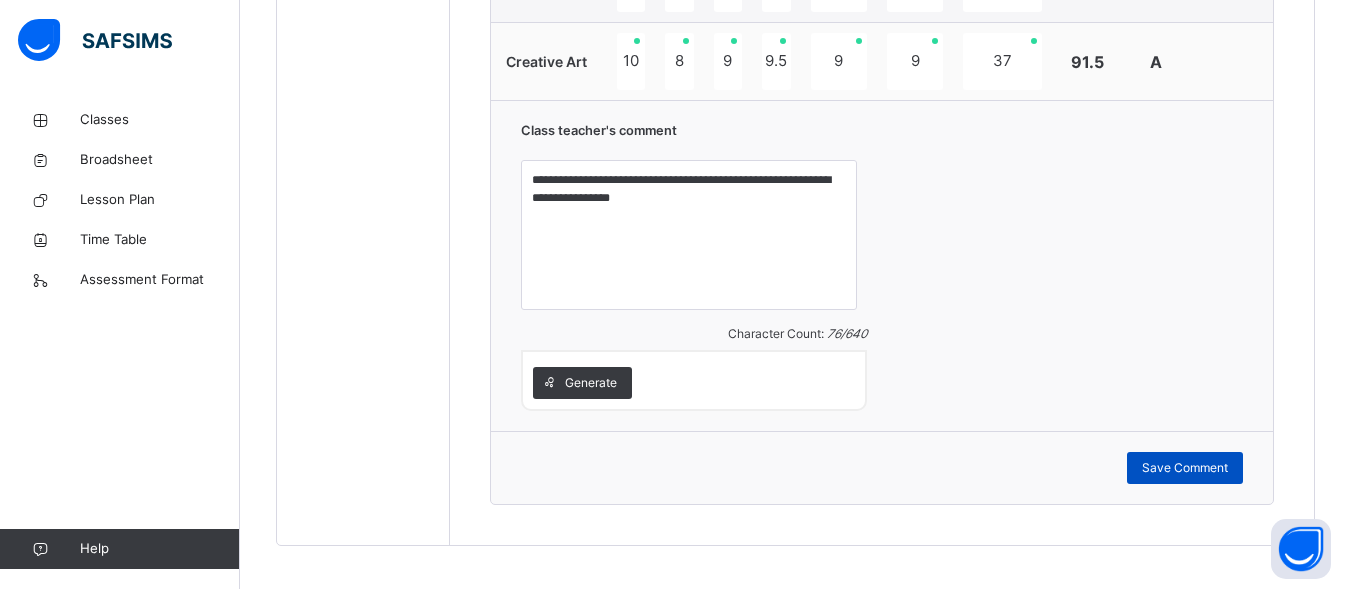 click on "Save Comment" at bounding box center [1185, 468] 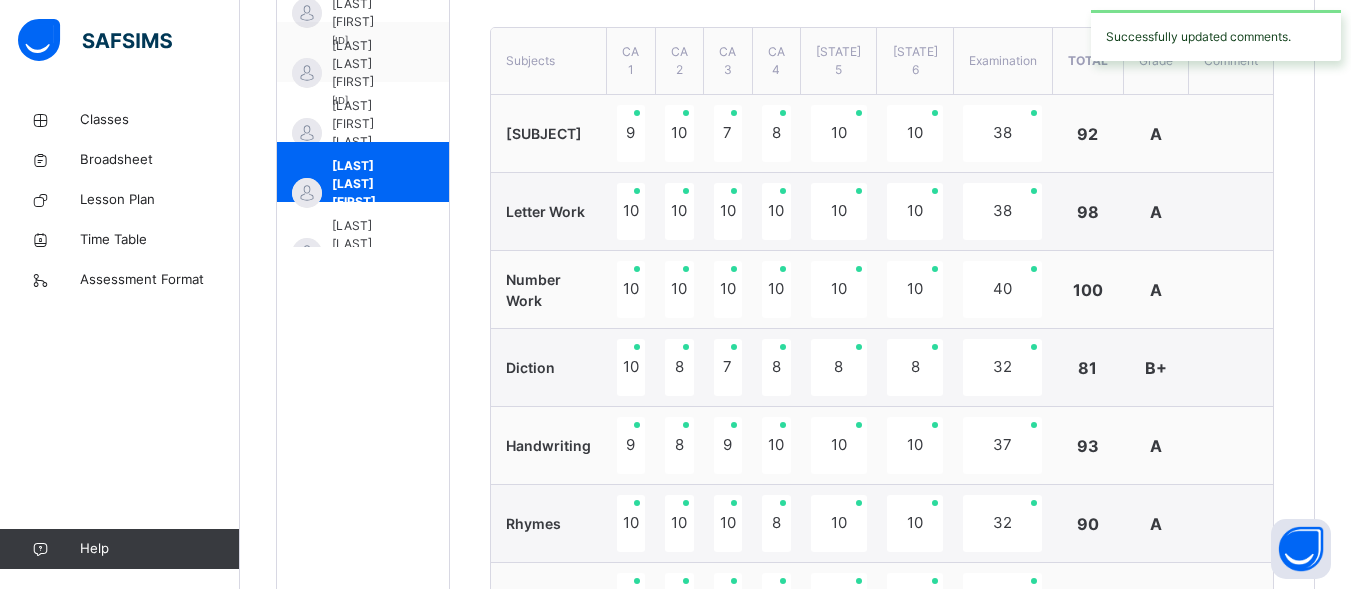 scroll, scrollTop: 701, scrollLeft: 0, axis: vertical 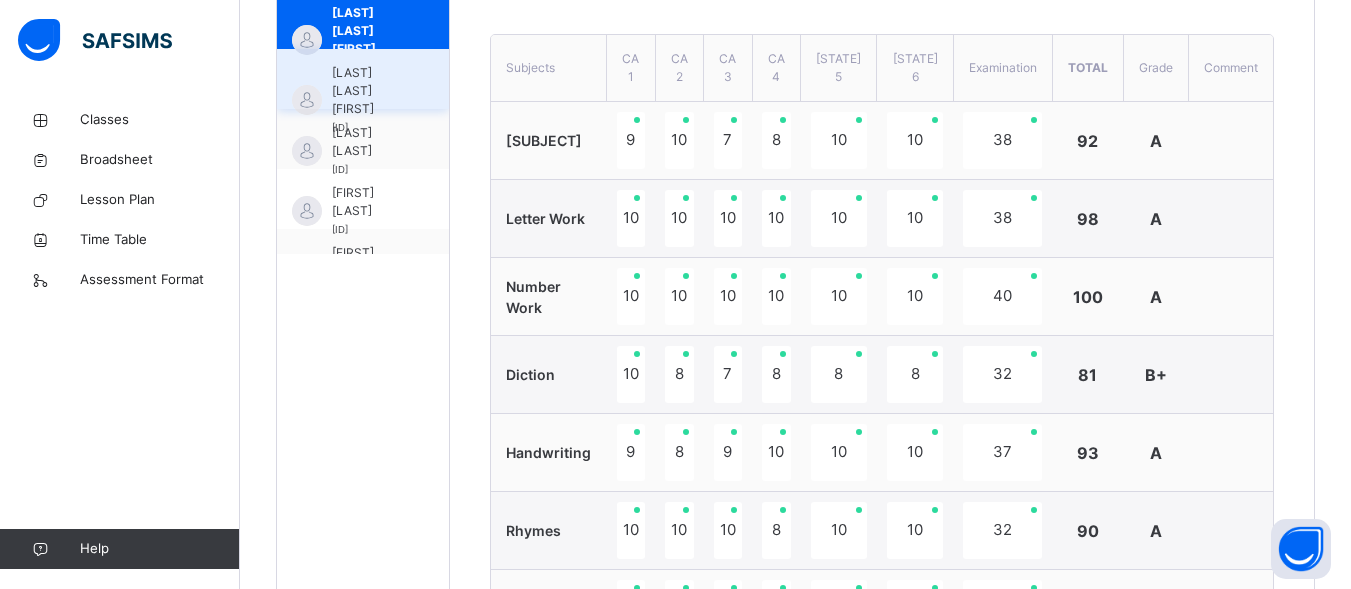 click on "[LAST] [LAST] [FIRST]" at bounding box center (368, 91) 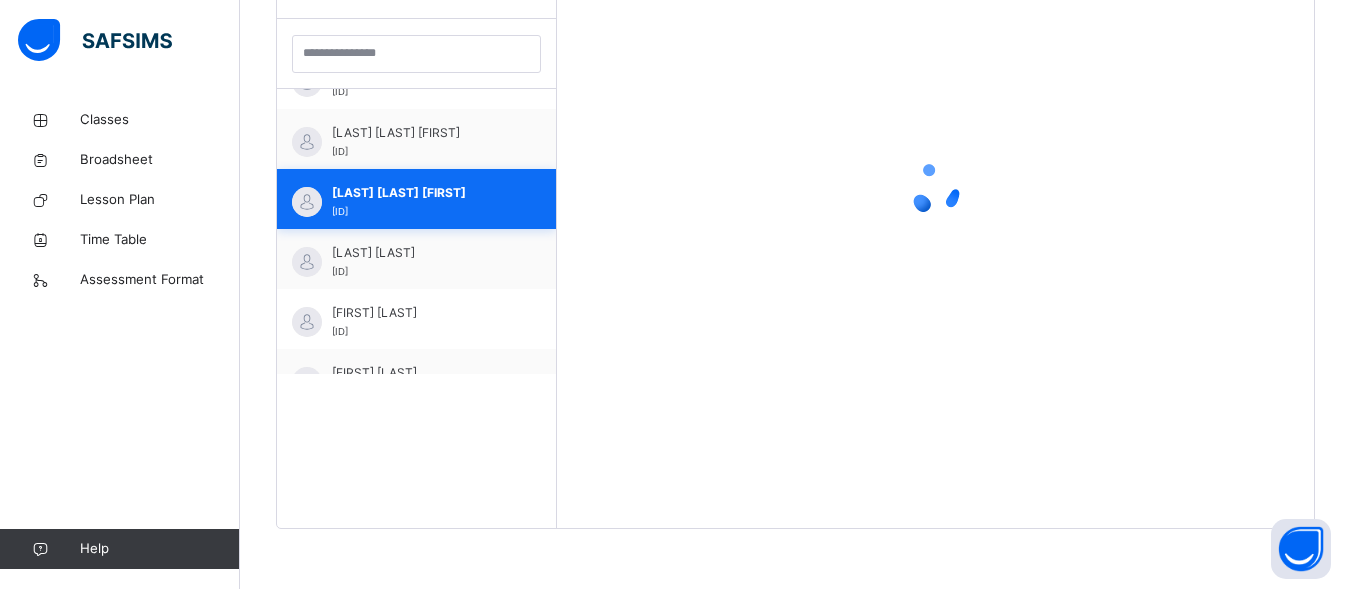 scroll, scrollTop: 581, scrollLeft: 0, axis: vertical 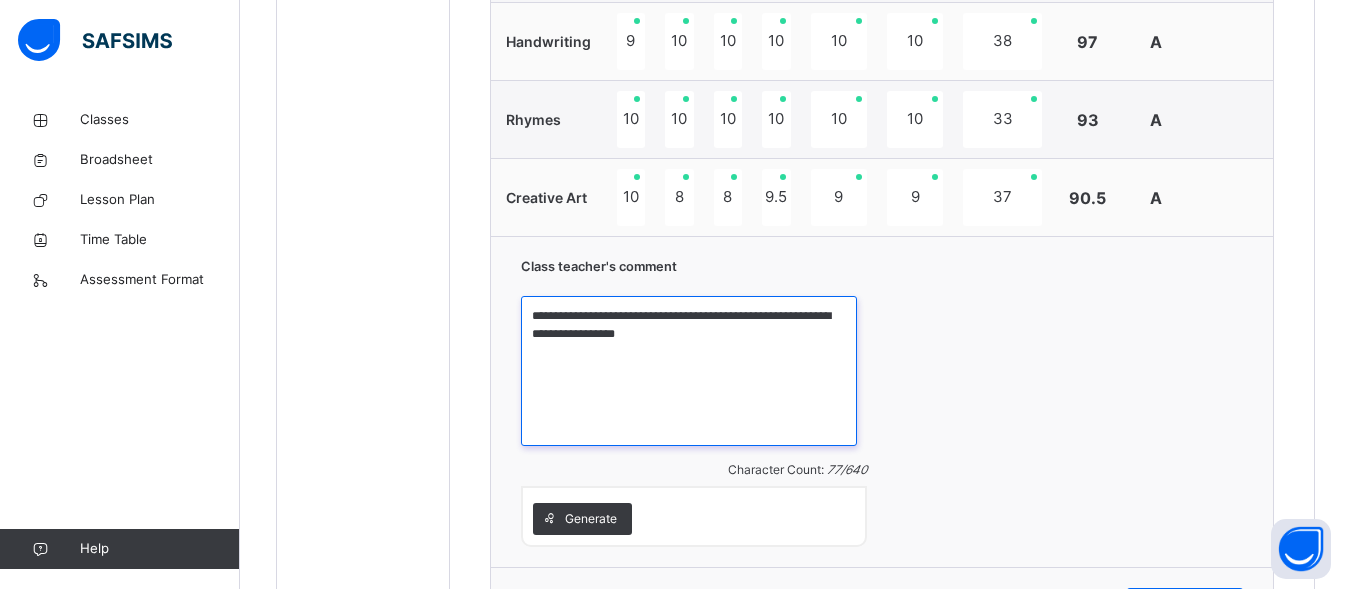 click on "**********" at bounding box center (688, 371) 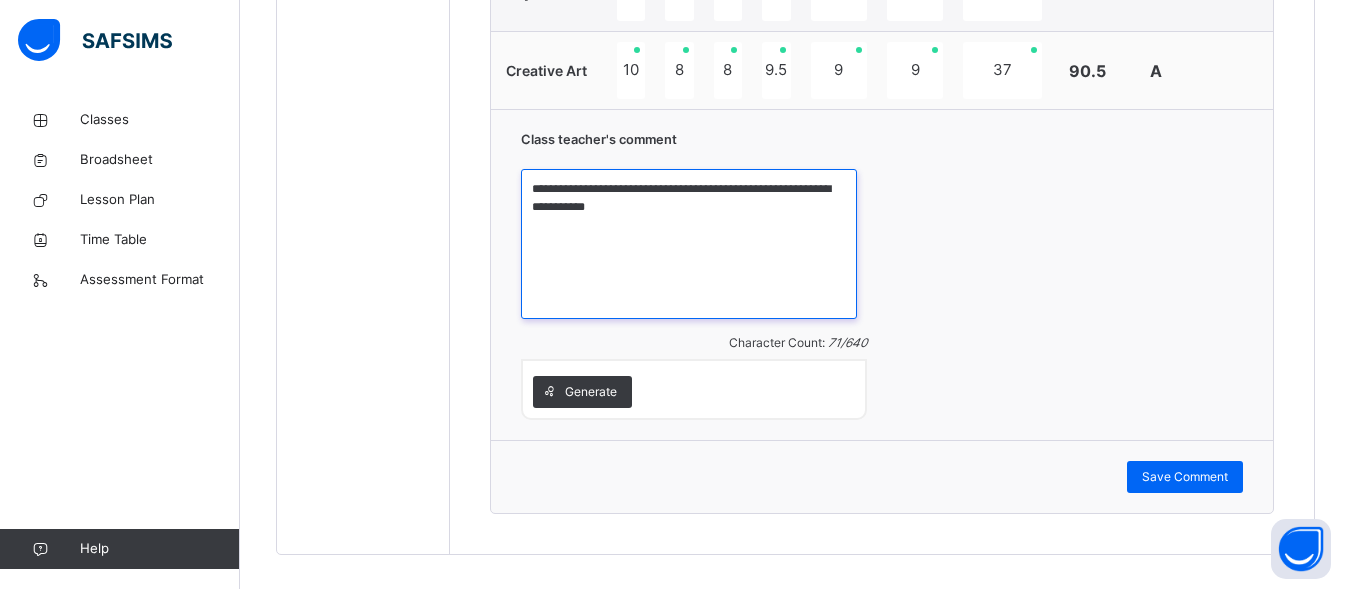 scroll, scrollTop: 1265, scrollLeft: 0, axis: vertical 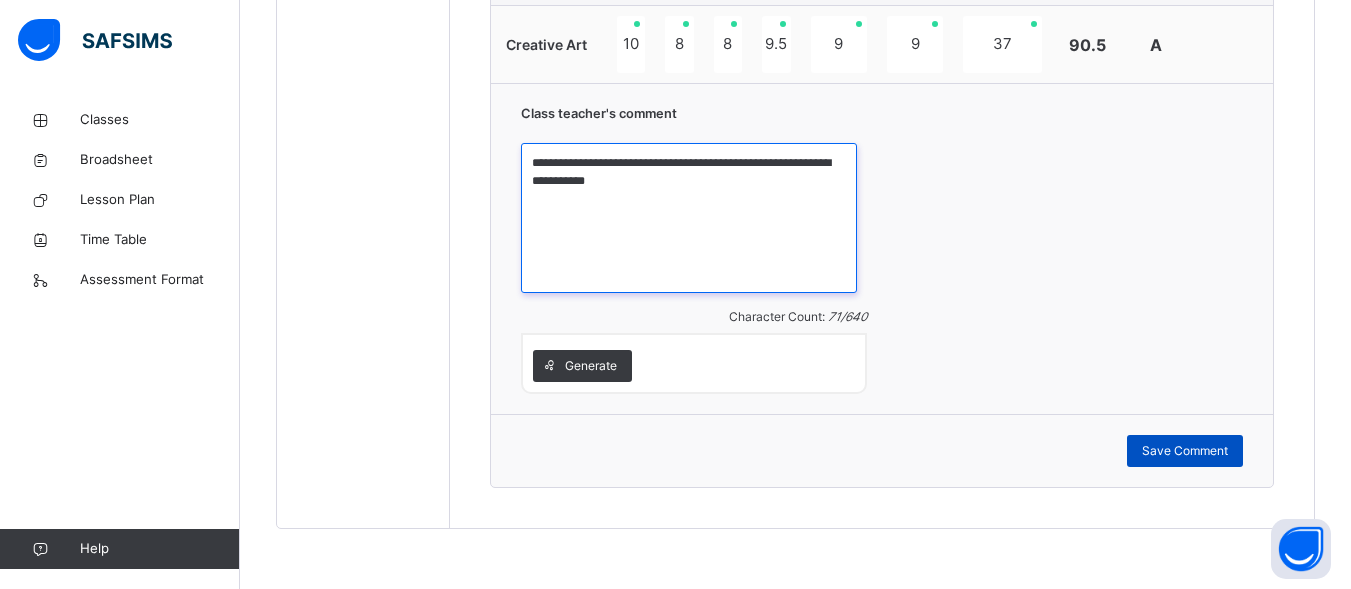type on "**********" 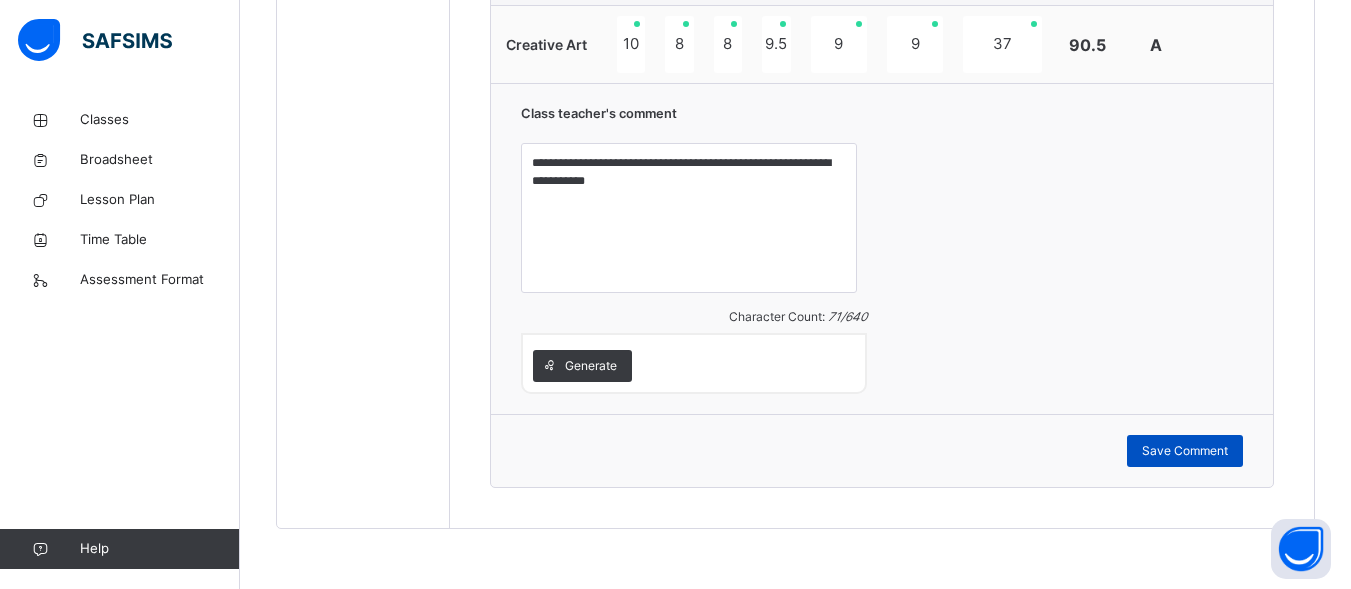 click on "Save Comment" at bounding box center [1185, 451] 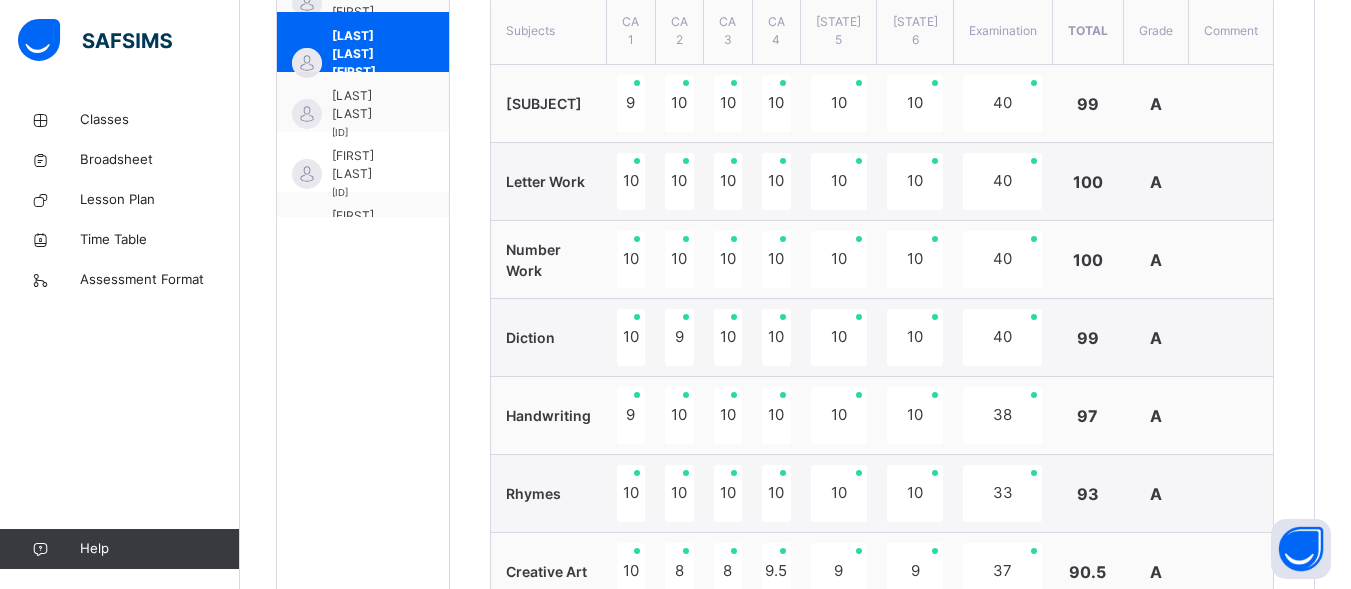 scroll, scrollTop: 725, scrollLeft: 0, axis: vertical 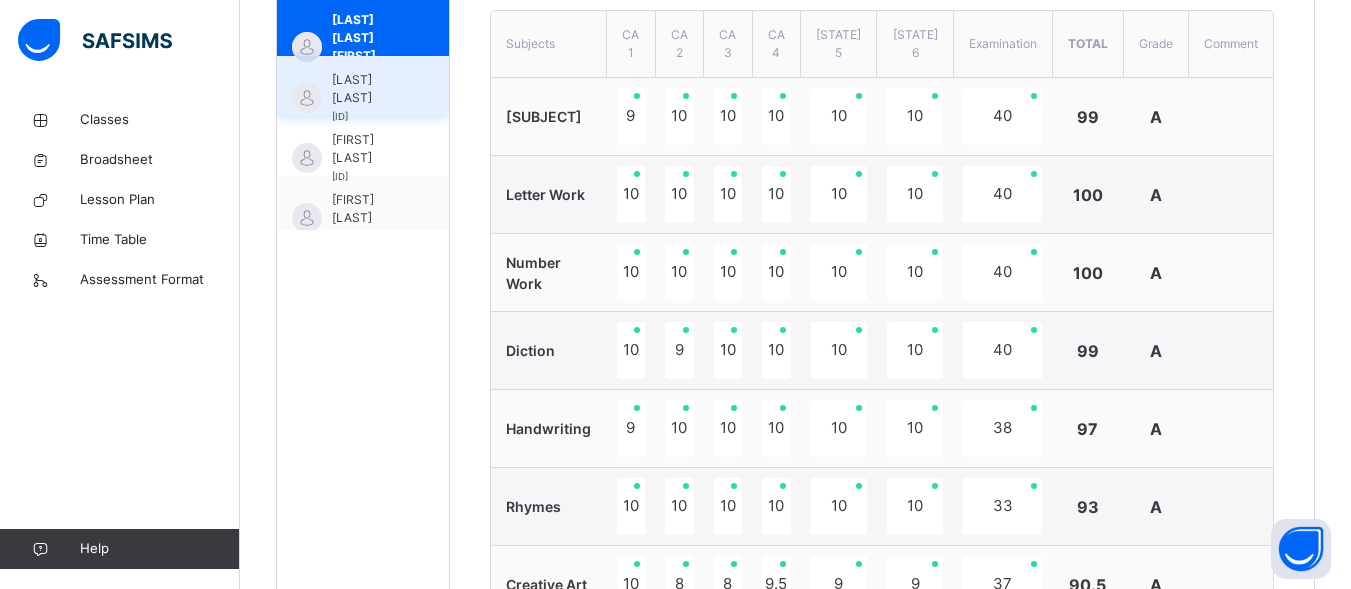 click on "[LAST] [LAST]" at bounding box center [368, 89] 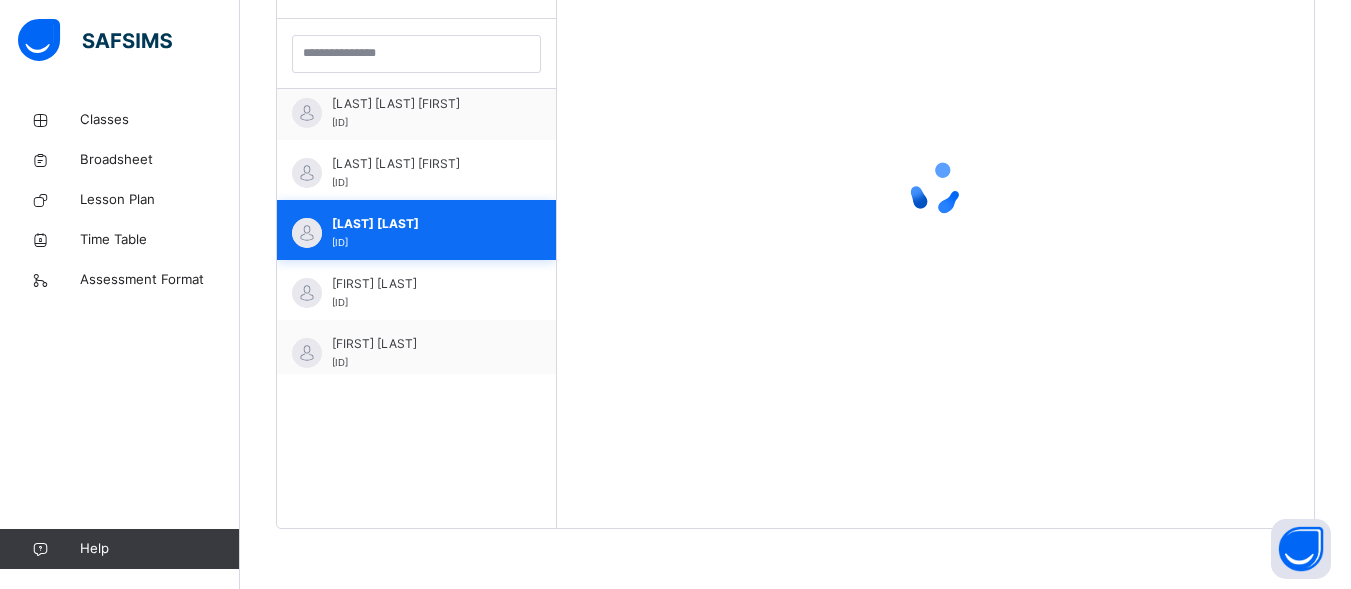 scroll, scrollTop: 581, scrollLeft: 0, axis: vertical 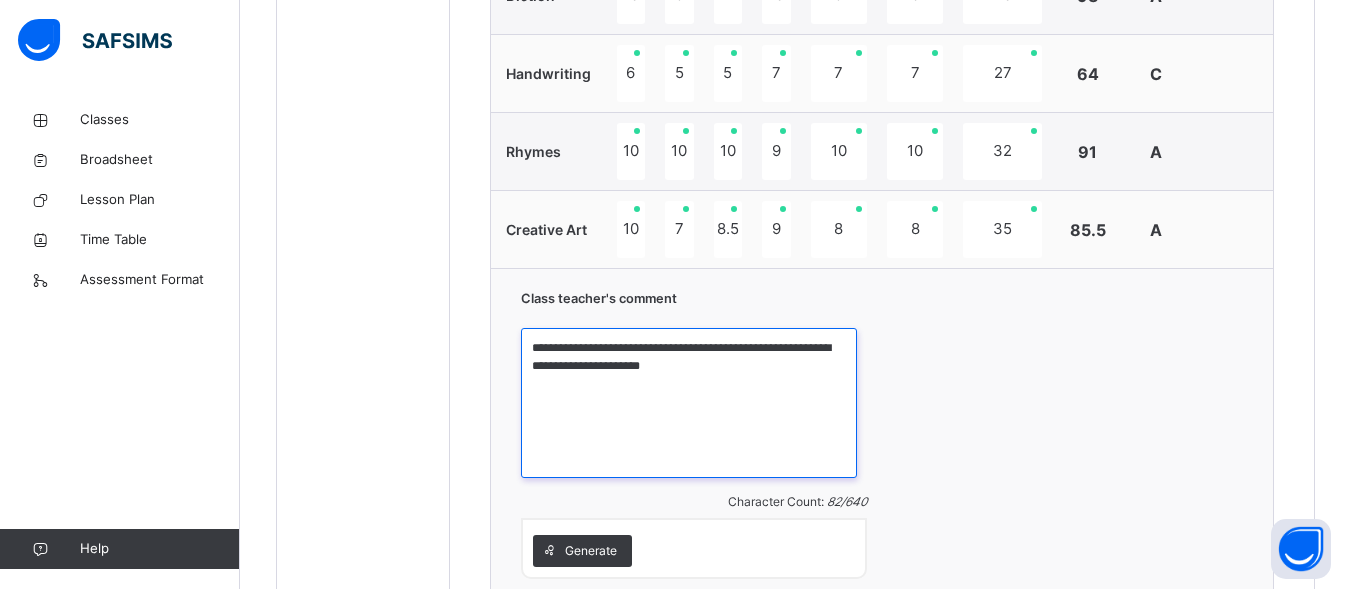 click on "**********" at bounding box center [688, 403] 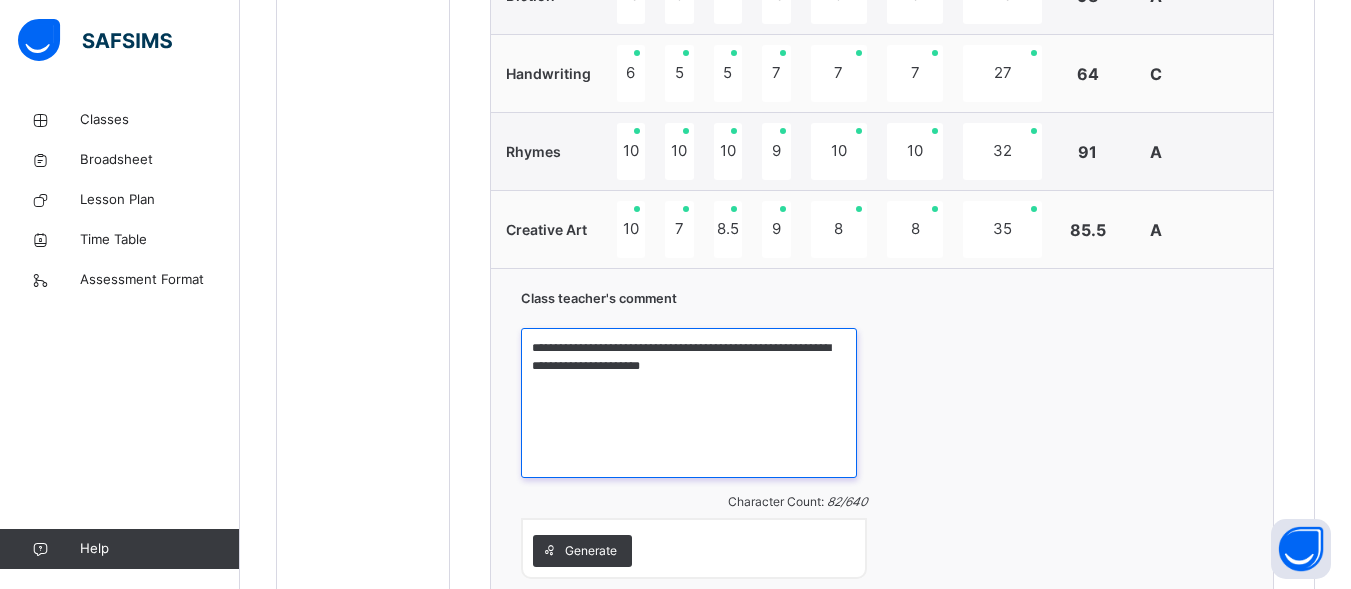 click on "**********" at bounding box center (688, 403) 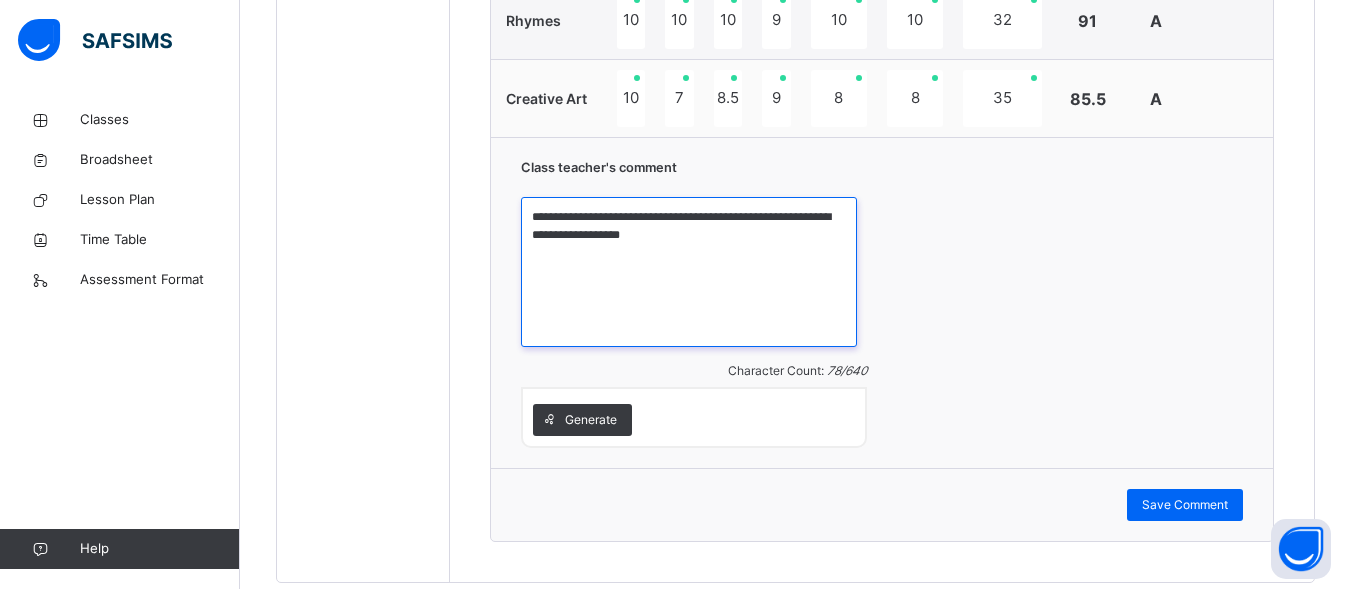 scroll, scrollTop: 1228, scrollLeft: 0, axis: vertical 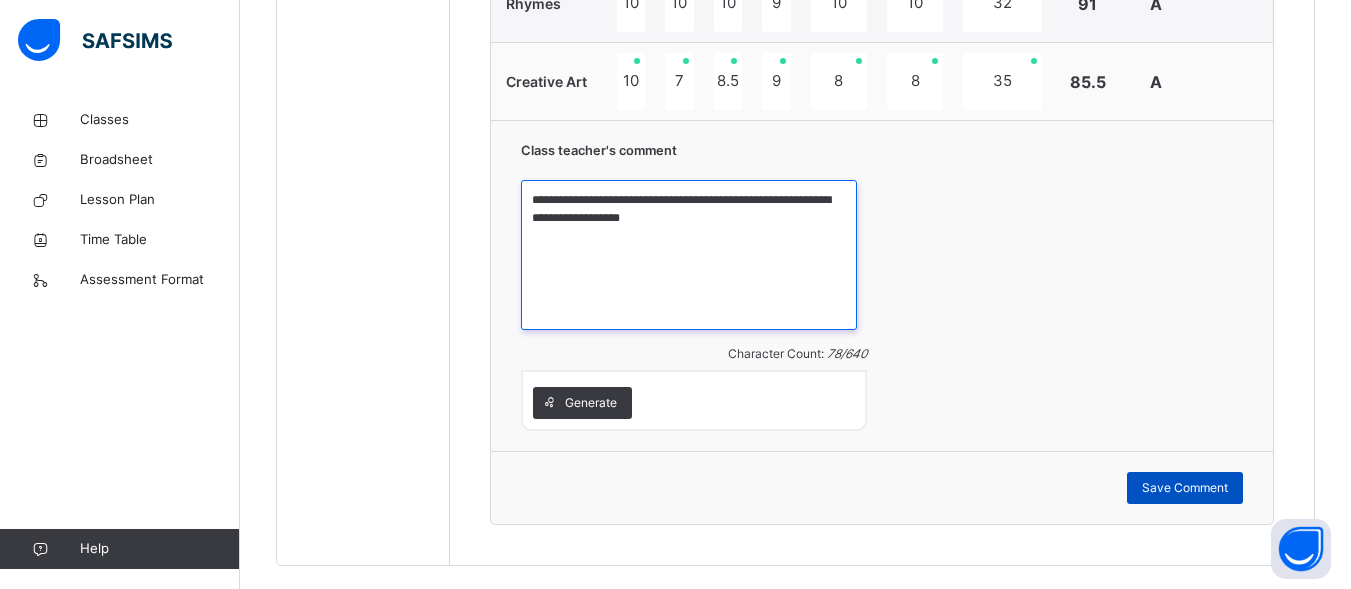 type on "**********" 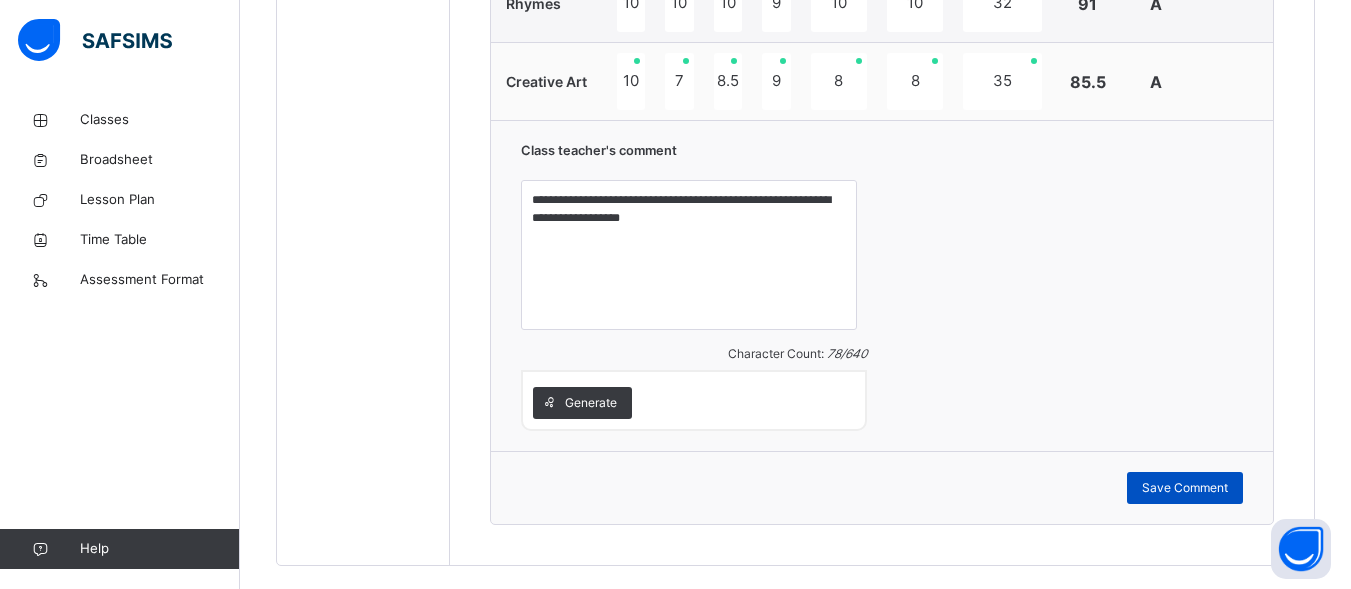 click on "Save Comment" at bounding box center (1185, 488) 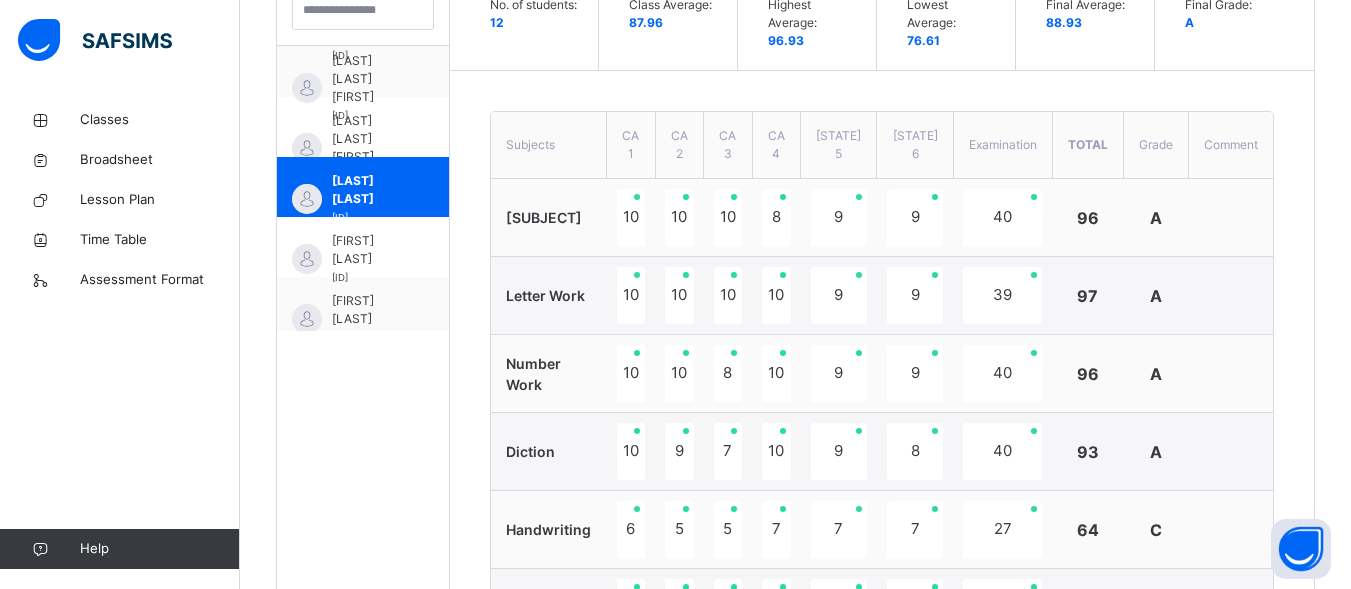 scroll, scrollTop: 601, scrollLeft: 0, axis: vertical 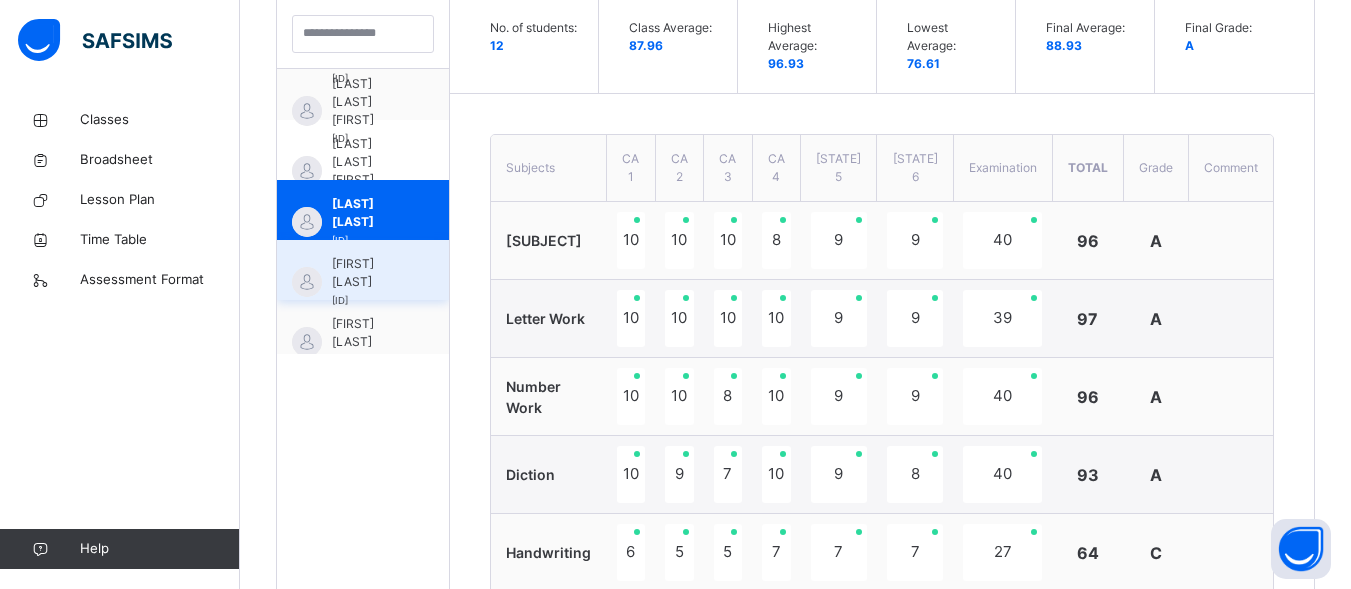 click on "[FIRST] [LAST] [ID]" at bounding box center (368, 282) 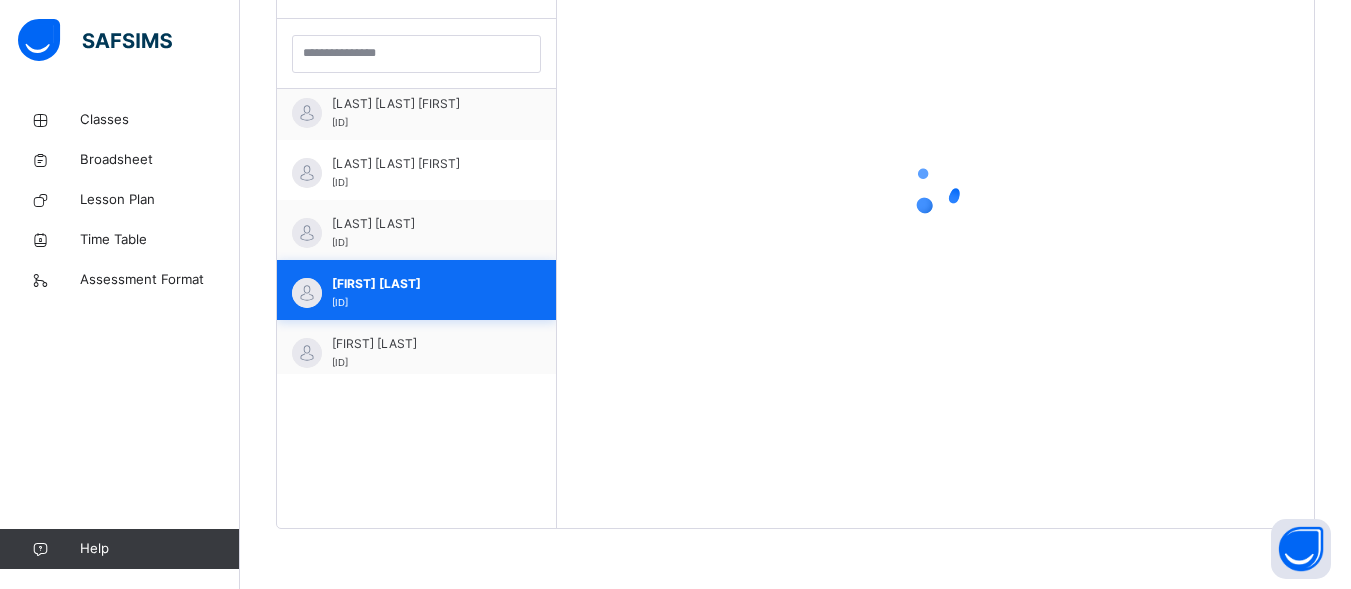 scroll, scrollTop: 581, scrollLeft: 0, axis: vertical 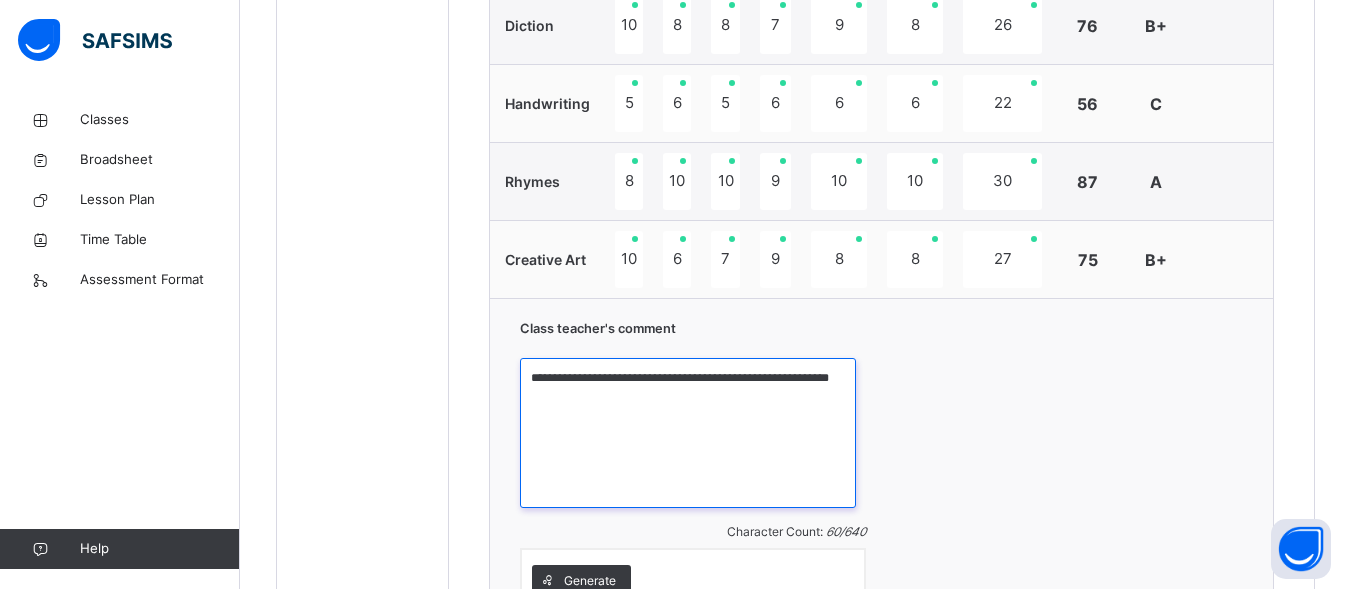 click on "**********" at bounding box center [688, 433] 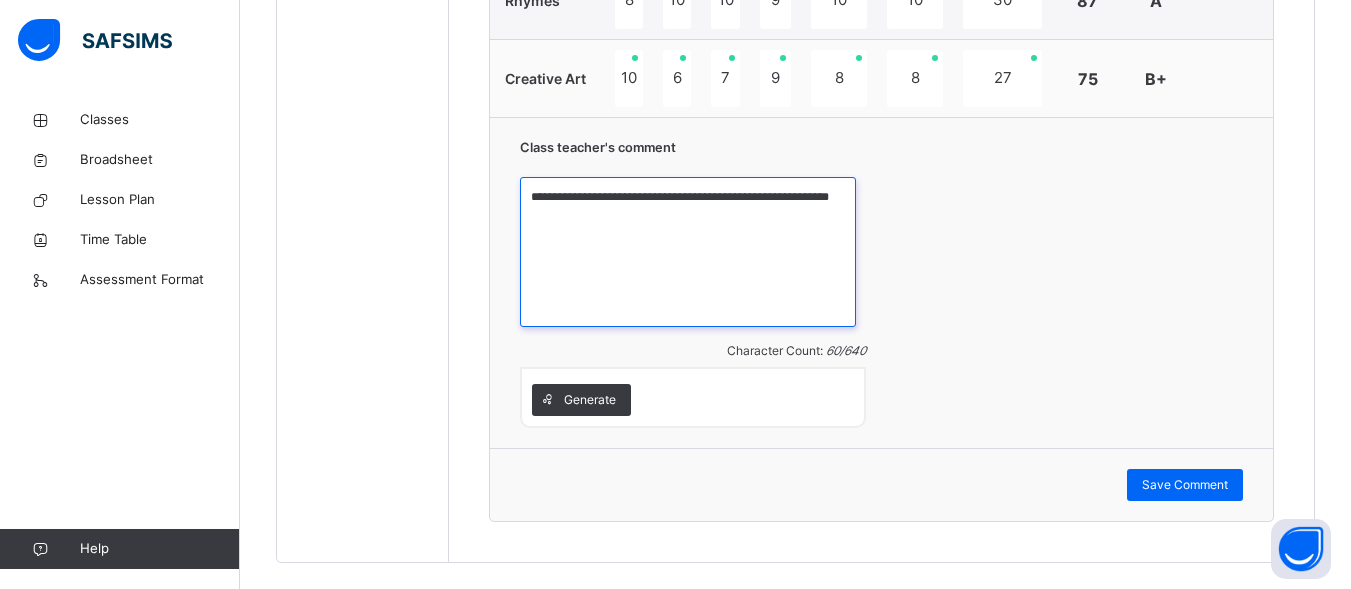 scroll, scrollTop: 1242, scrollLeft: 0, axis: vertical 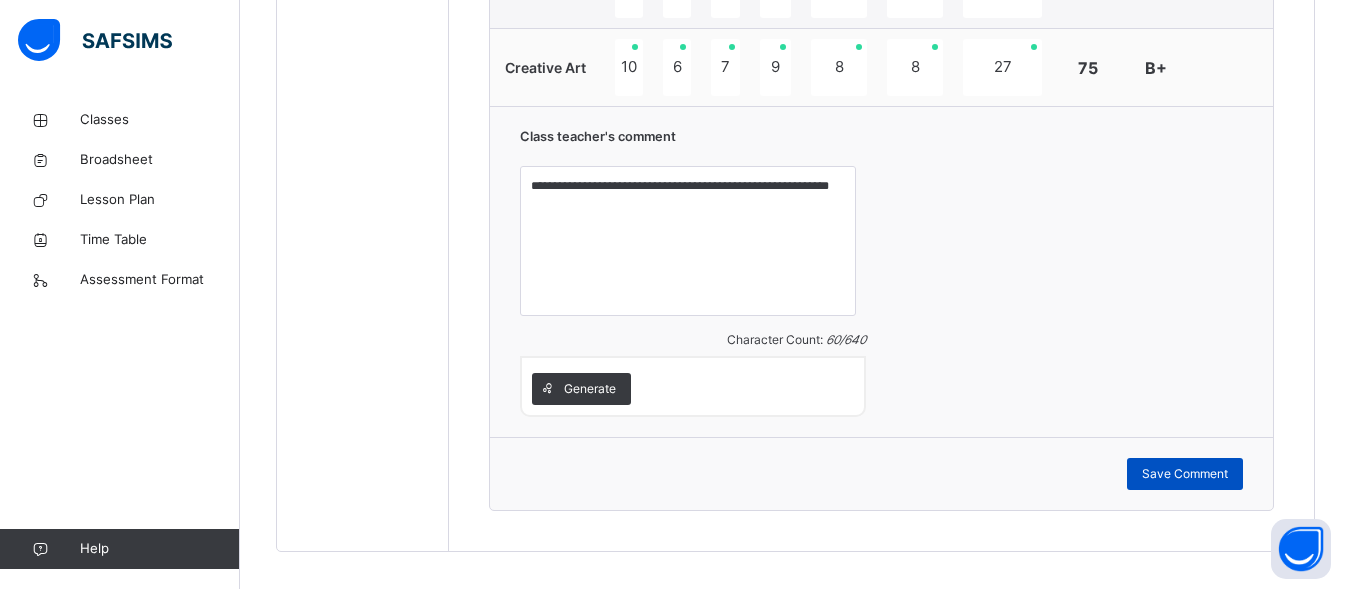 click on "Save Comment" at bounding box center (1185, 474) 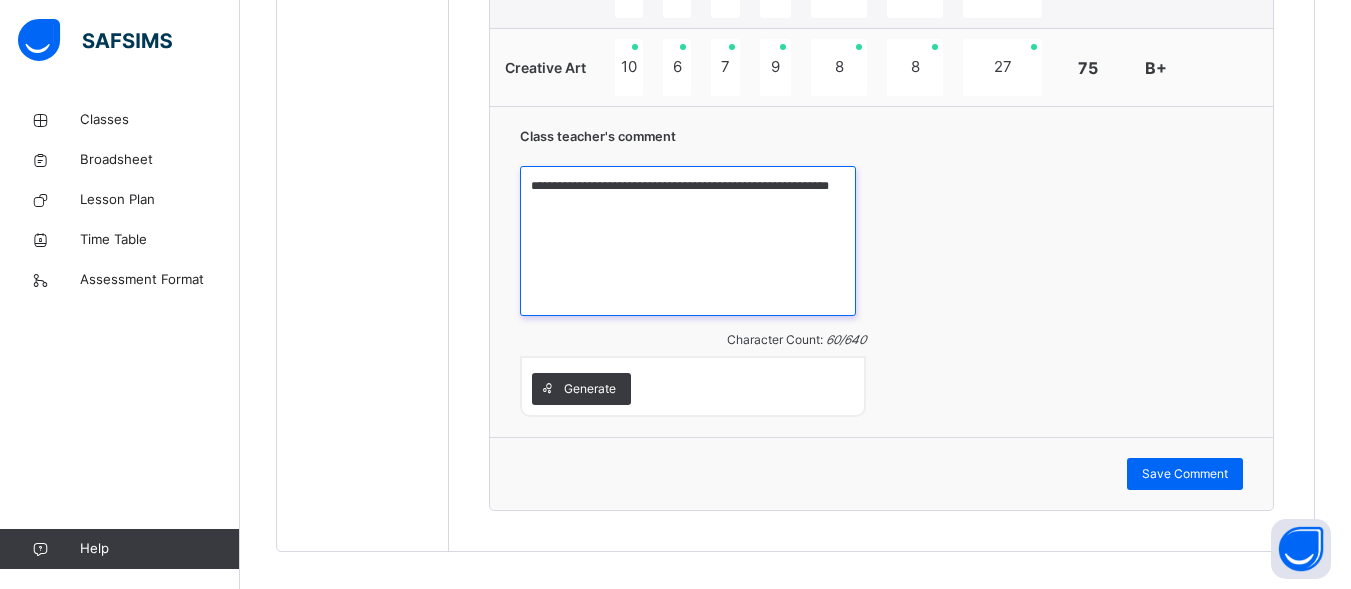 click on "**********" at bounding box center [688, 241] 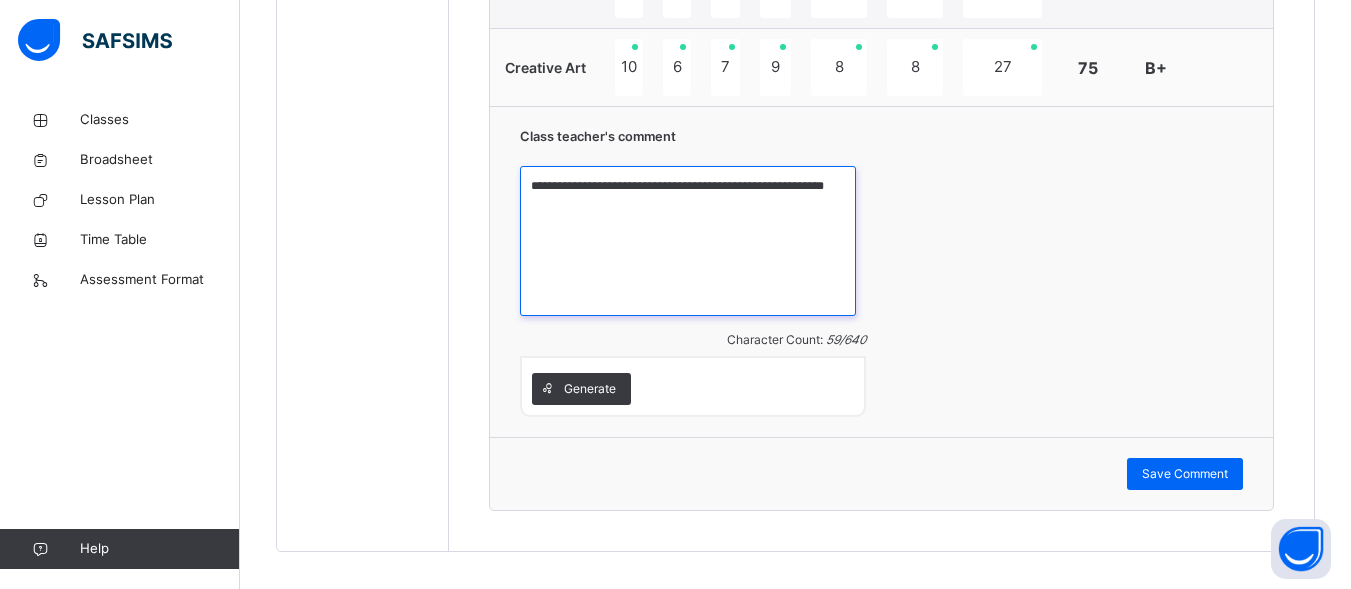click on "**********" at bounding box center (688, 241) 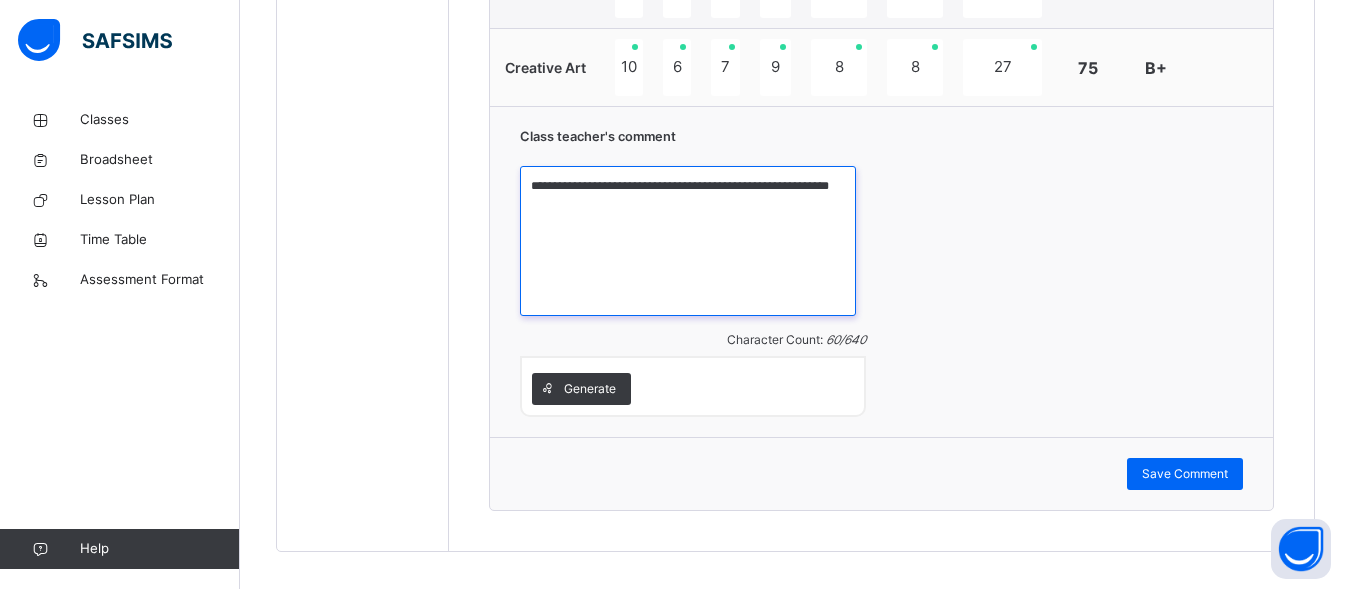click on "**********" at bounding box center [688, 241] 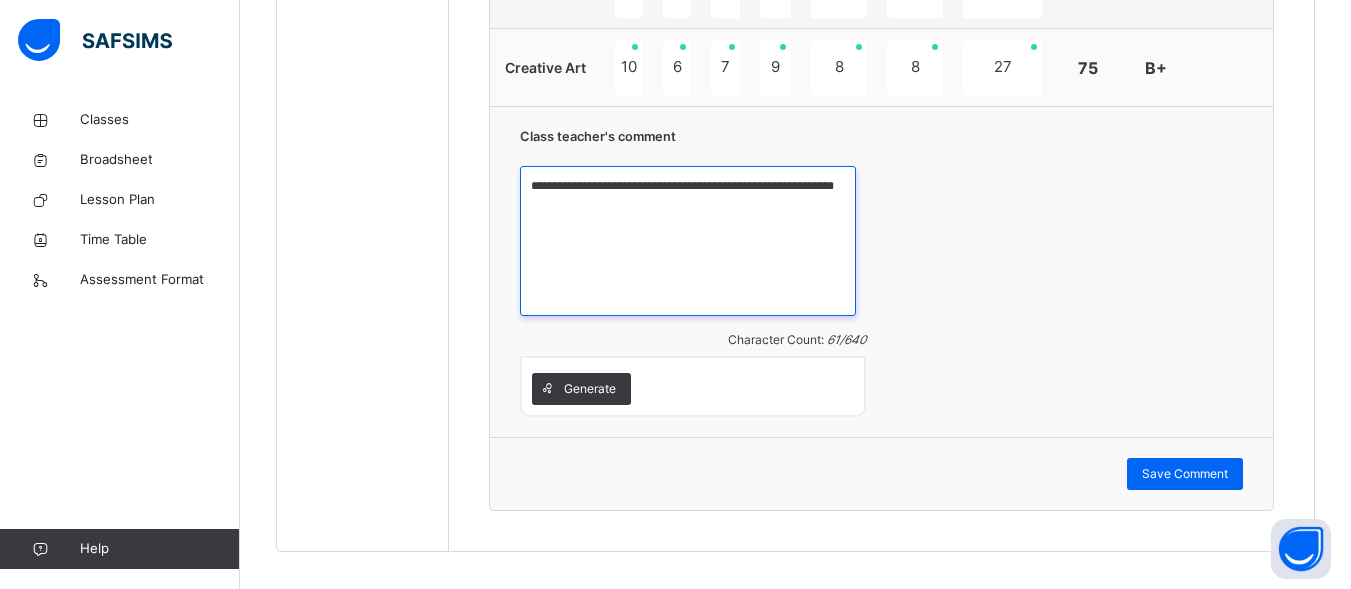 click on "**********" at bounding box center [688, 241] 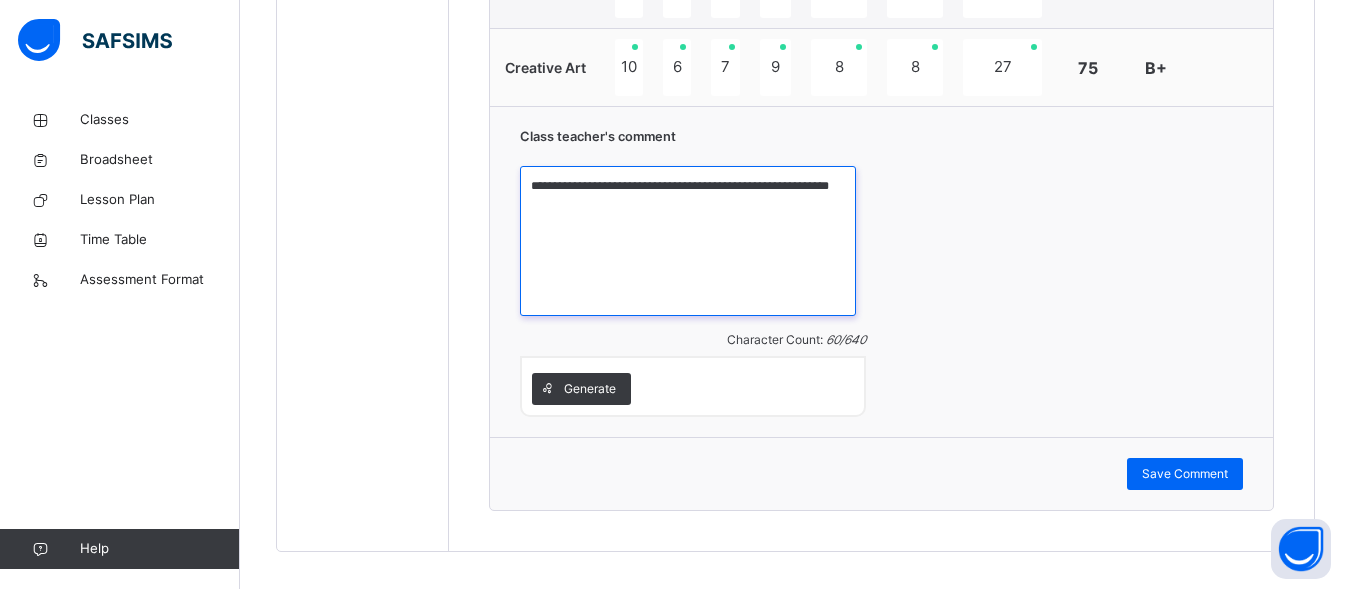 click on "**********" at bounding box center [688, 241] 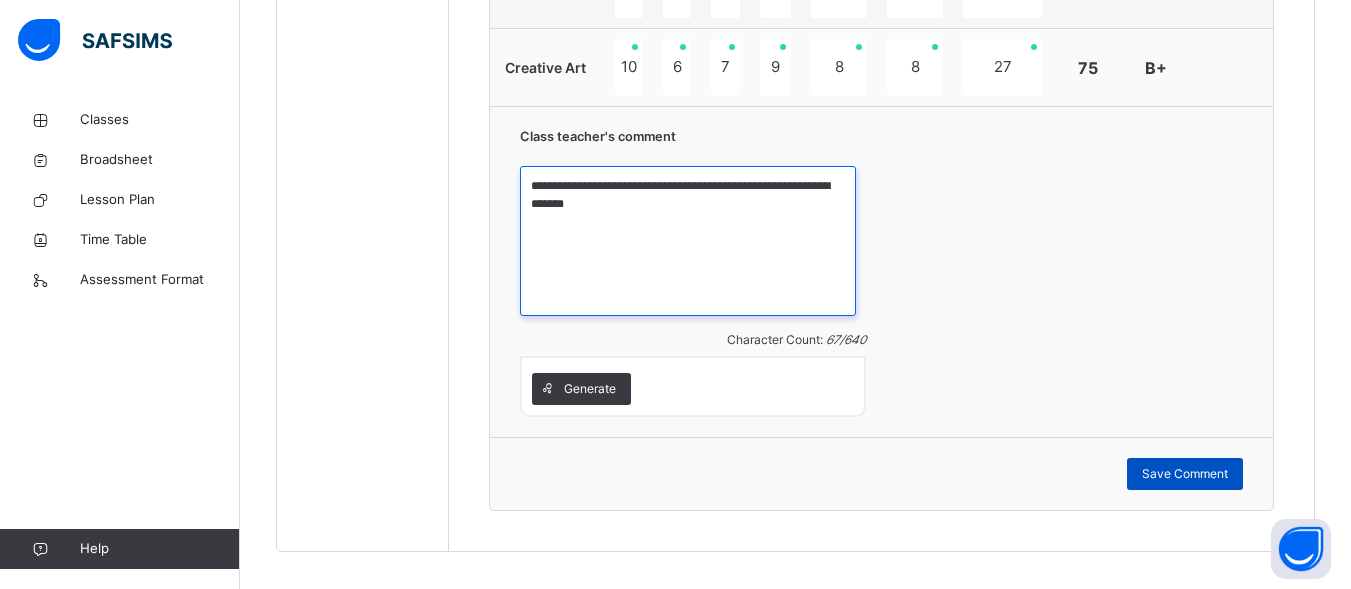 type on "**********" 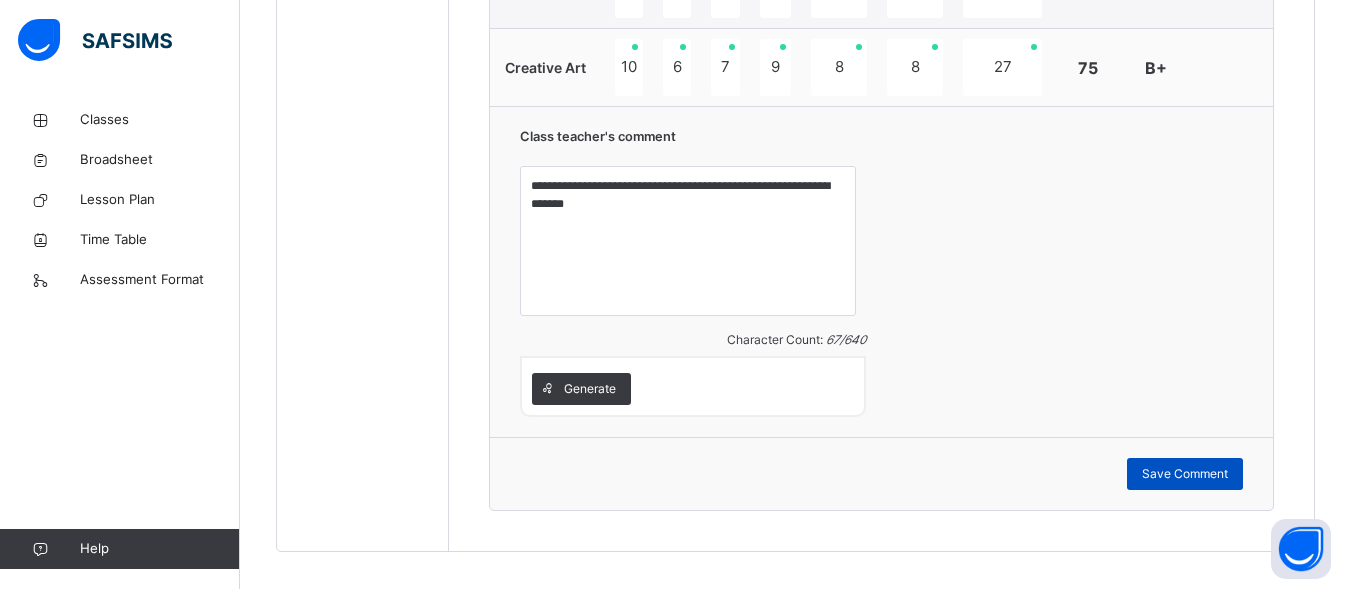 click on "Save Comment" at bounding box center (1185, 474) 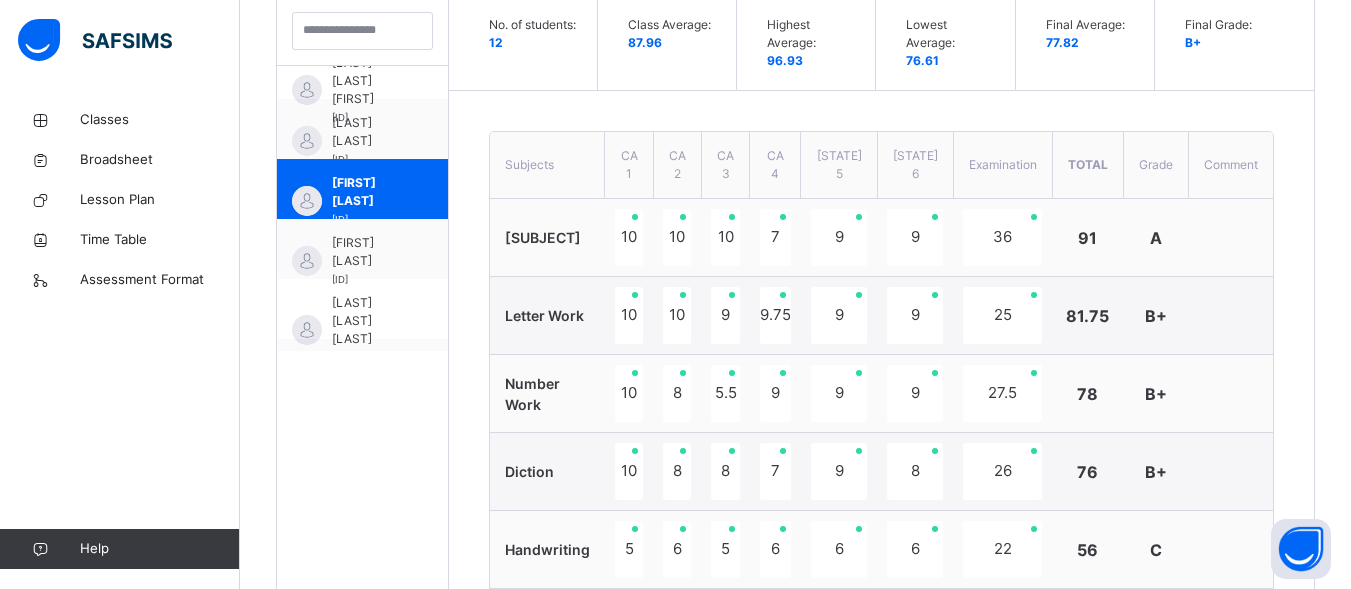 scroll, scrollTop: 617, scrollLeft: 0, axis: vertical 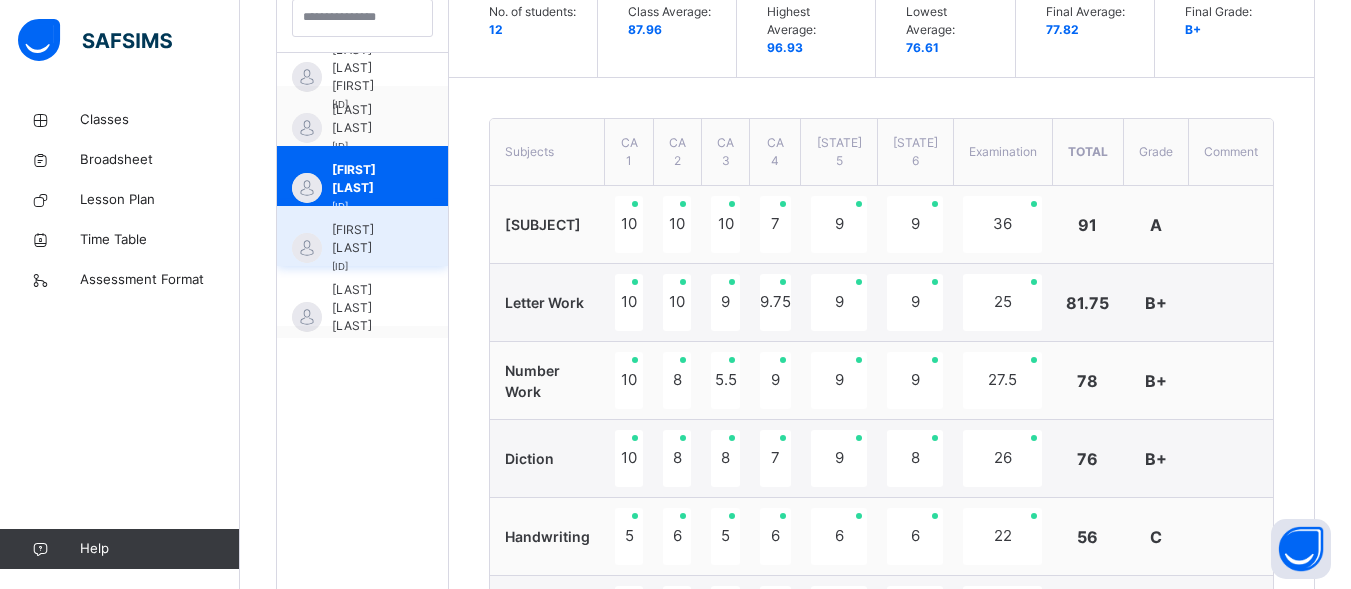 click on "[FIRST] [LAST] [ID]" at bounding box center (362, 236) 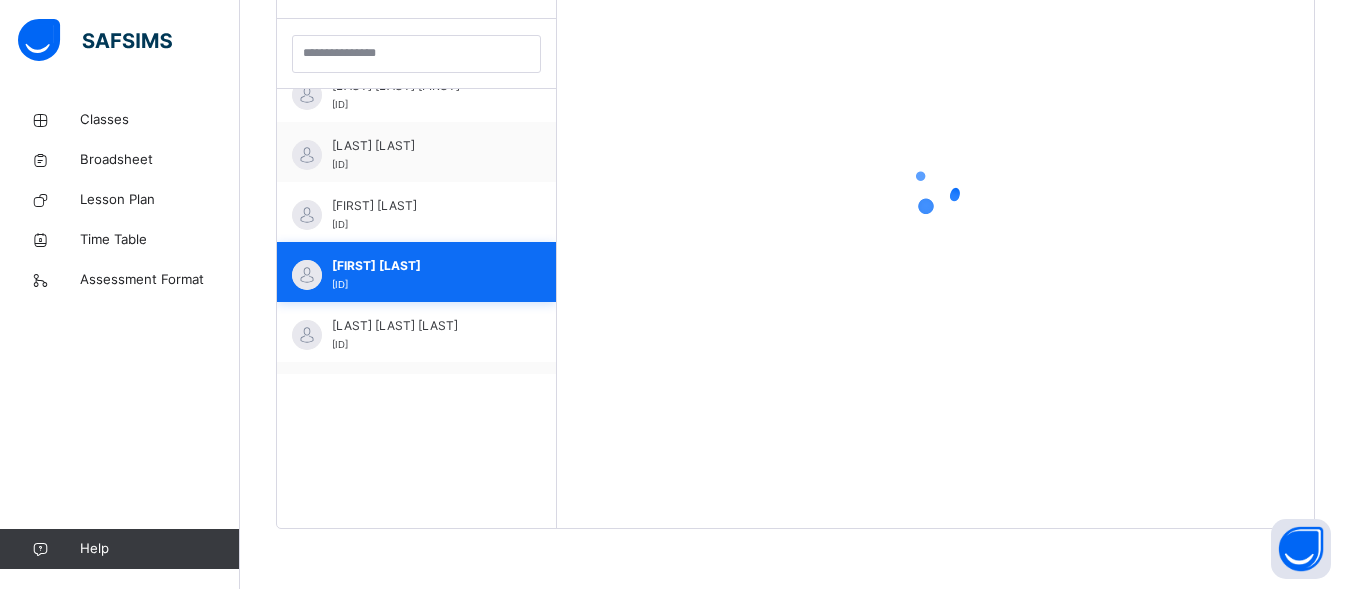 scroll, scrollTop: 231, scrollLeft: 0, axis: vertical 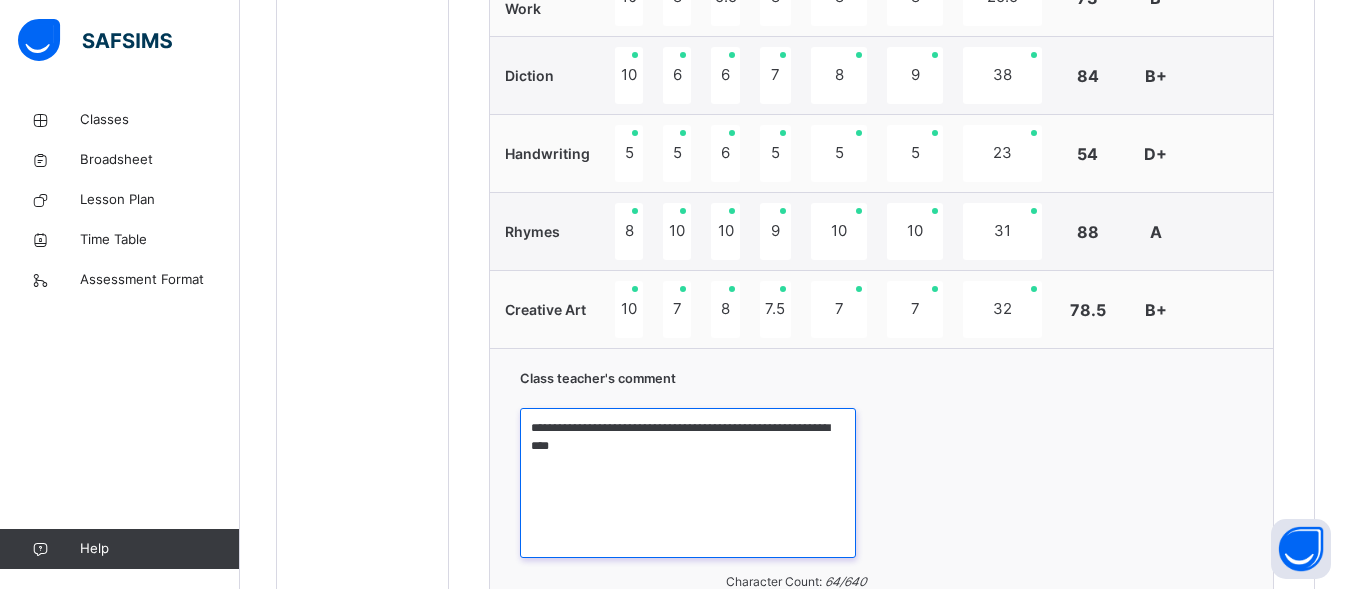 click on "**********" at bounding box center (688, 483) 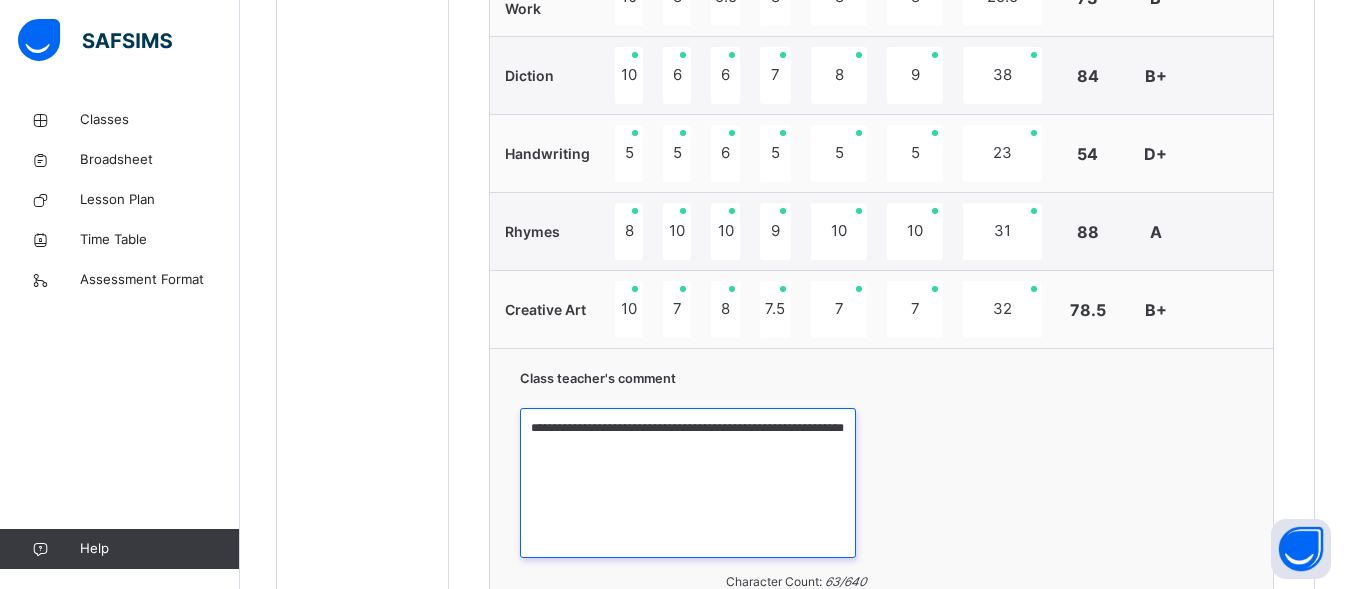 type on "**********" 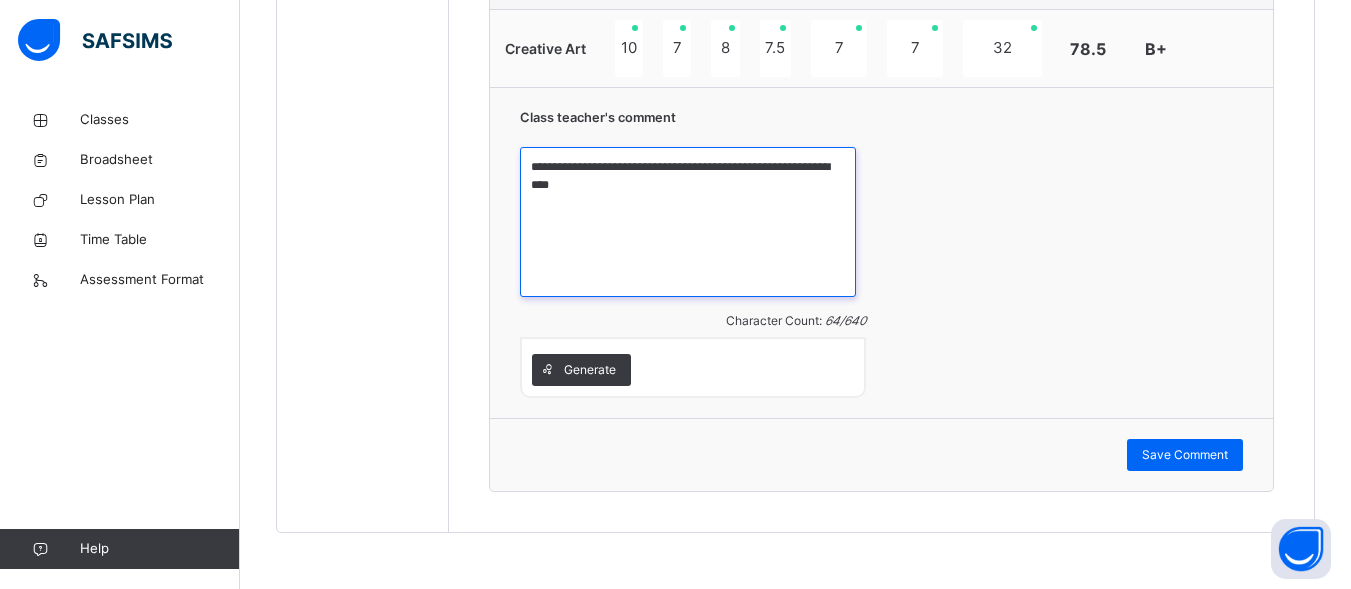 scroll, scrollTop: 1265, scrollLeft: 0, axis: vertical 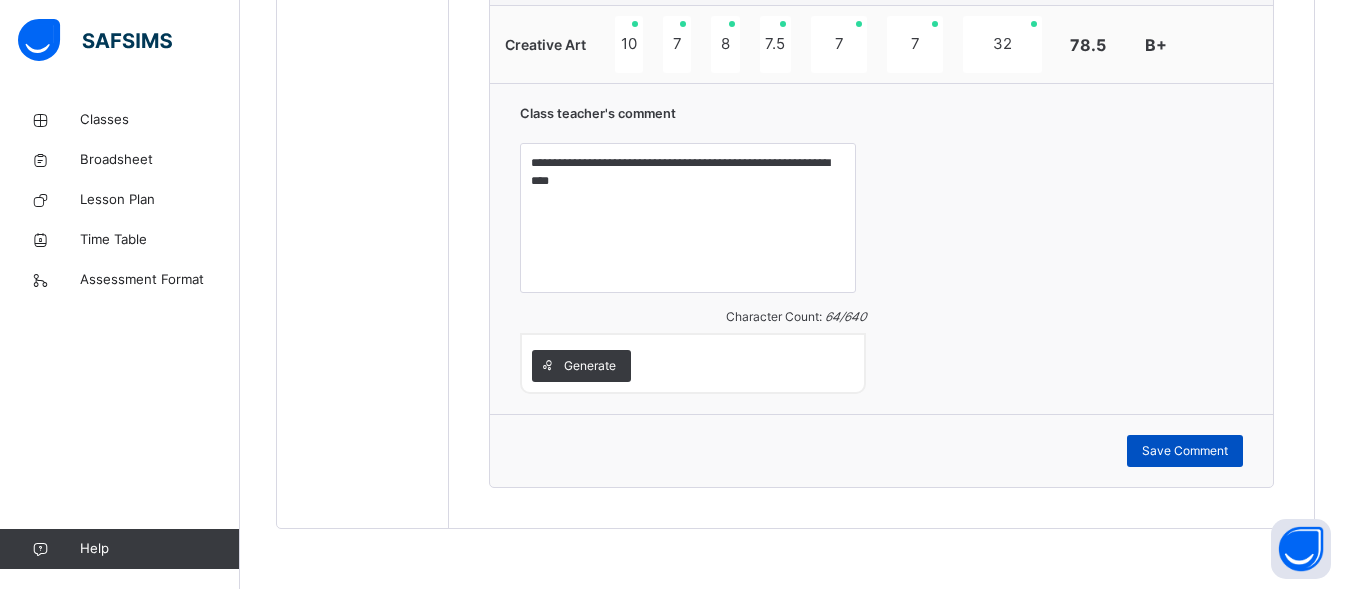click on "Save Comment" at bounding box center (1185, 451) 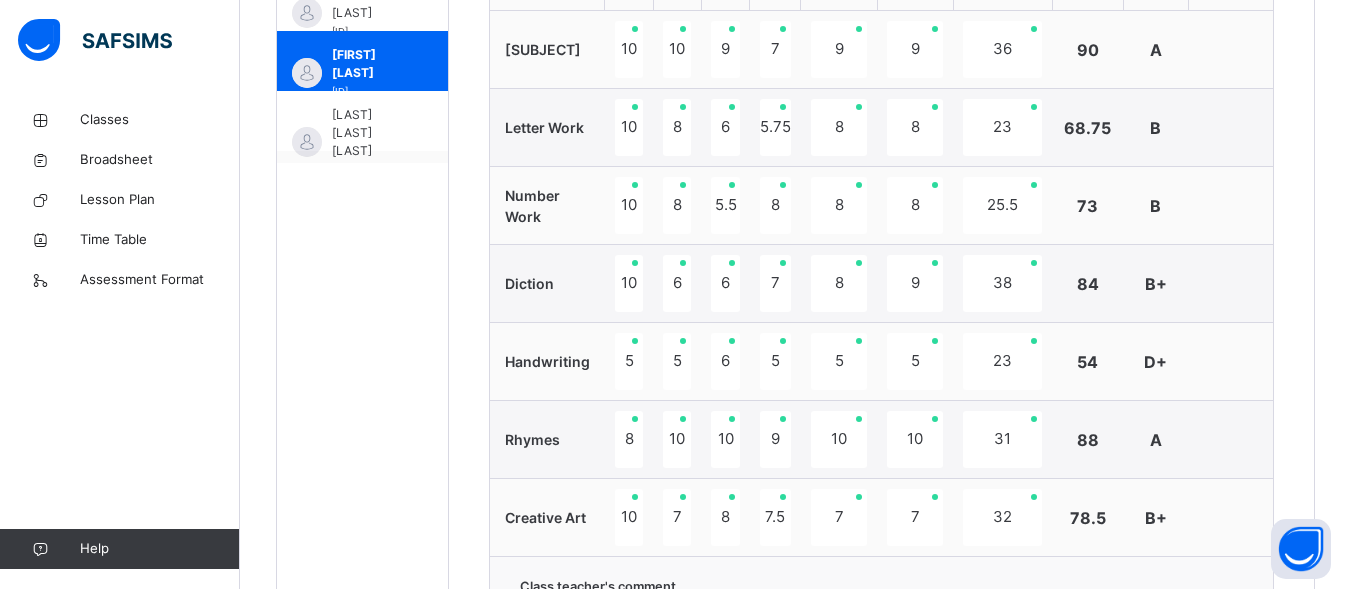 scroll, scrollTop: 802, scrollLeft: 0, axis: vertical 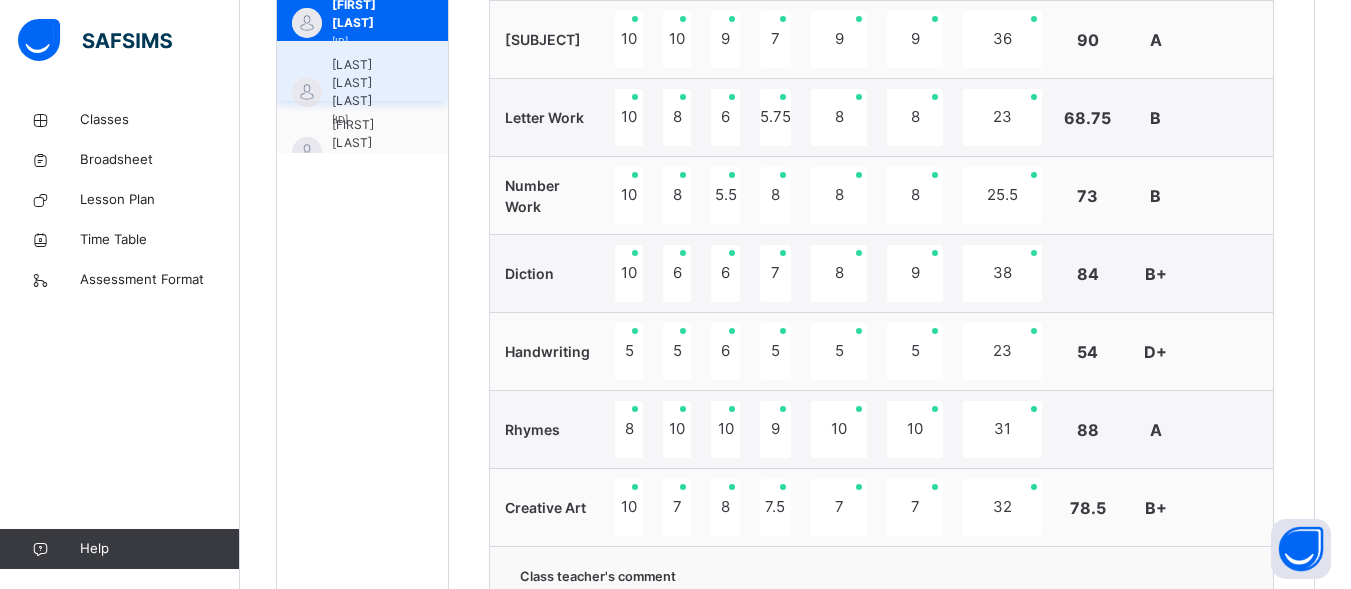 click on "[LAST] [LAST] [LAST]" at bounding box center [367, 83] 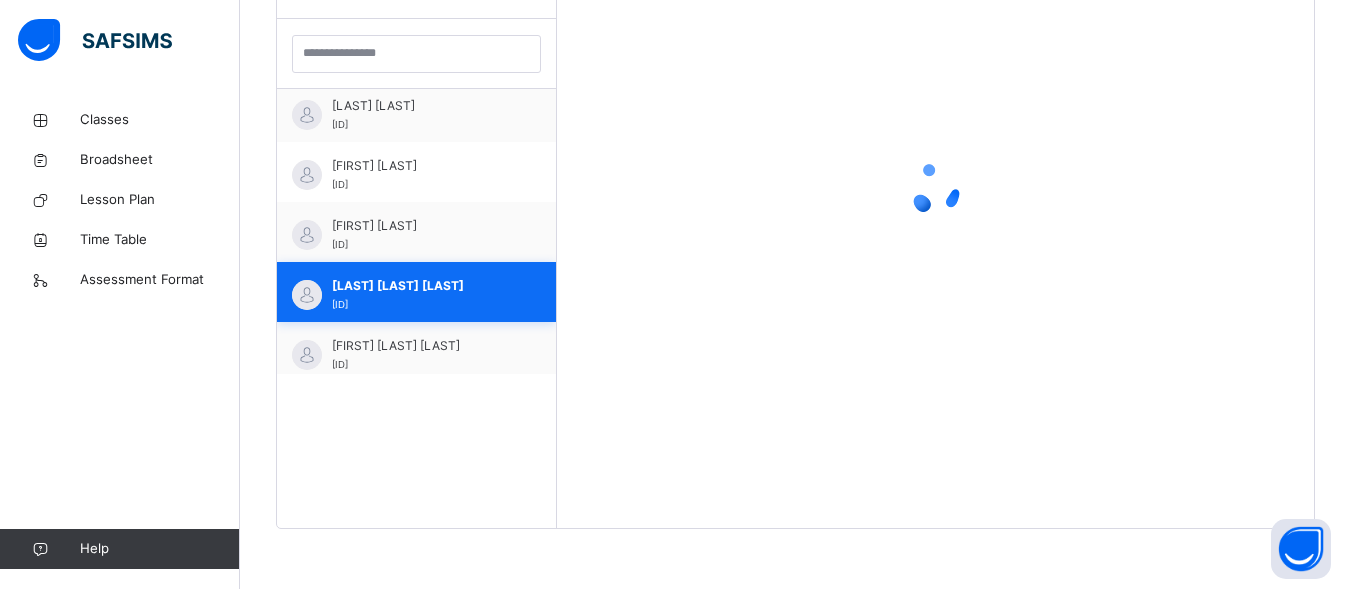 scroll, scrollTop: 581, scrollLeft: 0, axis: vertical 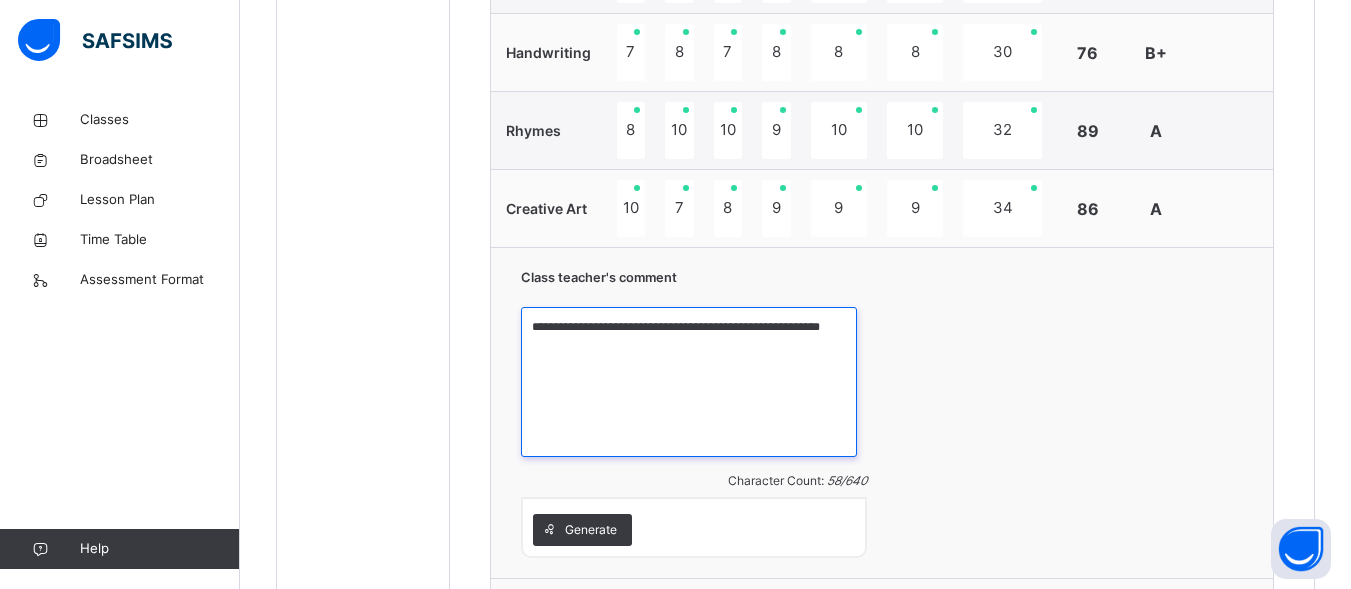 click on "**********" at bounding box center (688, 382) 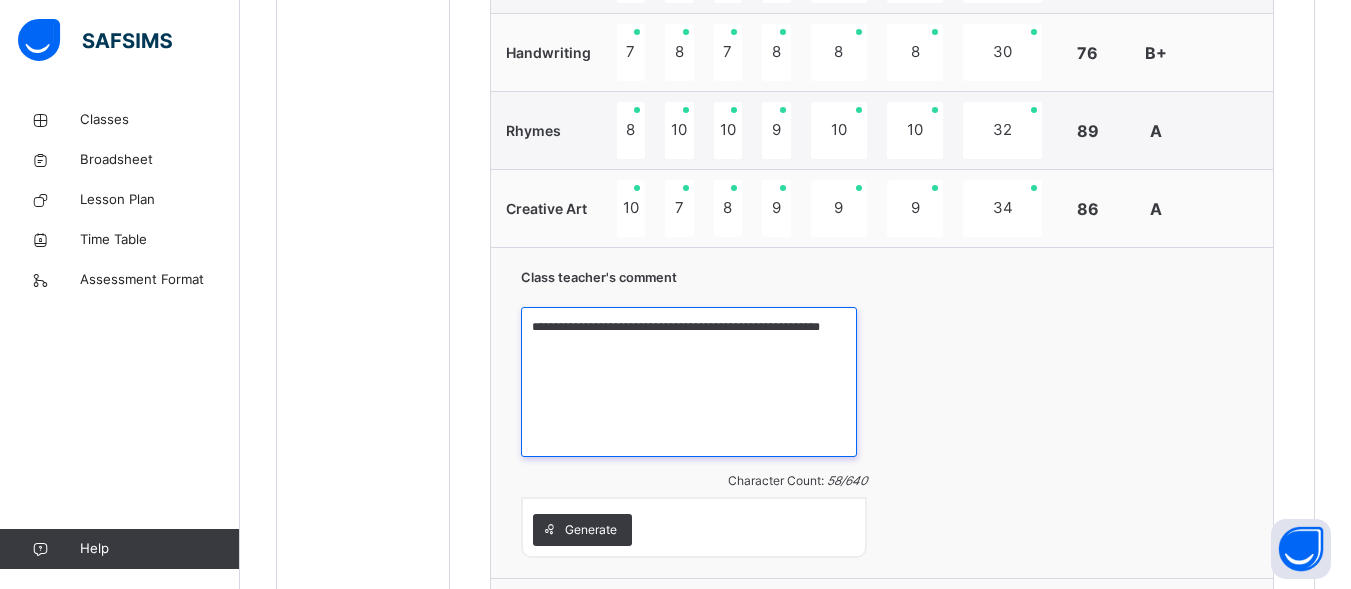 click on "**********" at bounding box center [688, 382] 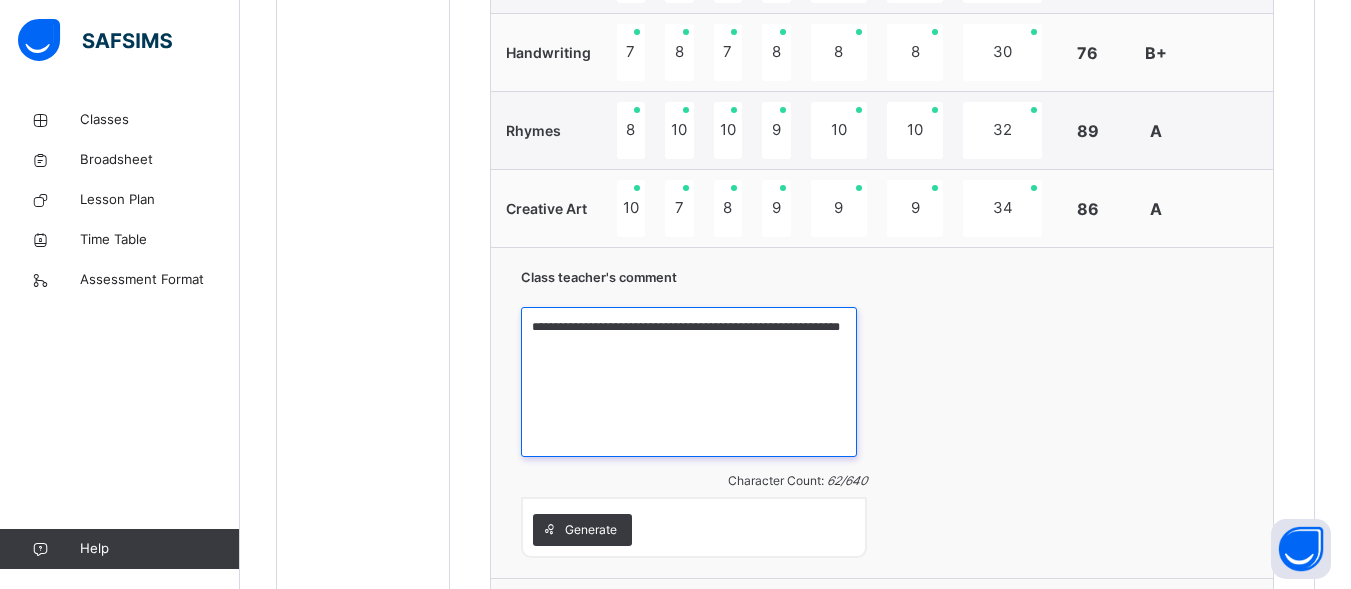 click on "**********" at bounding box center [688, 382] 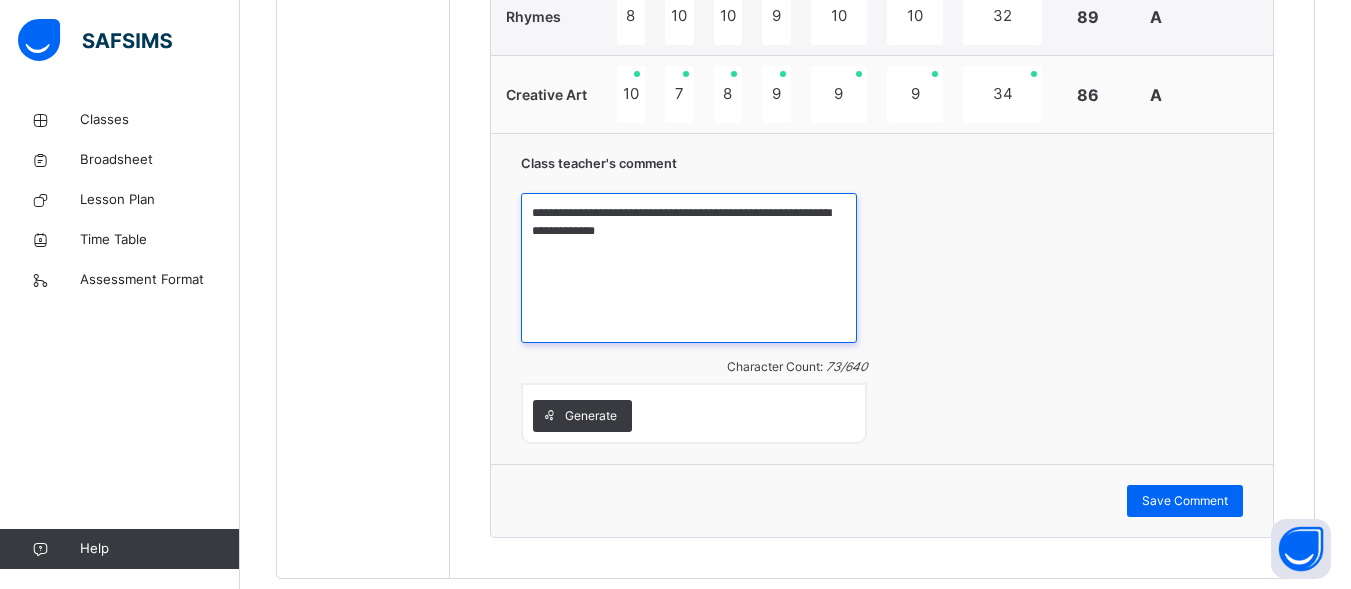 scroll, scrollTop: 1238, scrollLeft: 0, axis: vertical 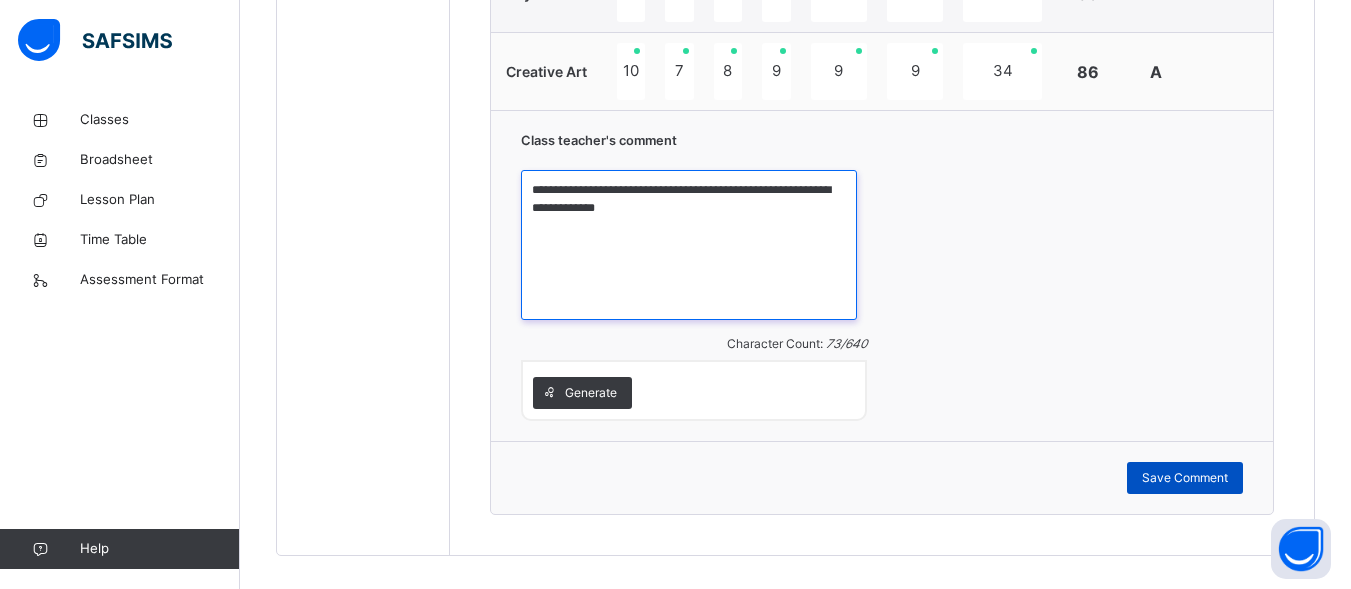 type on "**********" 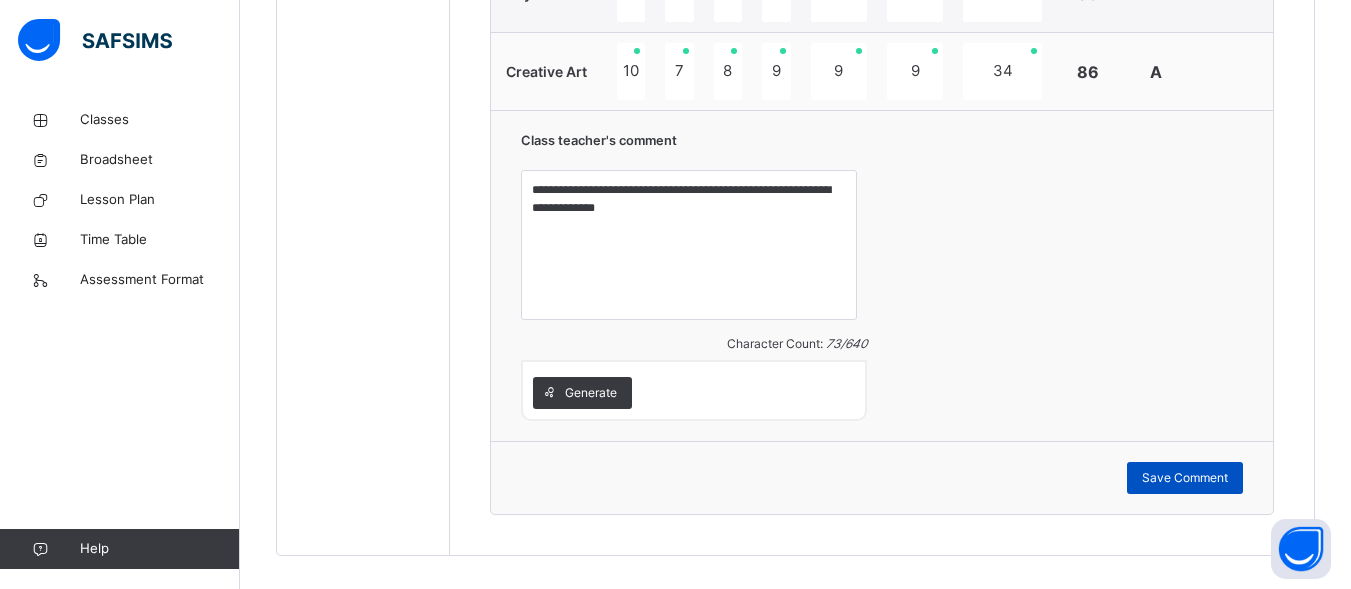 click on "Save Comment" at bounding box center (1185, 478) 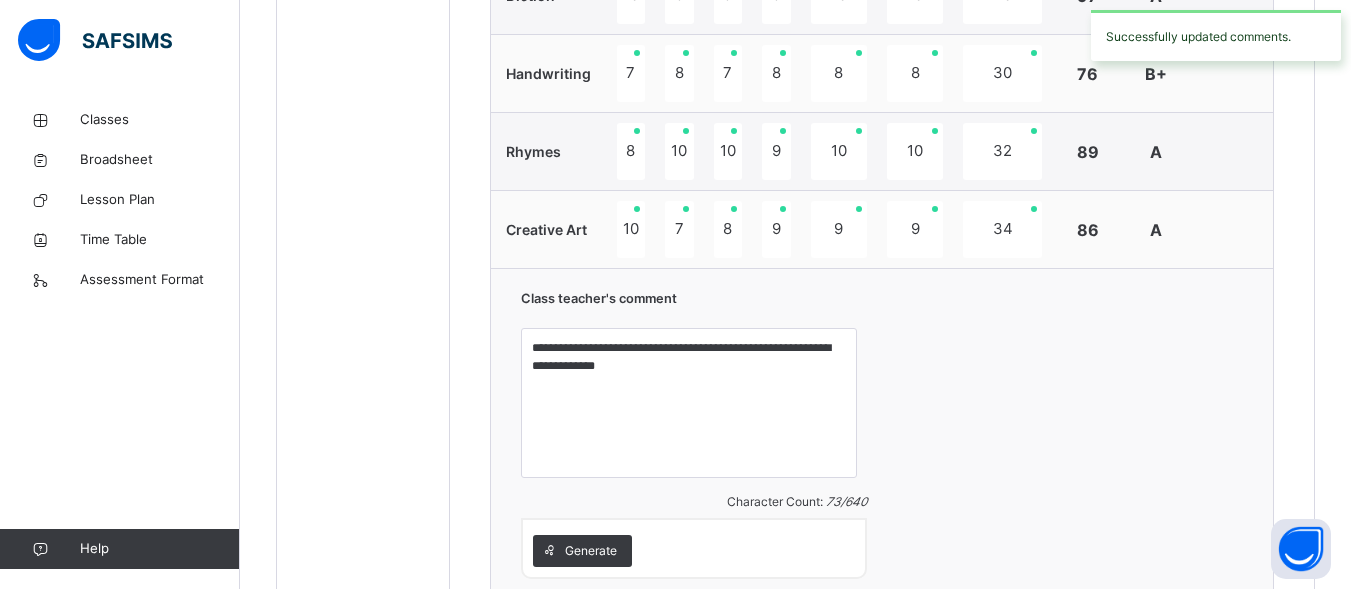 scroll, scrollTop: 1057, scrollLeft: 0, axis: vertical 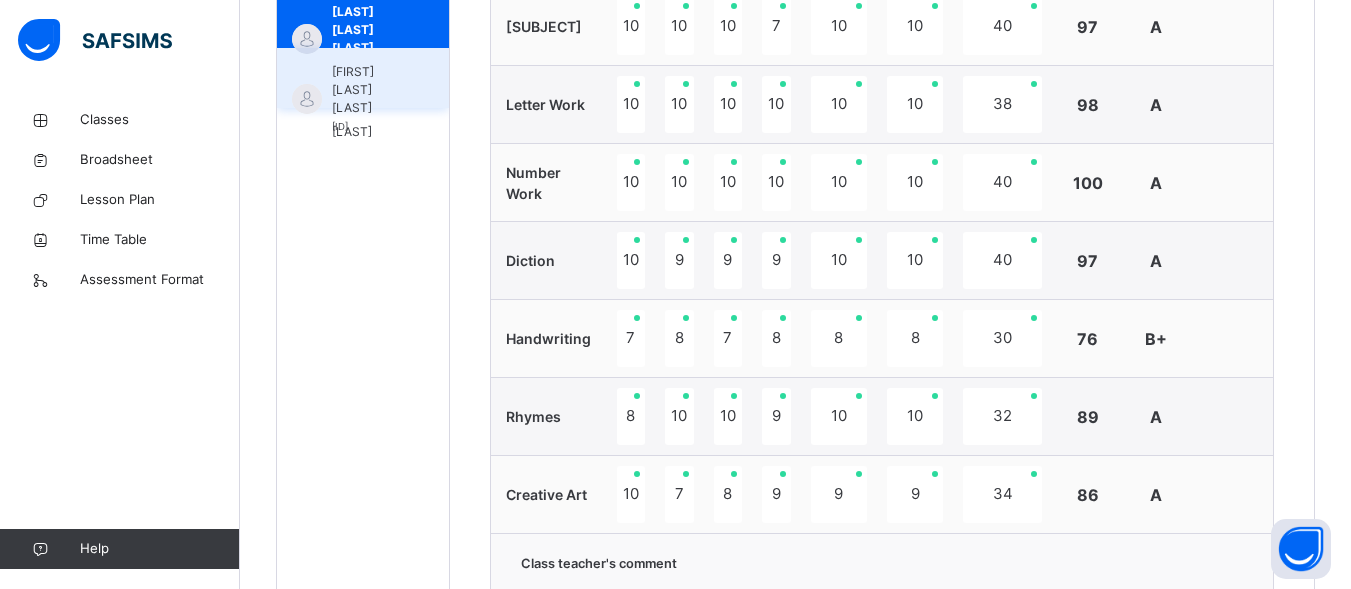 click on "[FIRST] [LAST] [LAST]" at bounding box center (368, 90) 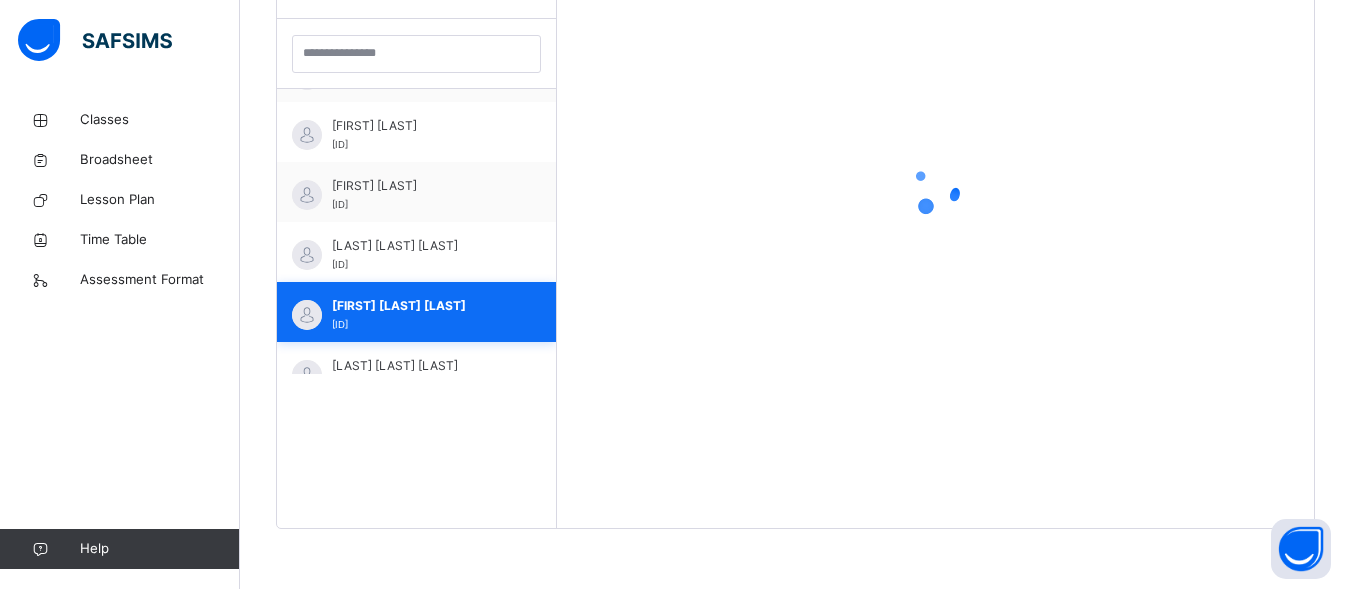 scroll, scrollTop: 581, scrollLeft: 0, axis: vertical 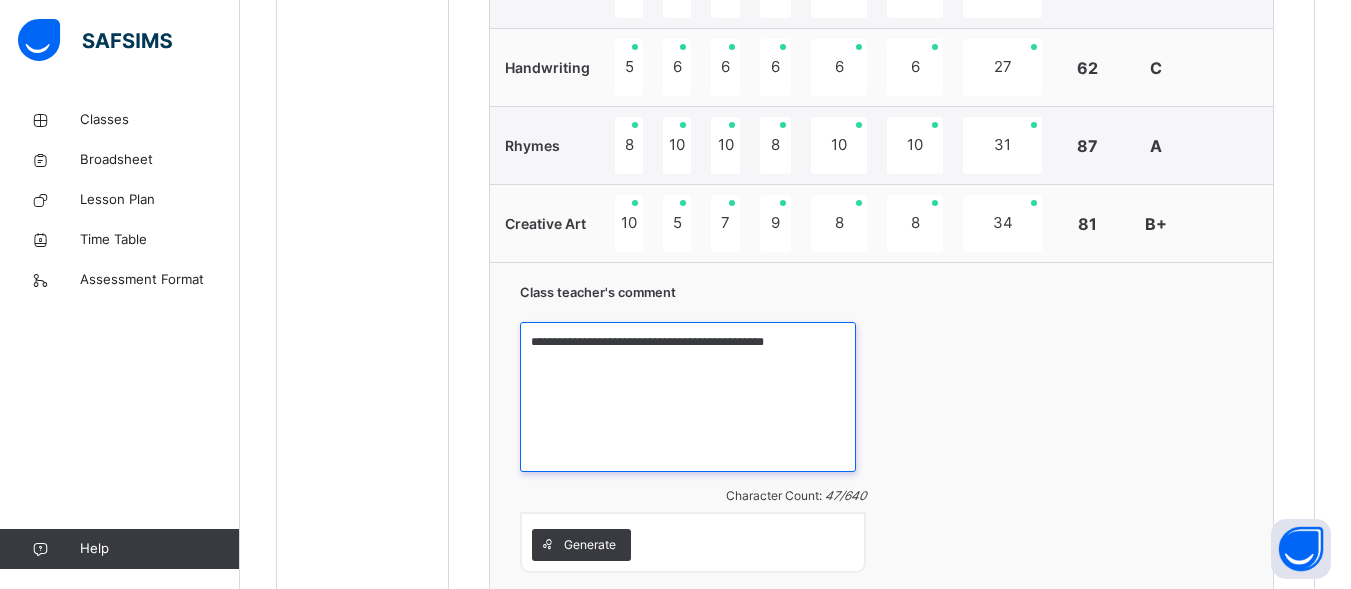 click on "**********" at bounding box center [688, 397] 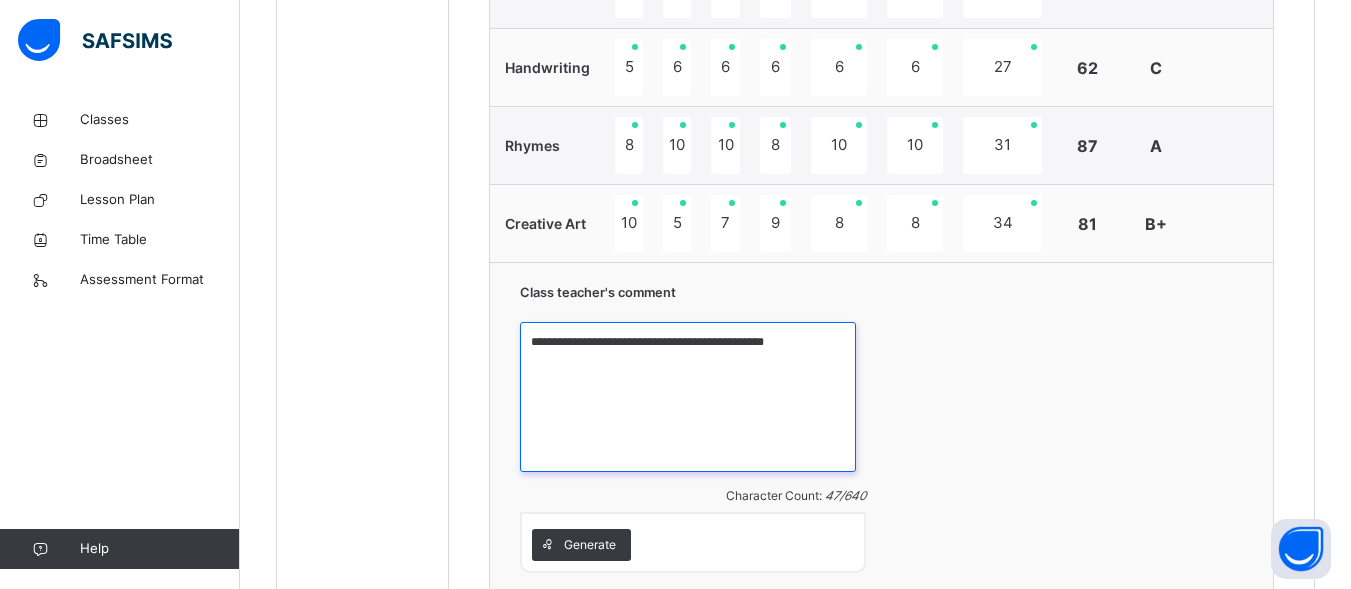 click on "**********" at bounding box center [688, 397] 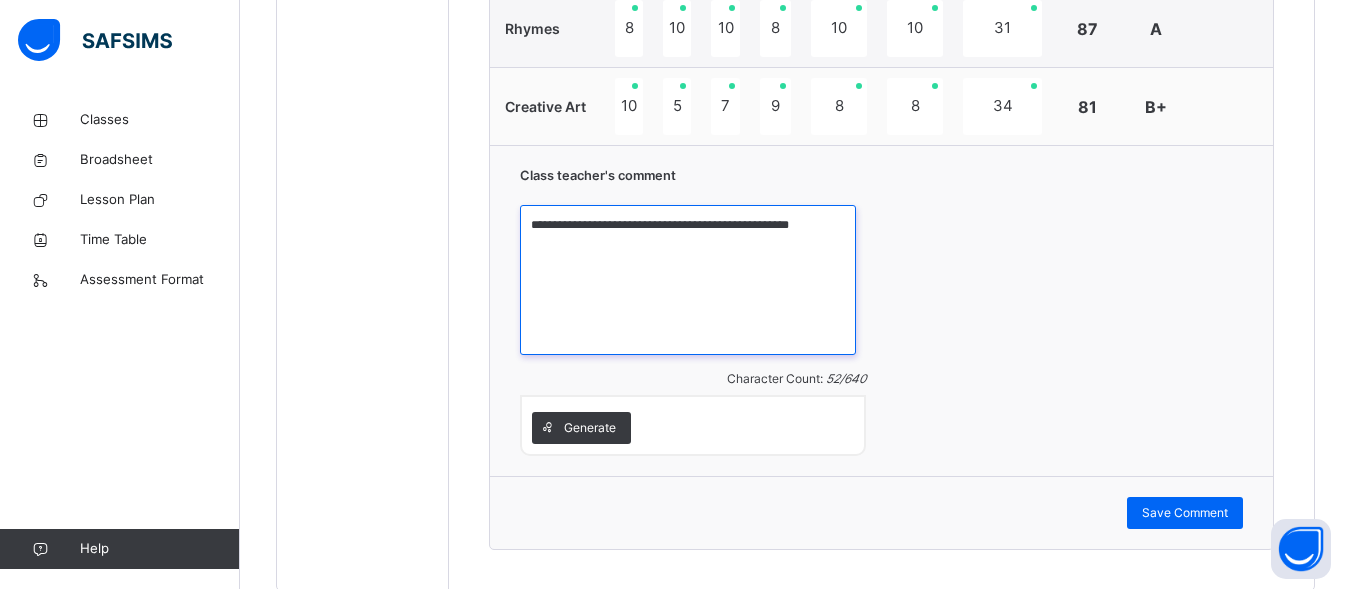 scroll, scrollTop: 1265, scrollLeft: 0, axis: vertical 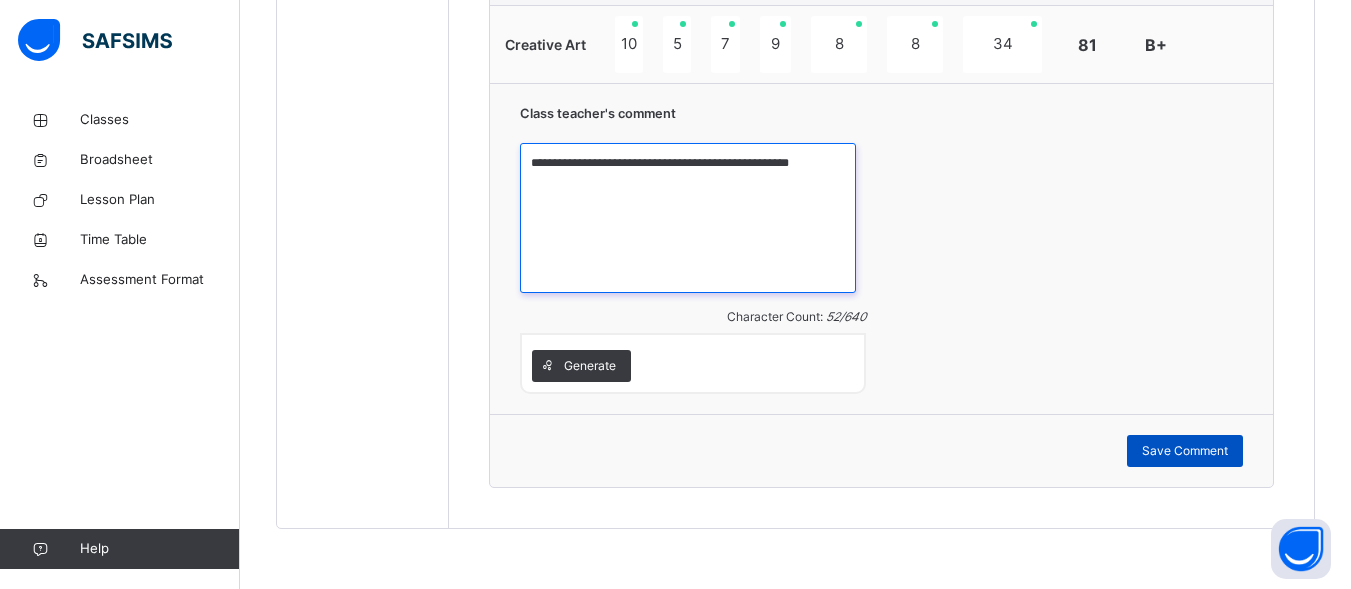 type on "**********" 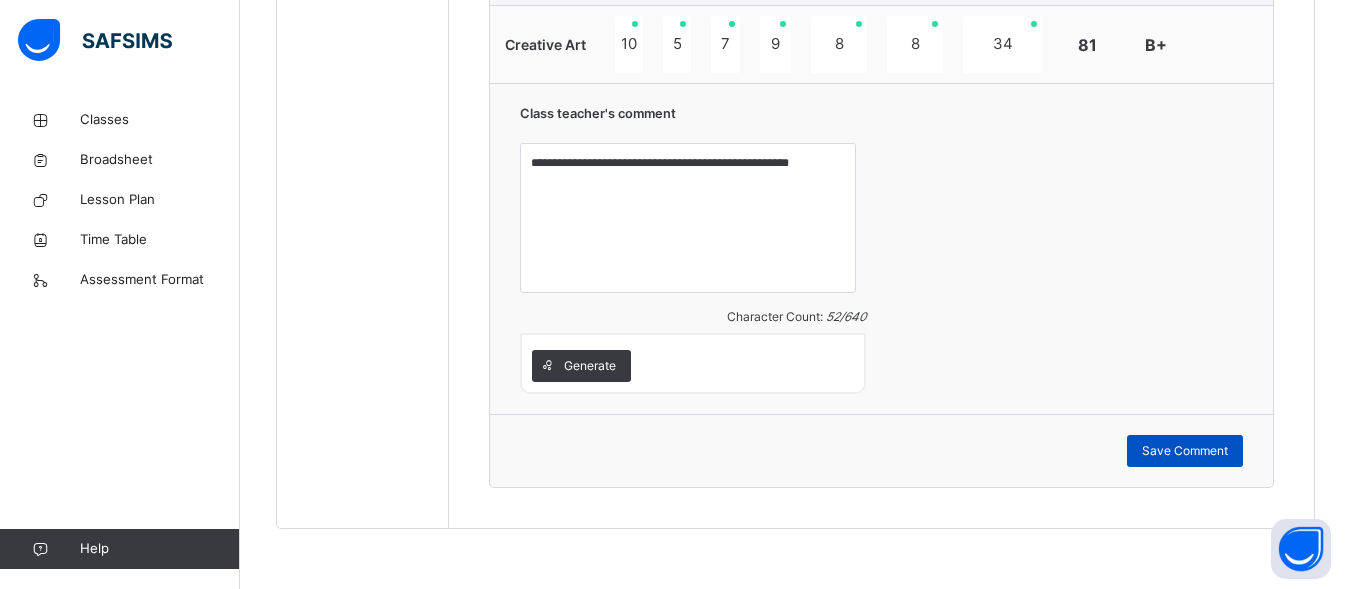 click on "Save Comment" at bounding box center [1185, 451] 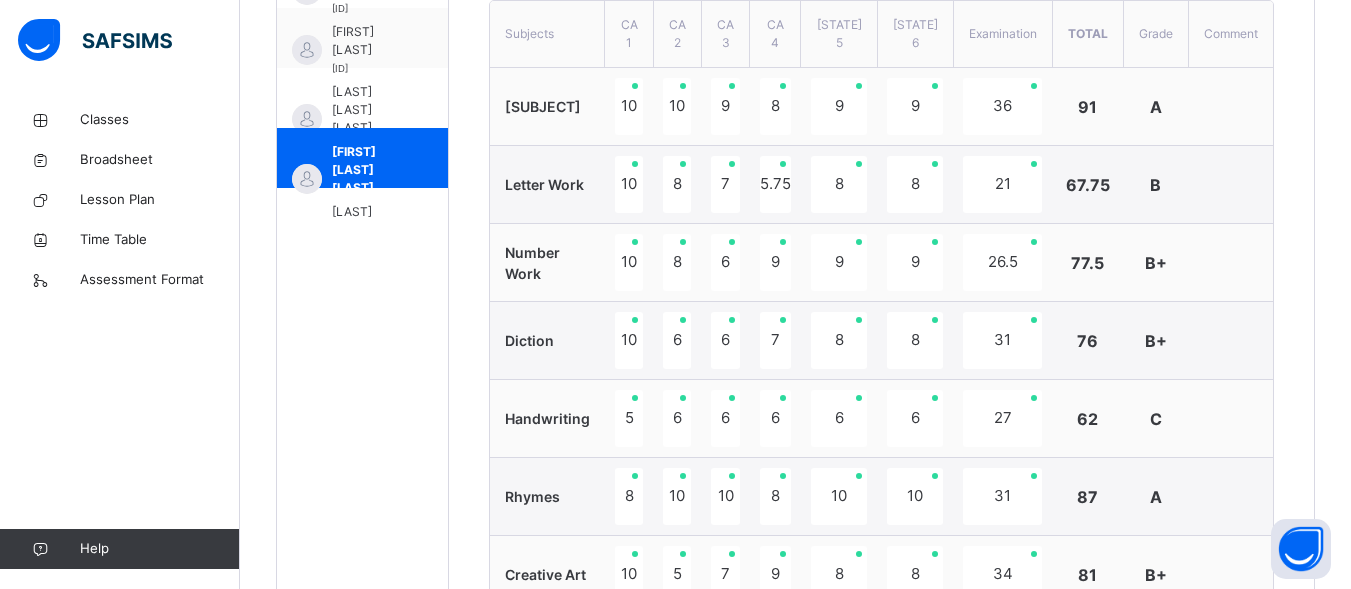 scroll, scrollTop: 738, scrollLeft: 0, axis: vertical 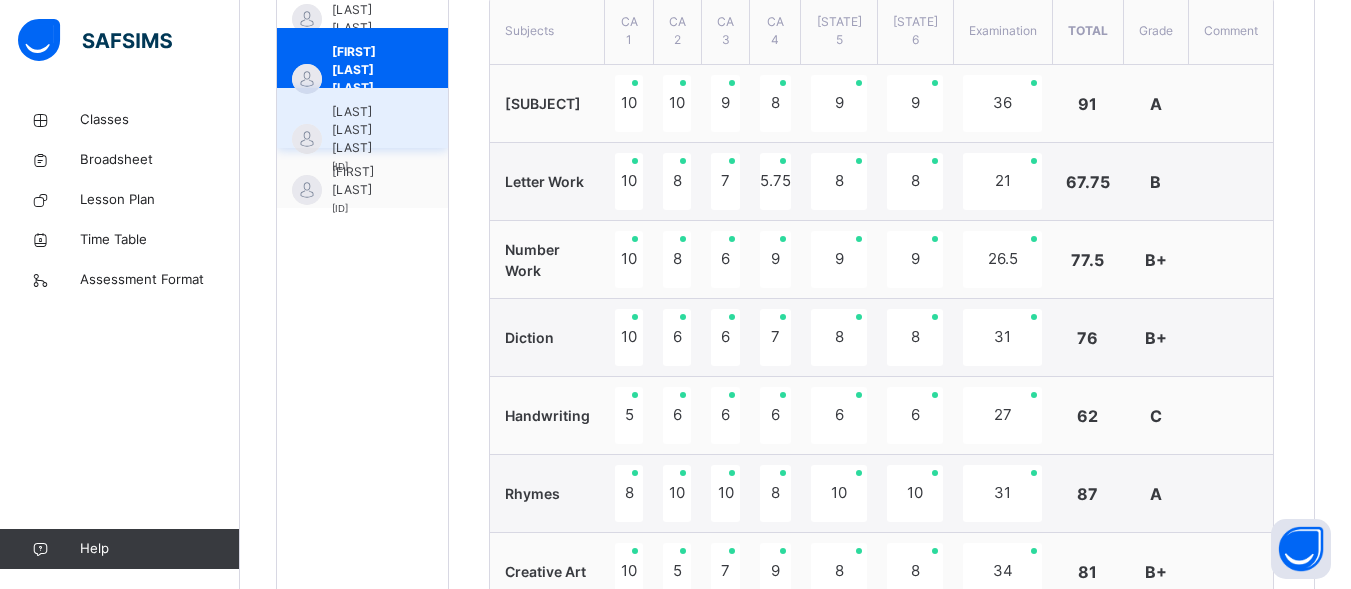 click on "[LAST] [LAST] [LAST]" at bounding box center [367, 130] 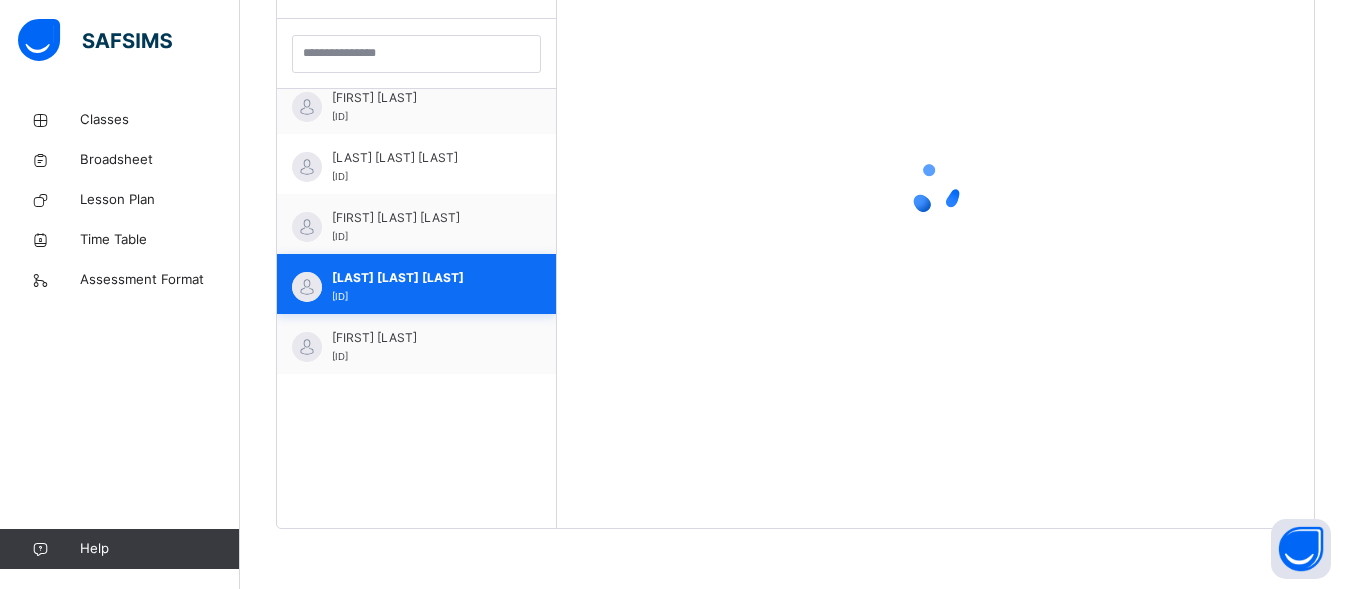 scroll, scrollTop: 581, scrollLeft: 0, axis: vertical 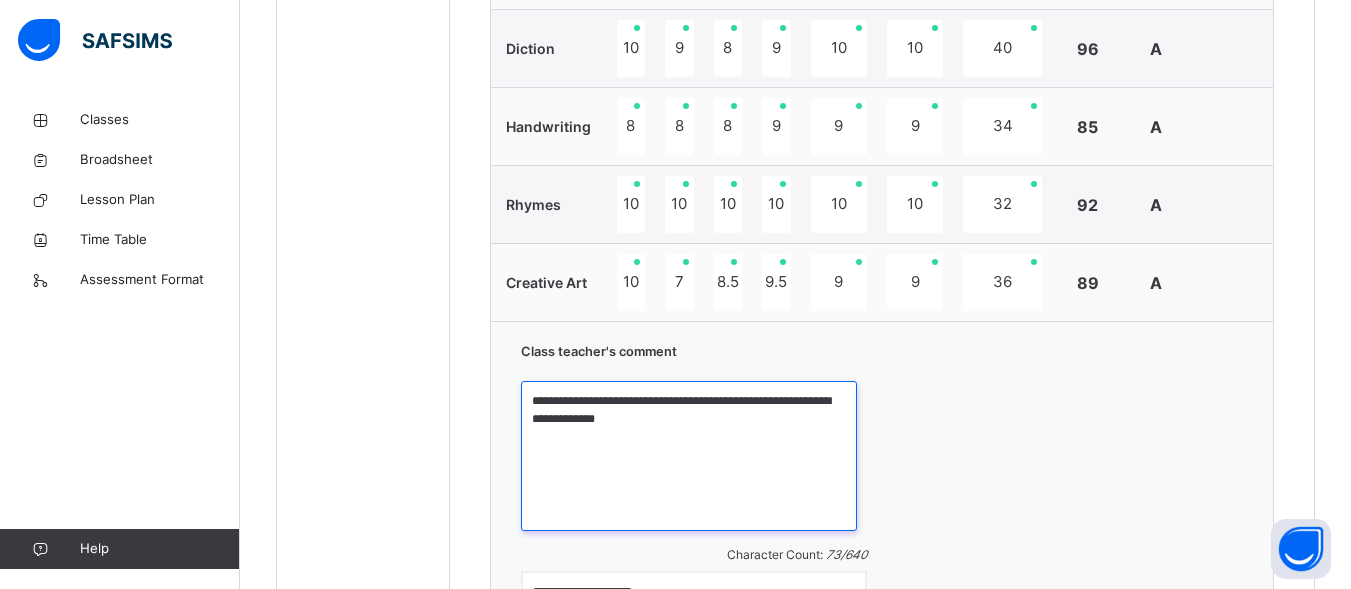 click on "**********" at bounding box center (688, 456) 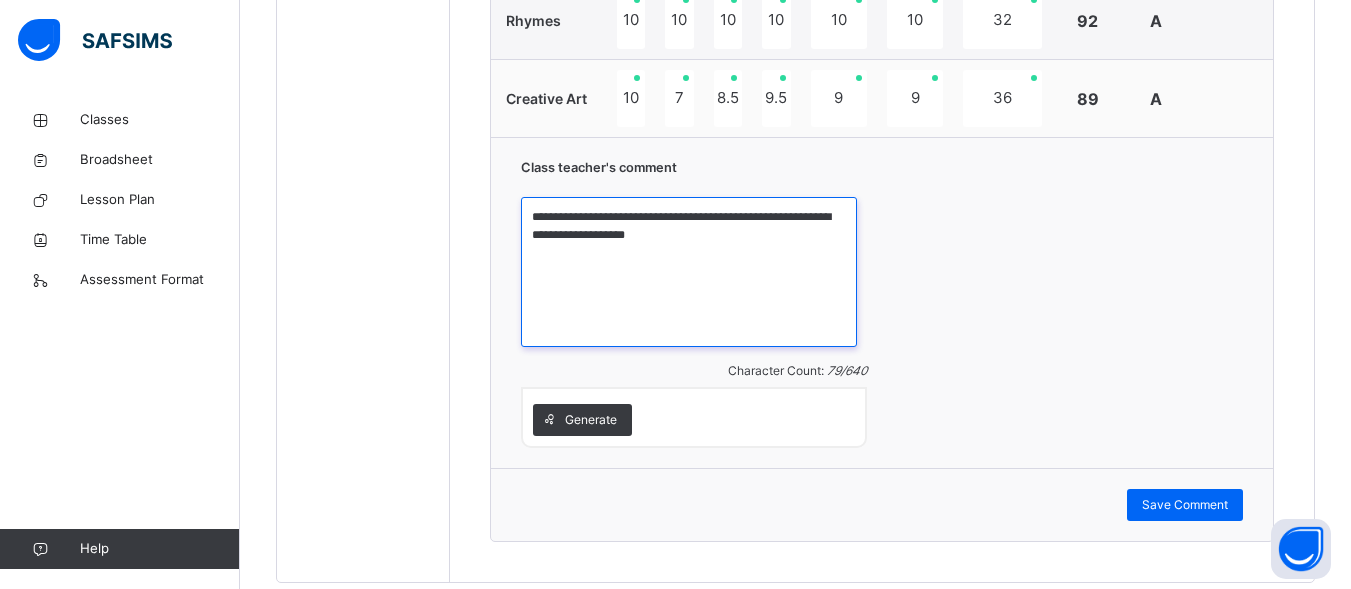 scroll, scrollTop: 1218, scrollLeft: 0, axis: vertical 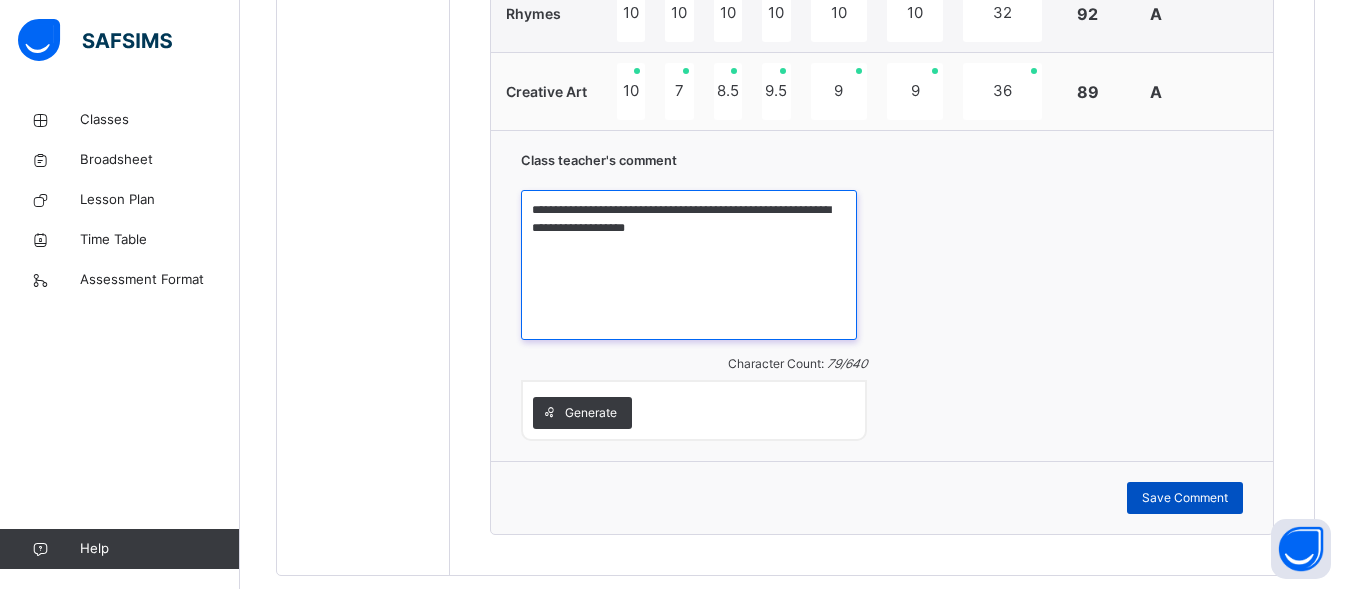 type on "**********" 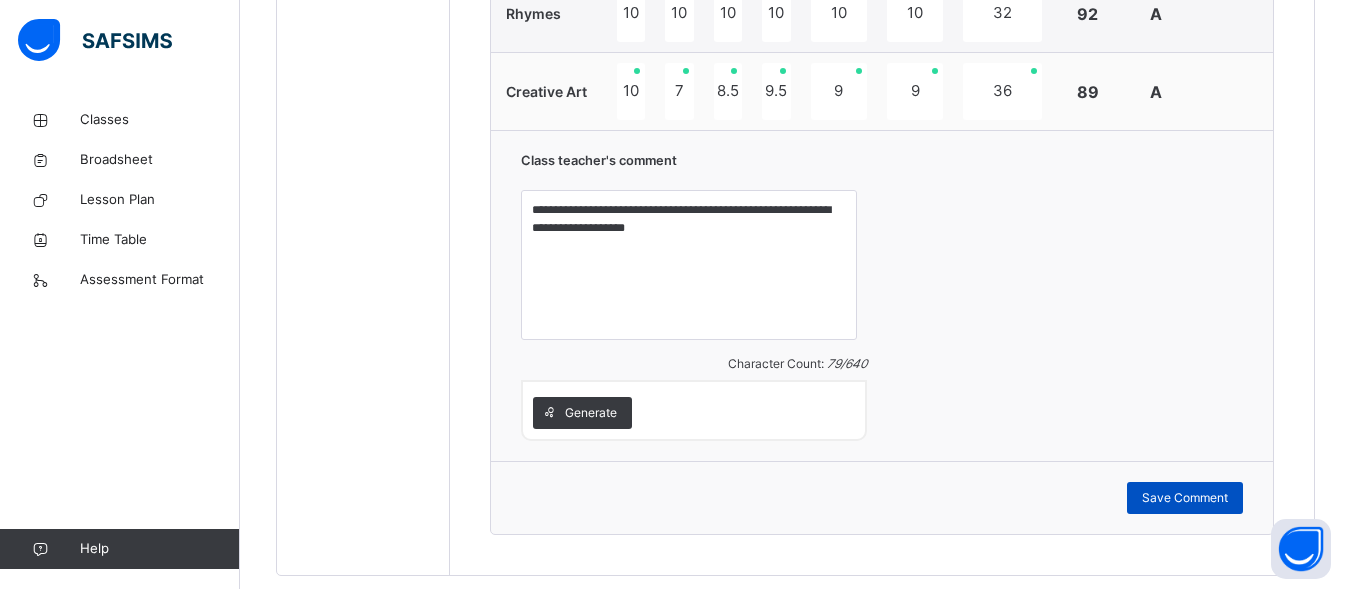 click on "Save Comment" at bounding box center (1185, 498) 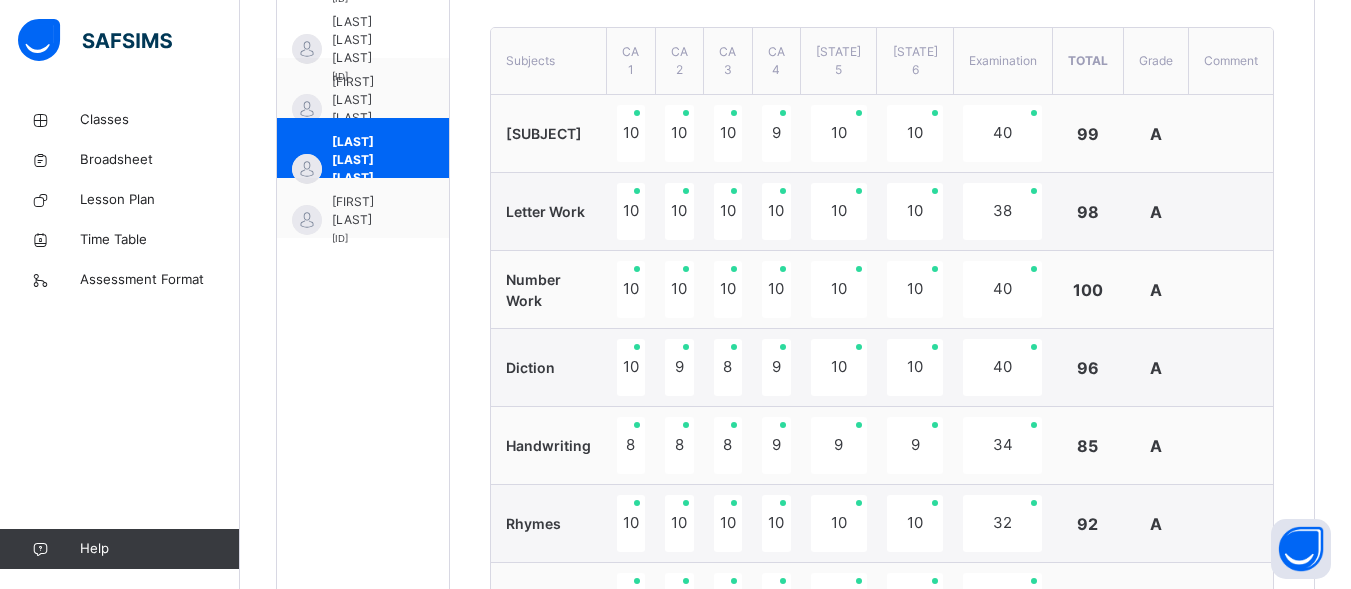 scroll, scrollTop: 715, scrollLeft: 0, axis: vertical 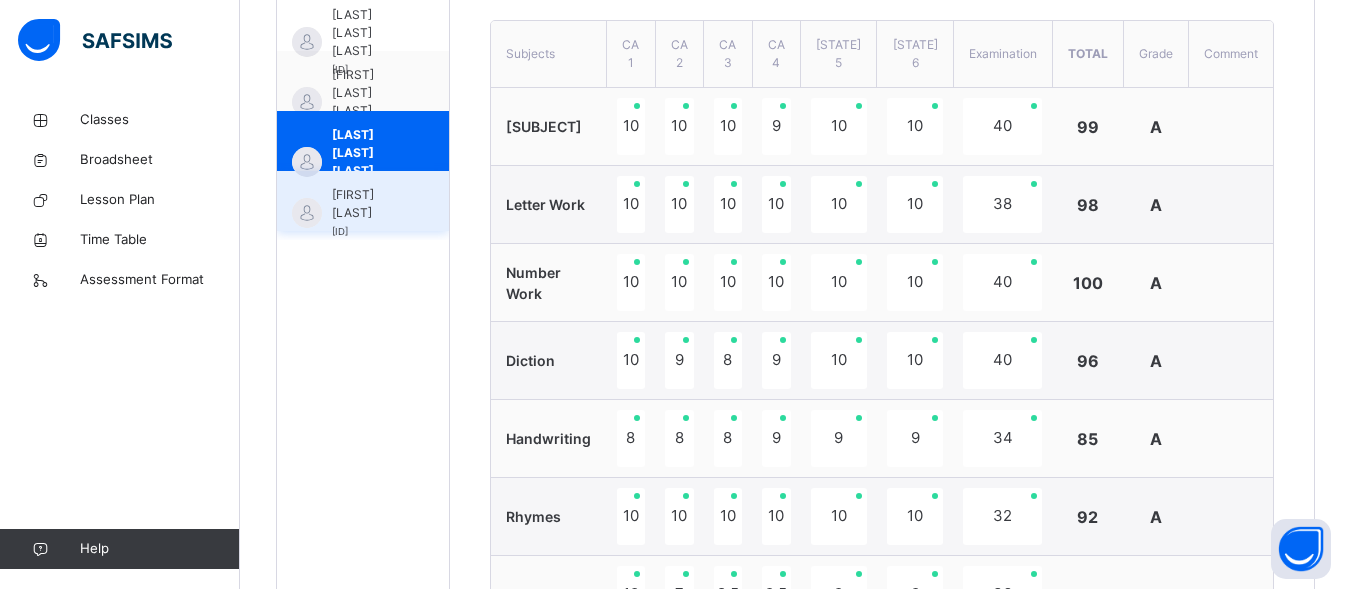 click on "[LAST] [LAST] [LAST] [ID]" at bounding box center (363, 201) 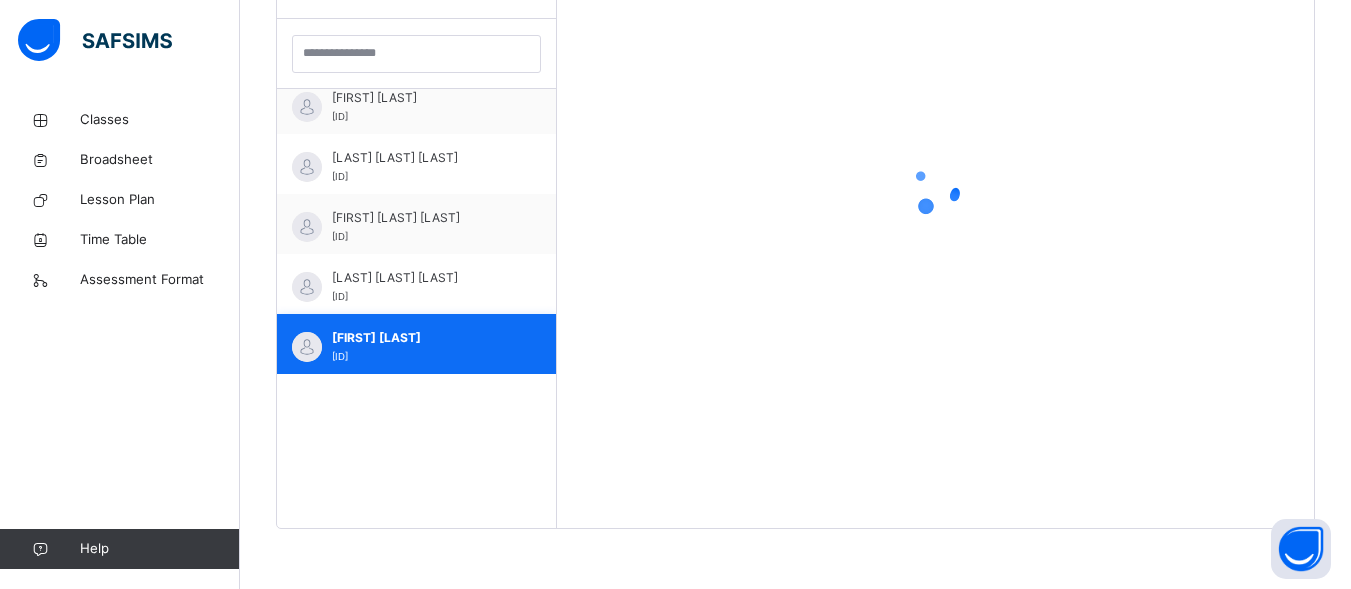 scroll, scrollTop: 581, scrollLeft: 0, axis: vertical 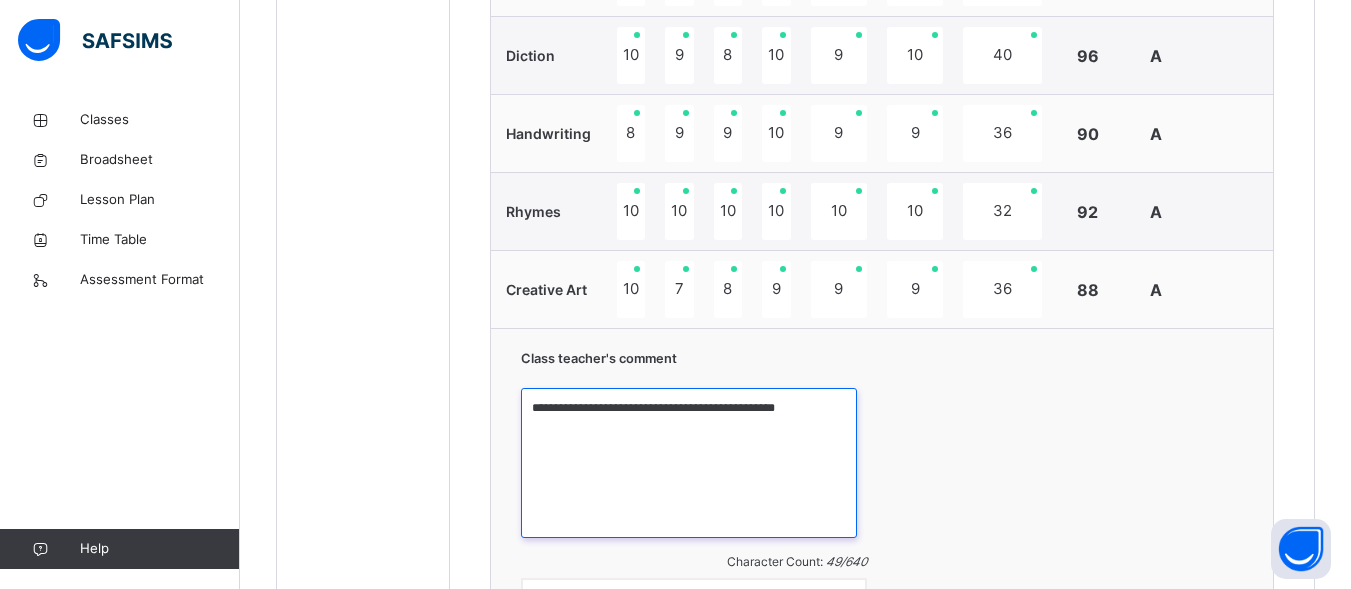 click on "**********" at bounding box center [688, 463] 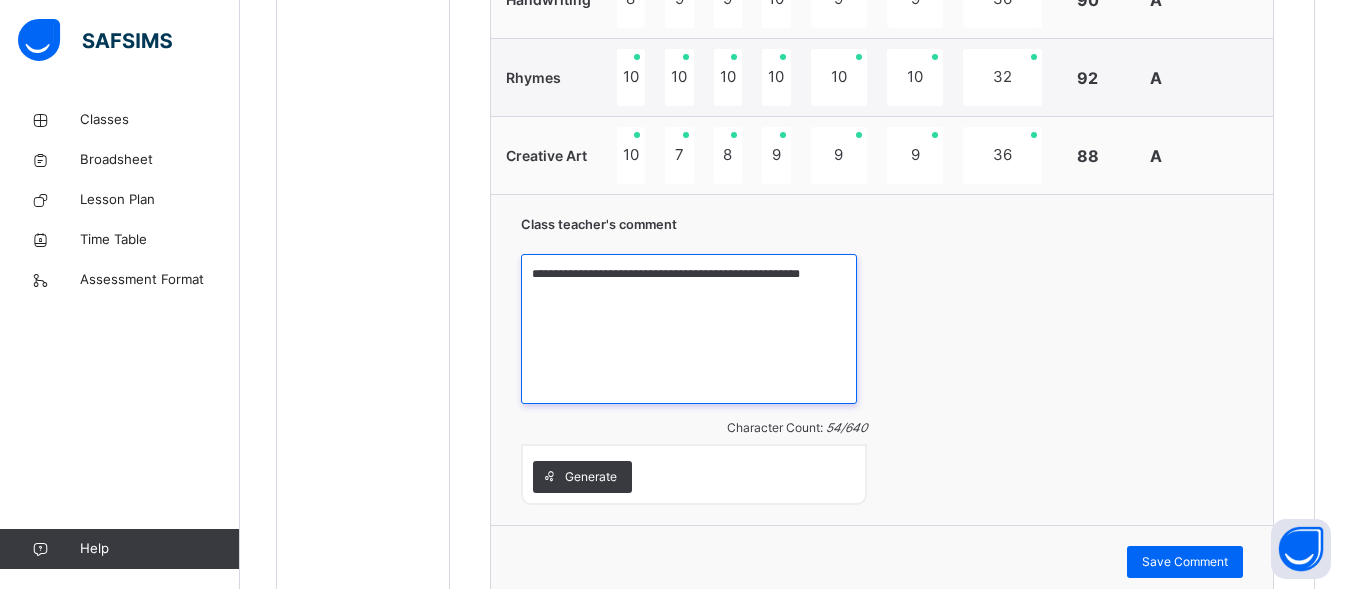 scroll, scrollTop: 1194, scrollLeft: 0, axis: vertical 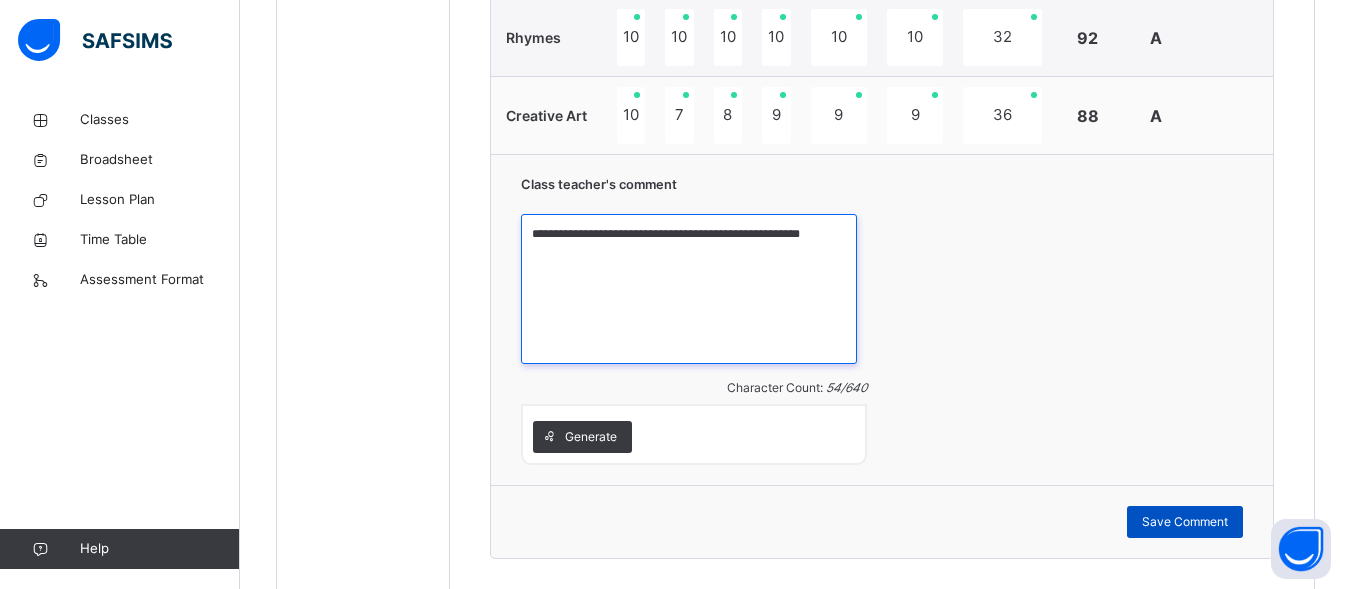 type on "**********" 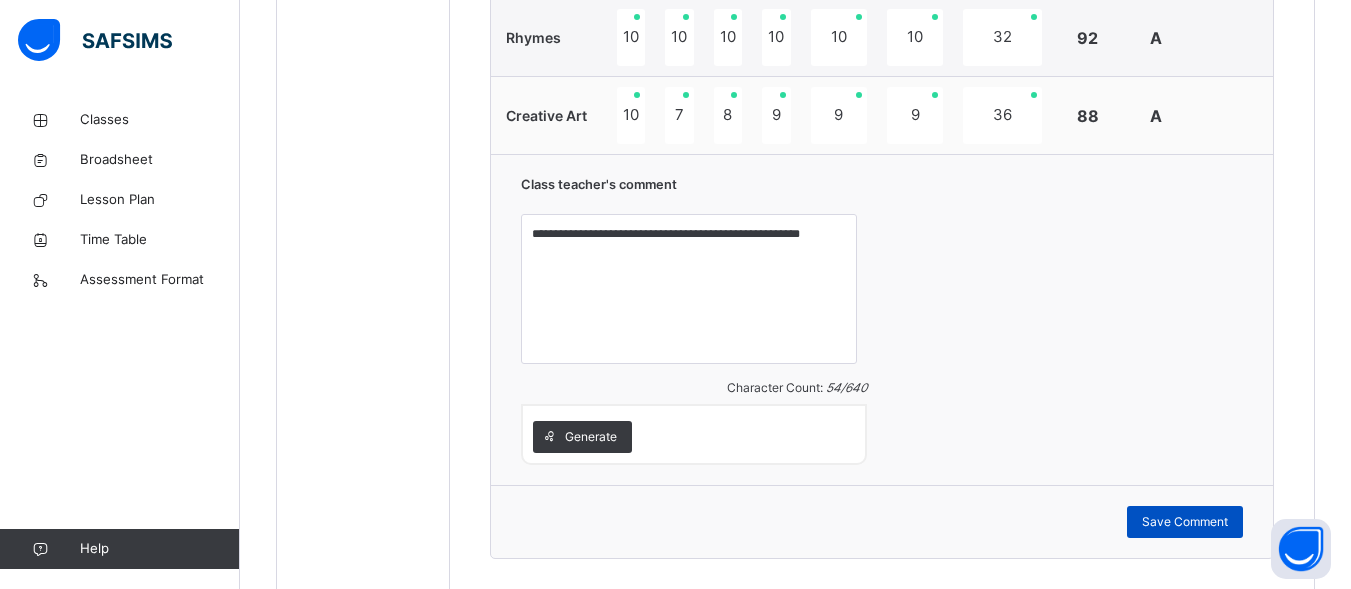 click on "Save Comment" at bounding box center (1185, 522) 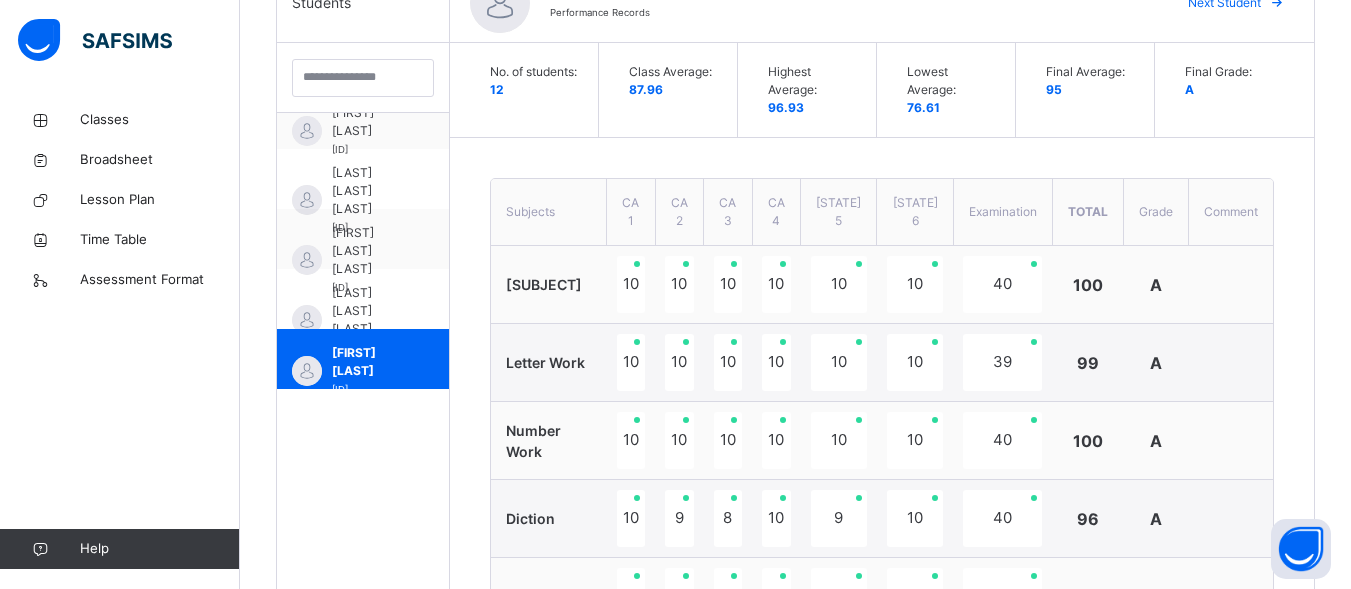 scroll, scrollTop: 517, scrollLeft: 0, axis: vertical 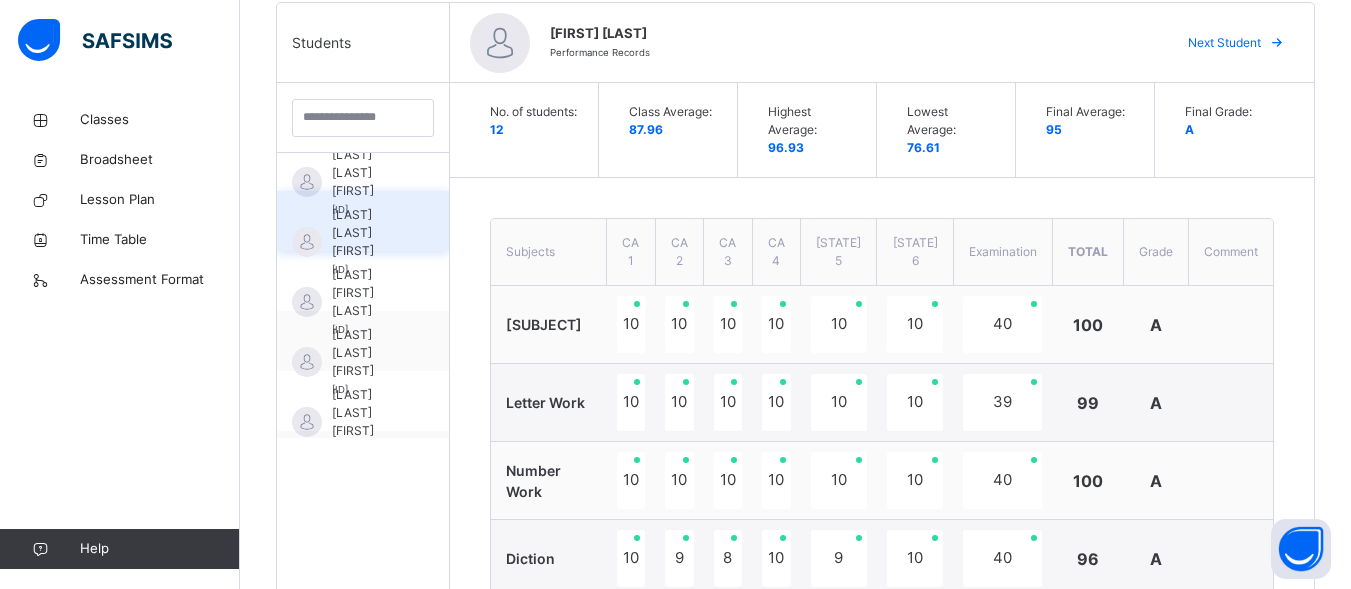 click on "[LAST] [LAST] [FIRST]" at bounding box center [368, 233] 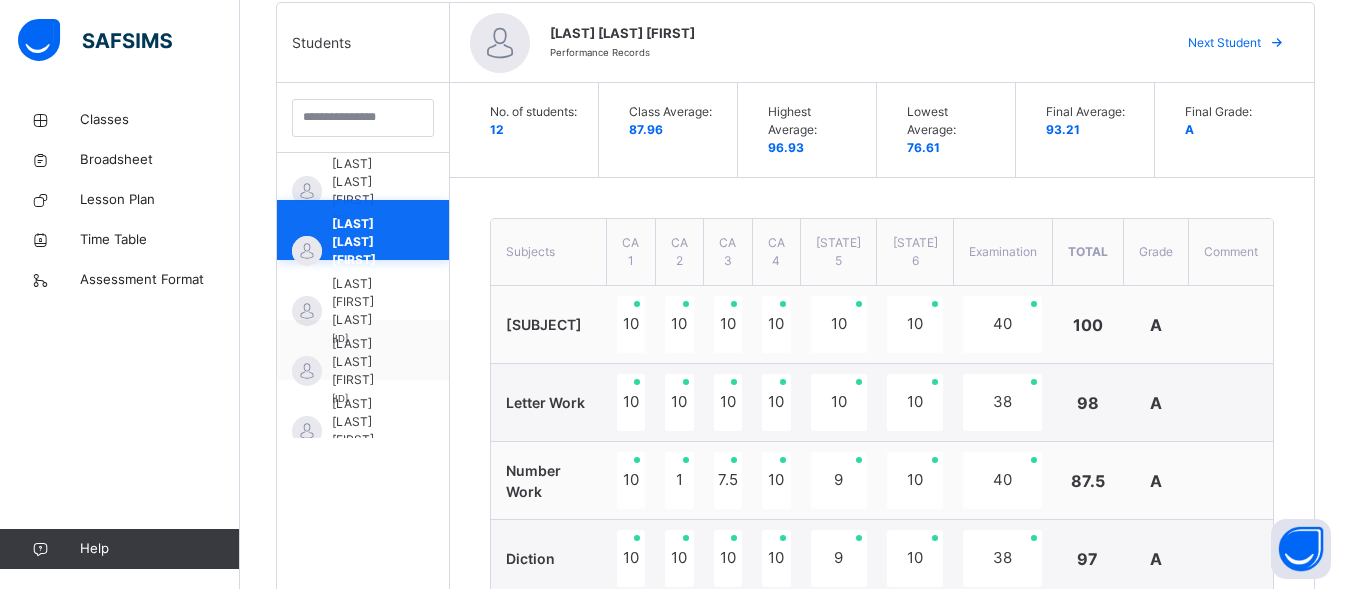 scroll, scrollTop: 22, scrollLeft: 0, axis: vertical 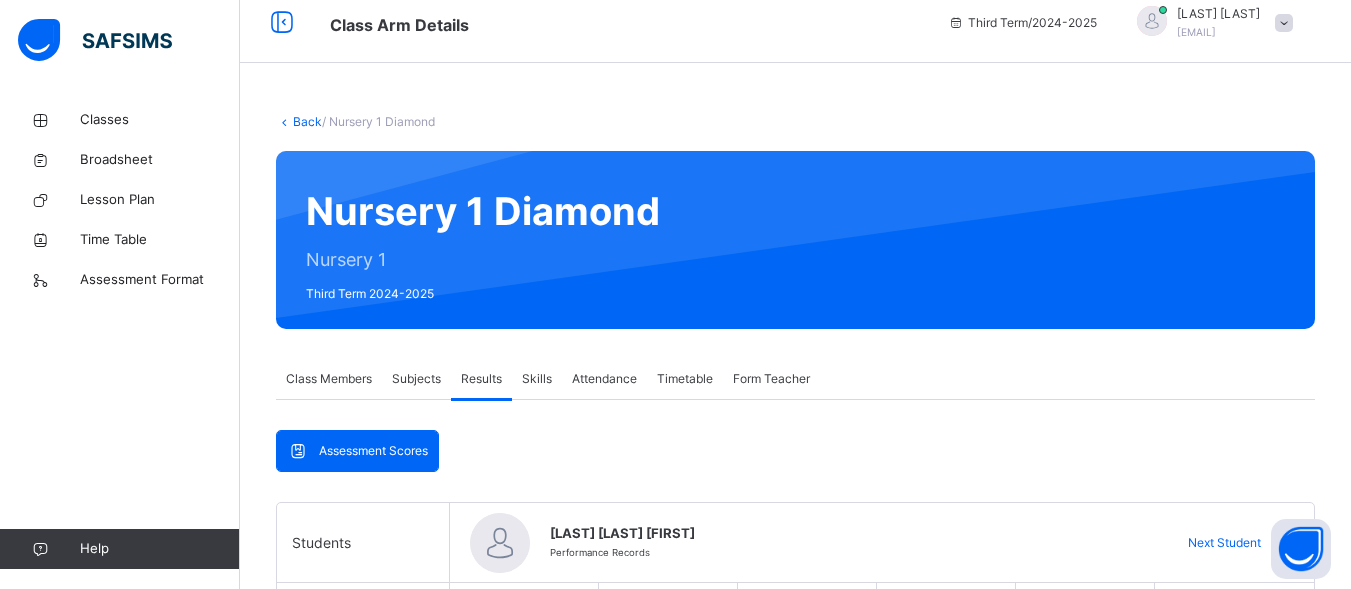 click at bounding box center (1284, 23) 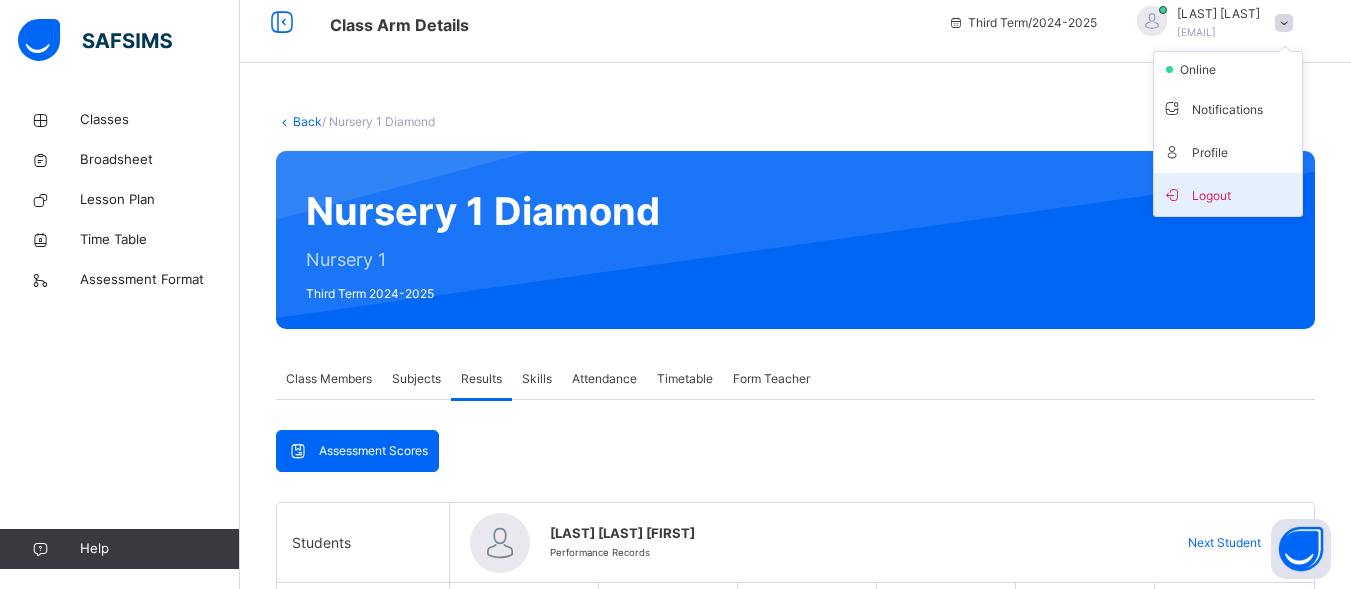 click on "Logout" at bounding box center (1228, 194) 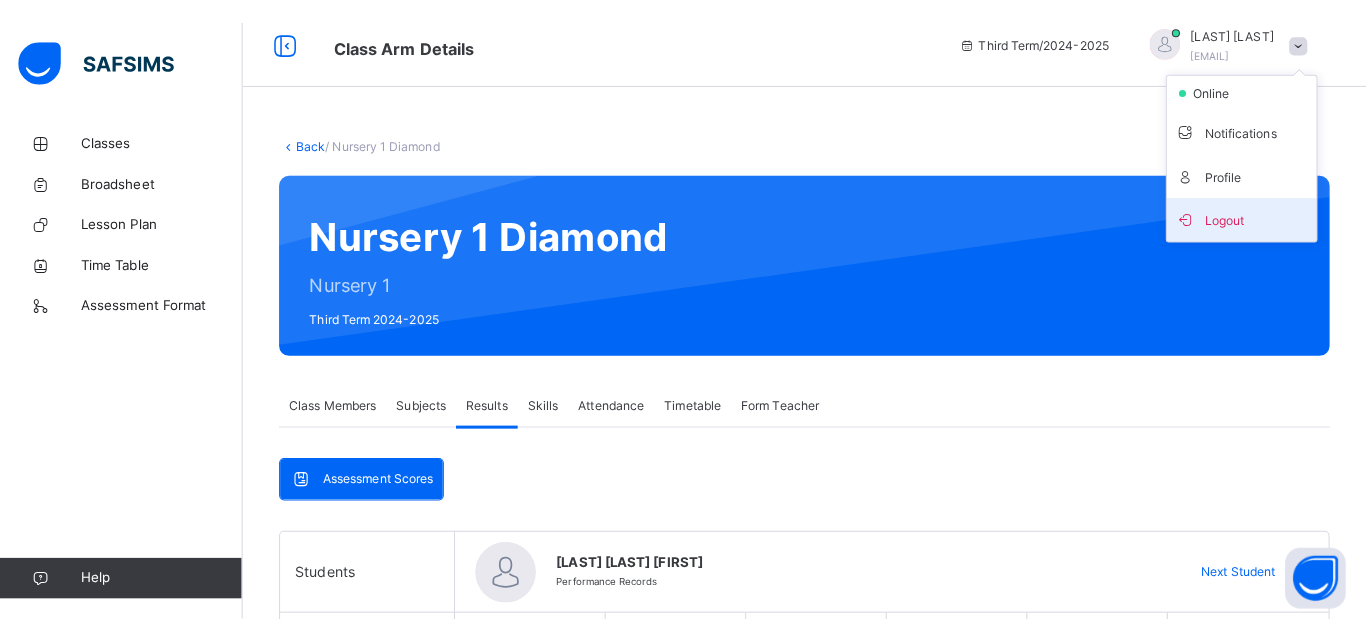 scroll, scrollTop: 0, scrollLeft: 0, axis: both 